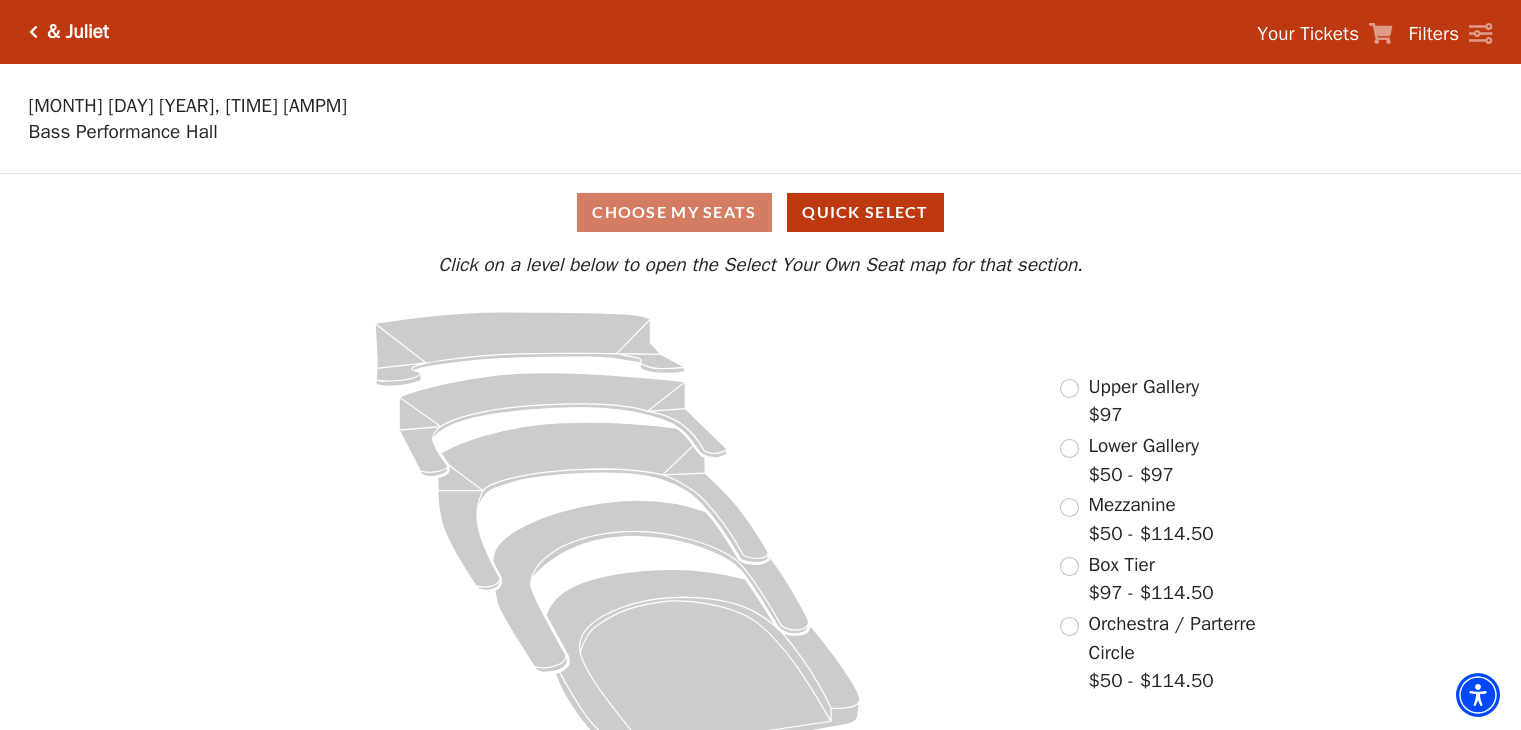scroll, scrollTop: 0, scrollLeft: 0, axis: both 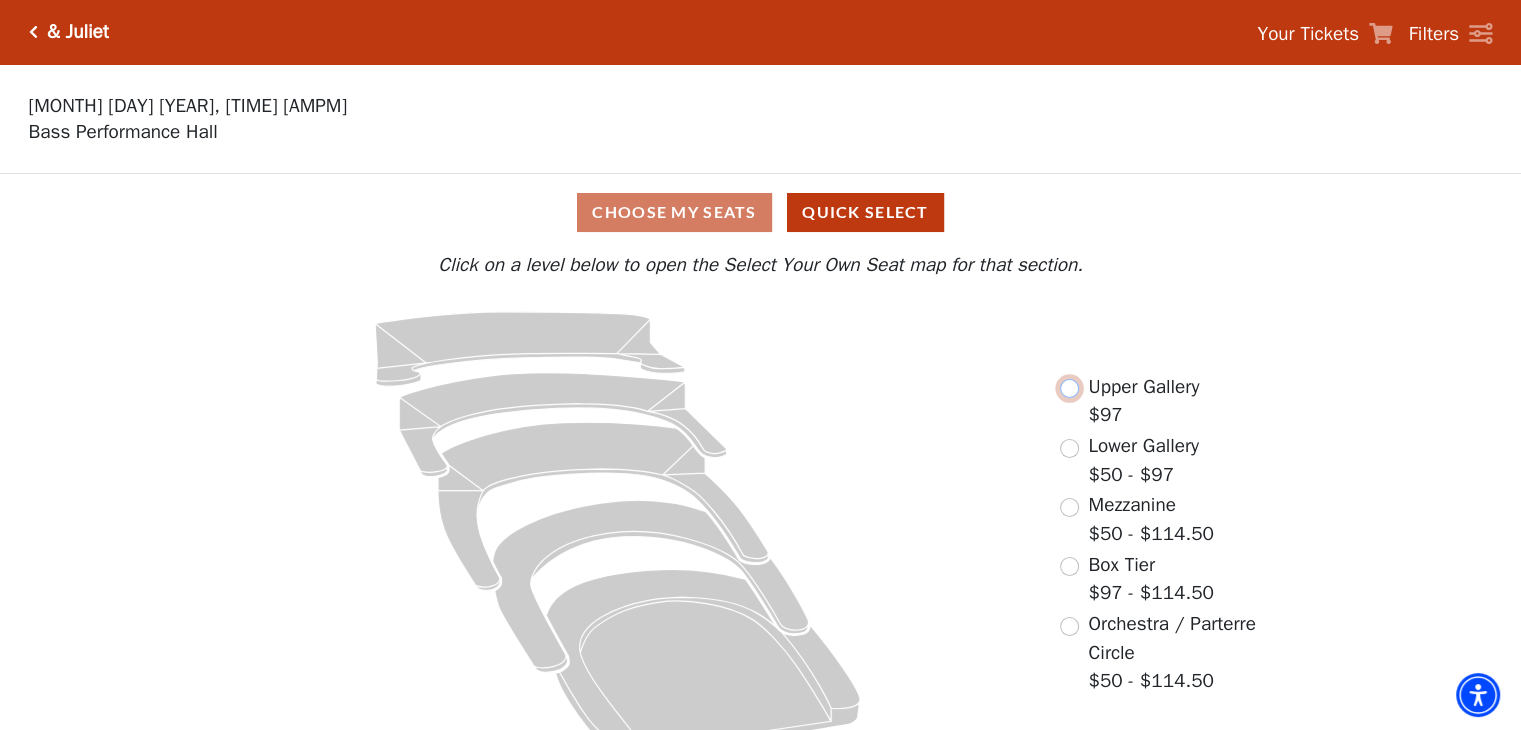 click at bounding box center [1069, 388] 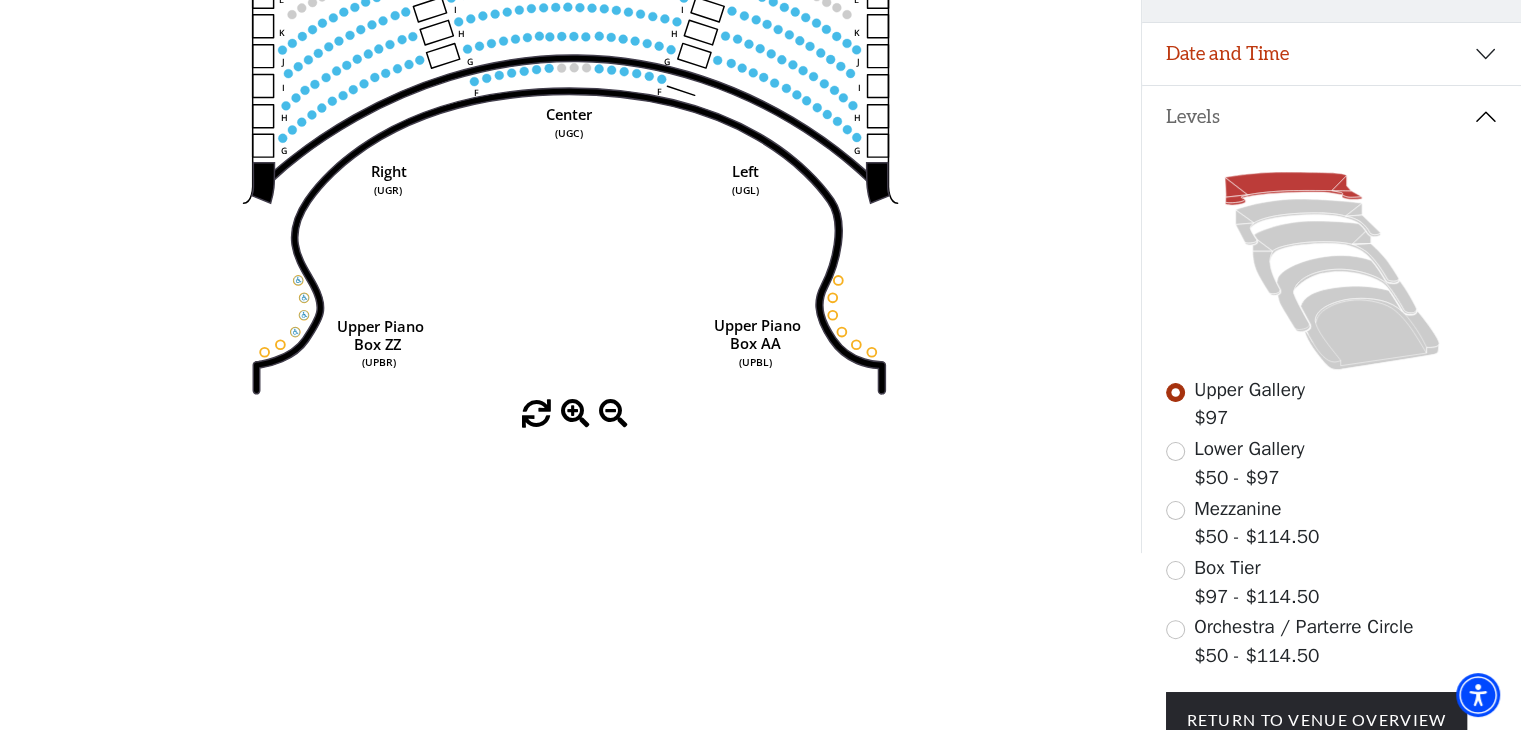 scroll, scrollTop: 400, scrollLeft: 0, axis: vertical 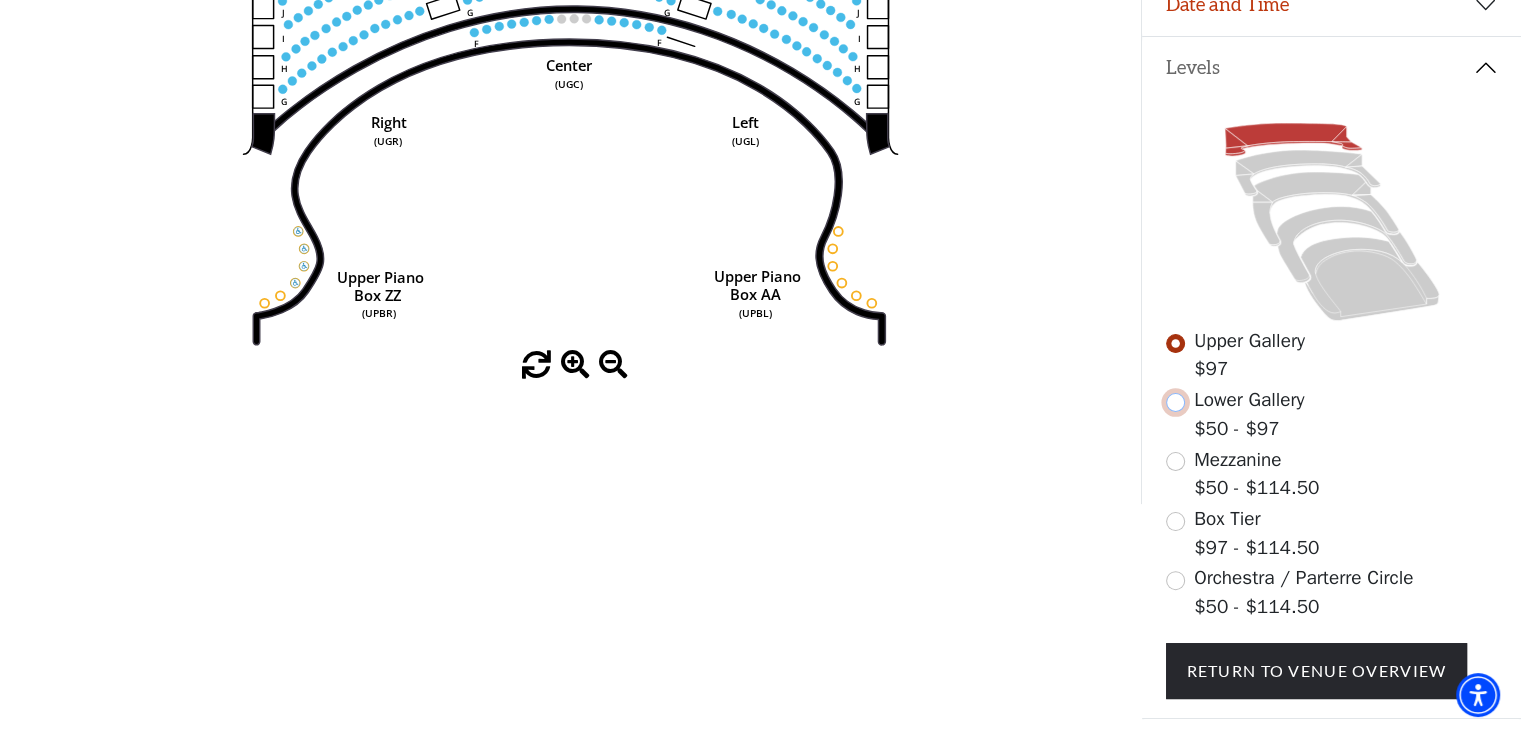 click at bounding box center (1175, 402) 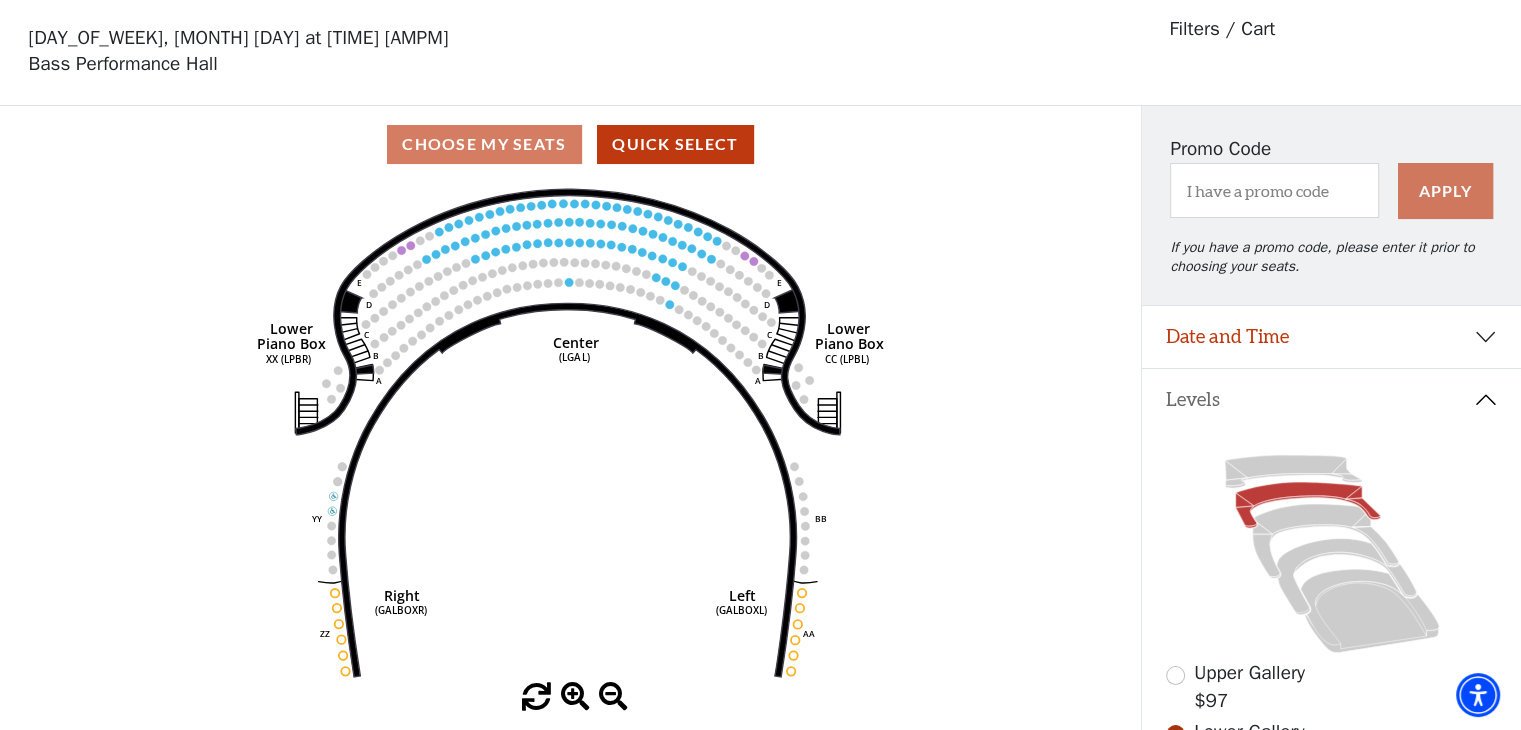 scroll, scrollTop: 92, scrollLeft: 0, axis: vertical 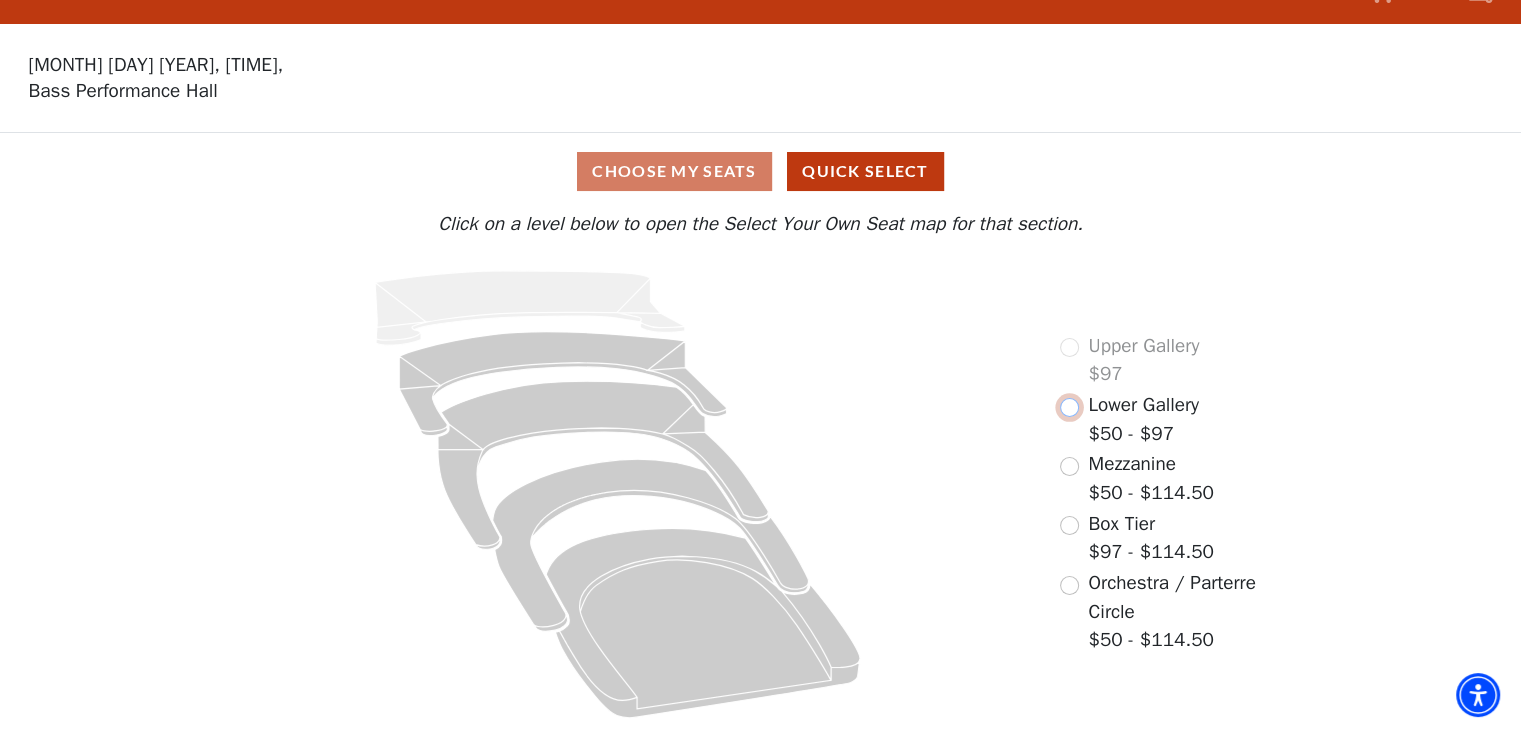 click at bounding box center [1069, 407] 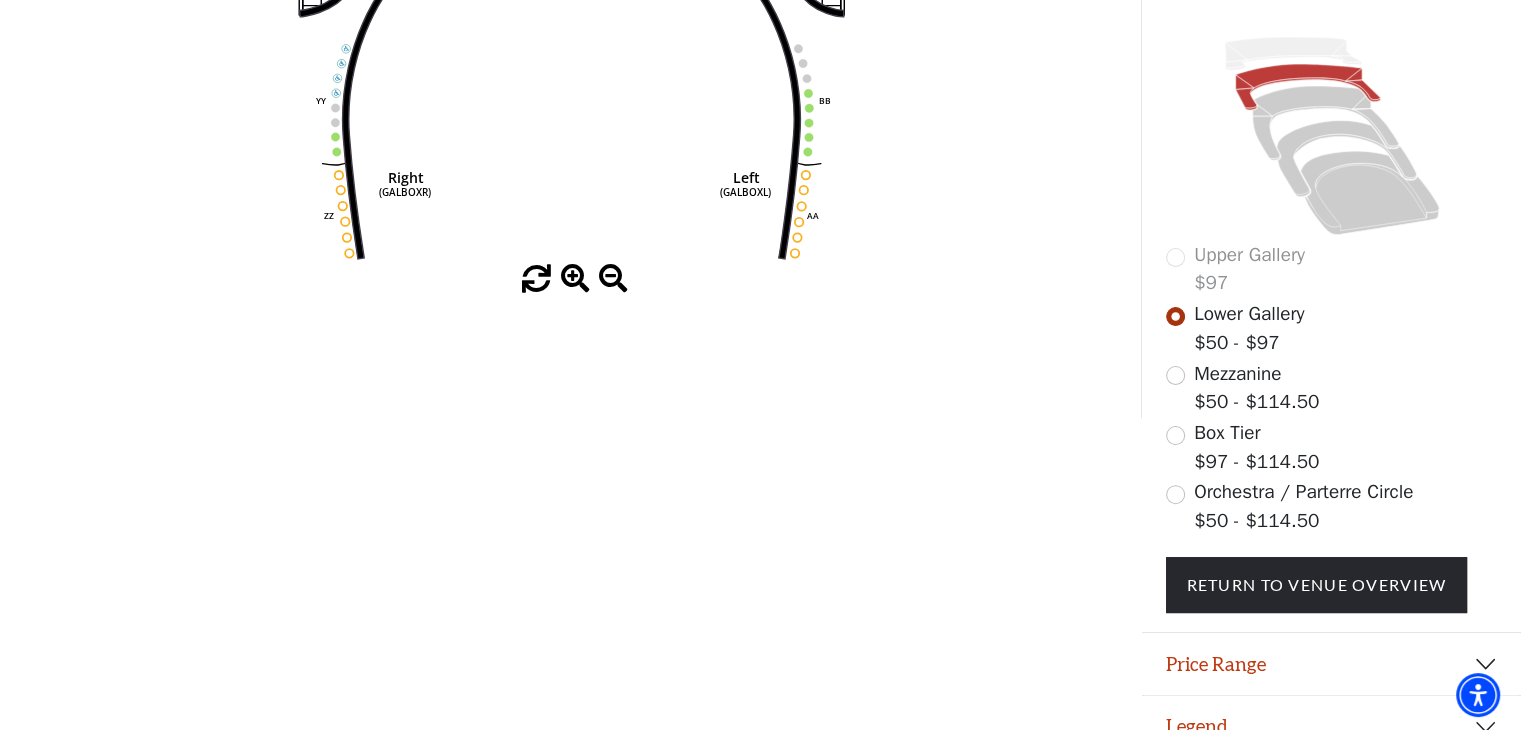 scroll, scrollTop: 492, scrollLeft: 0, axis: vertical 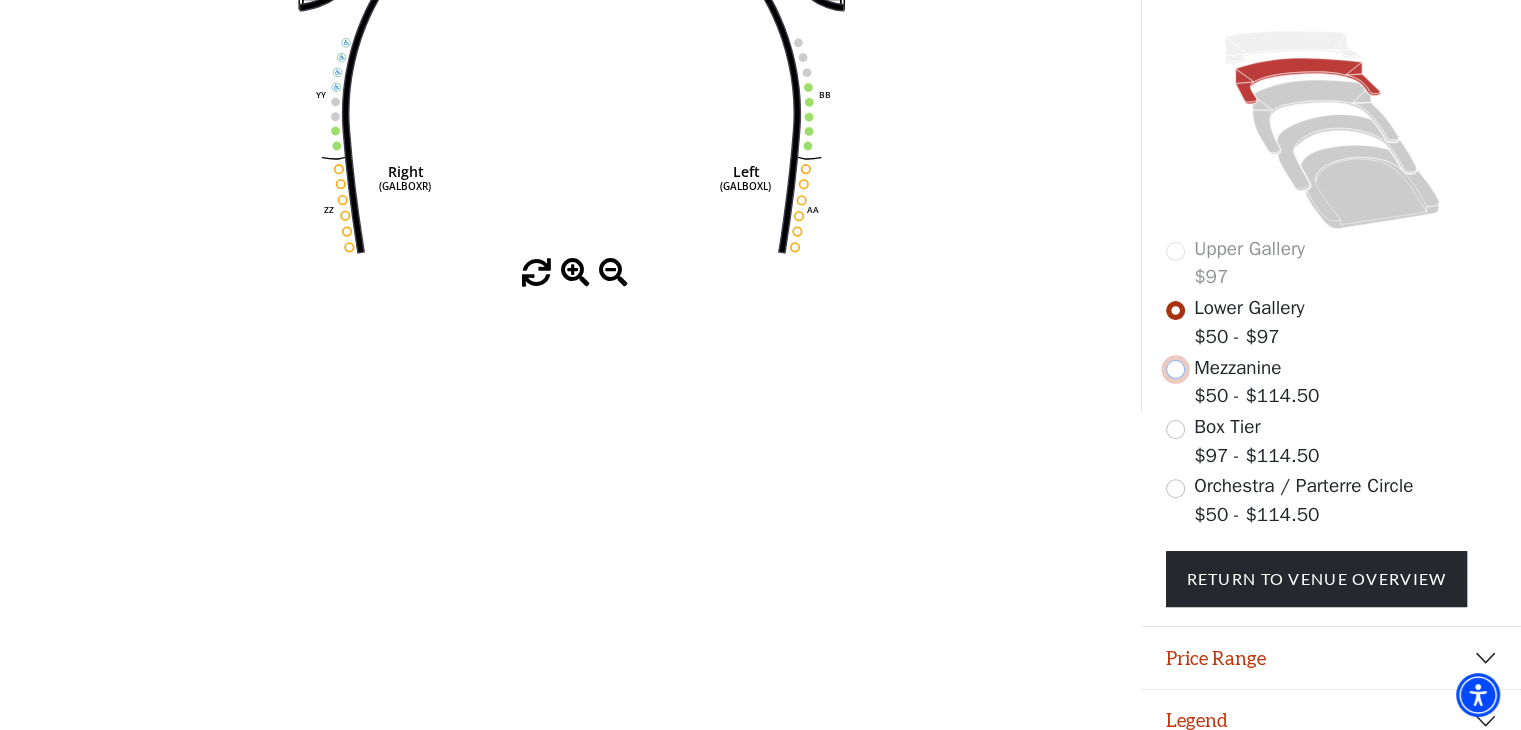 click at bounding box center [1175, 369] 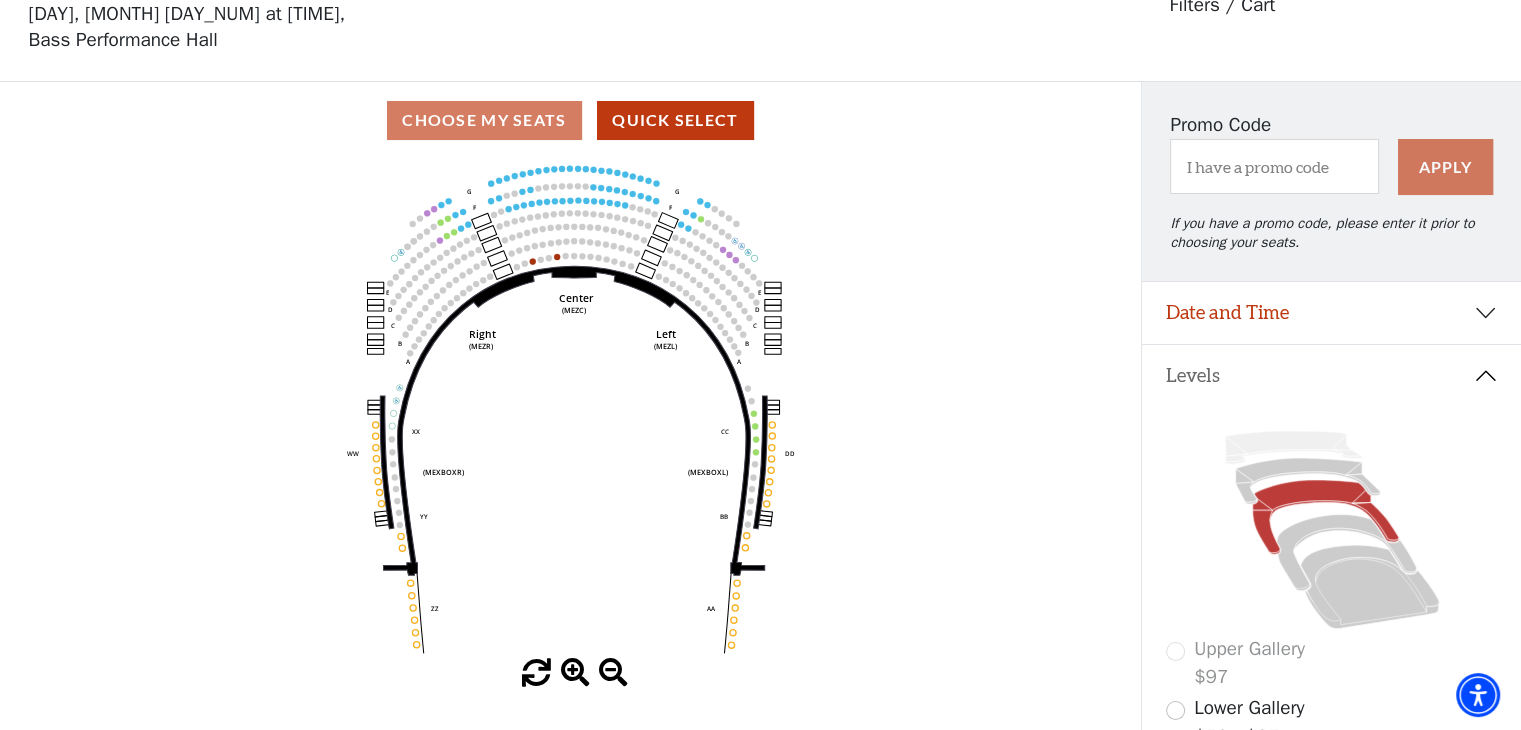 scroll, scrollTop: 0, scrollLeft: 0, axis: both 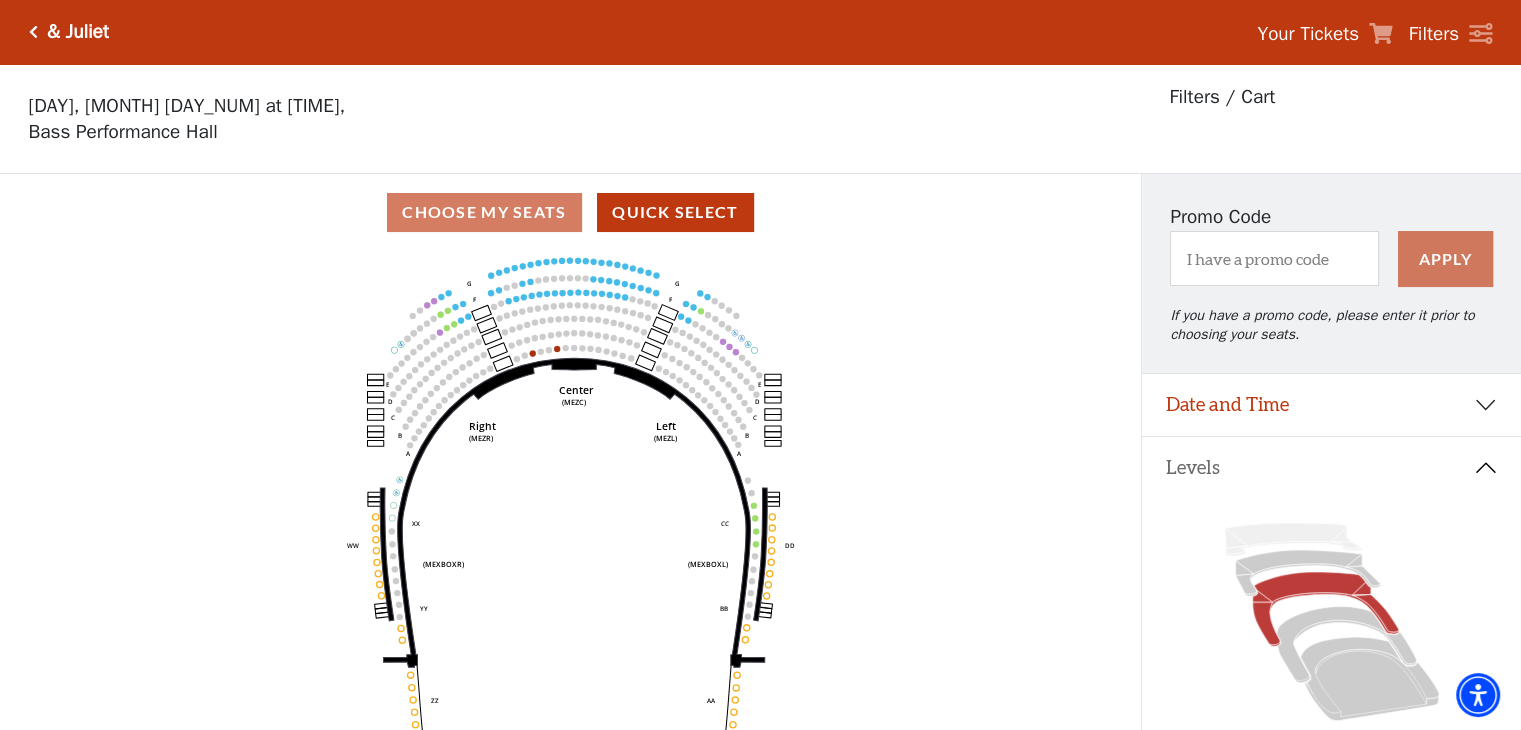 click on "Center   (MEZC)   Right   (MEZR)   Left   (MEZL)   (MEXBOXR)   (MEXBOXL)   XX   WW   CC   DD   YY   BB   ZZ   AA   G   F   E   D   G   F   C   B   A   E   D   C   B   A" 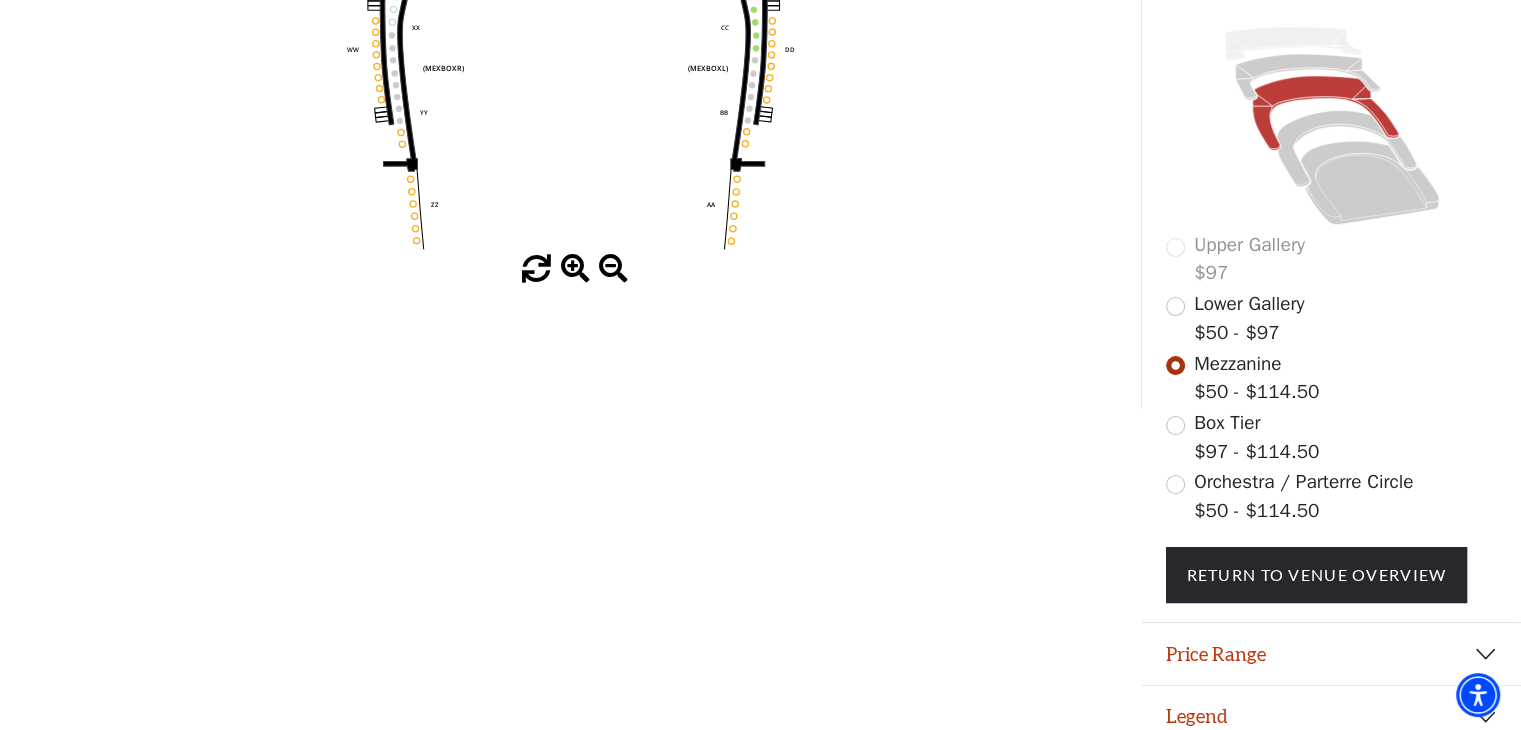 scroll, scrollTop: 500, scrollLeft: 0, axis: vertical 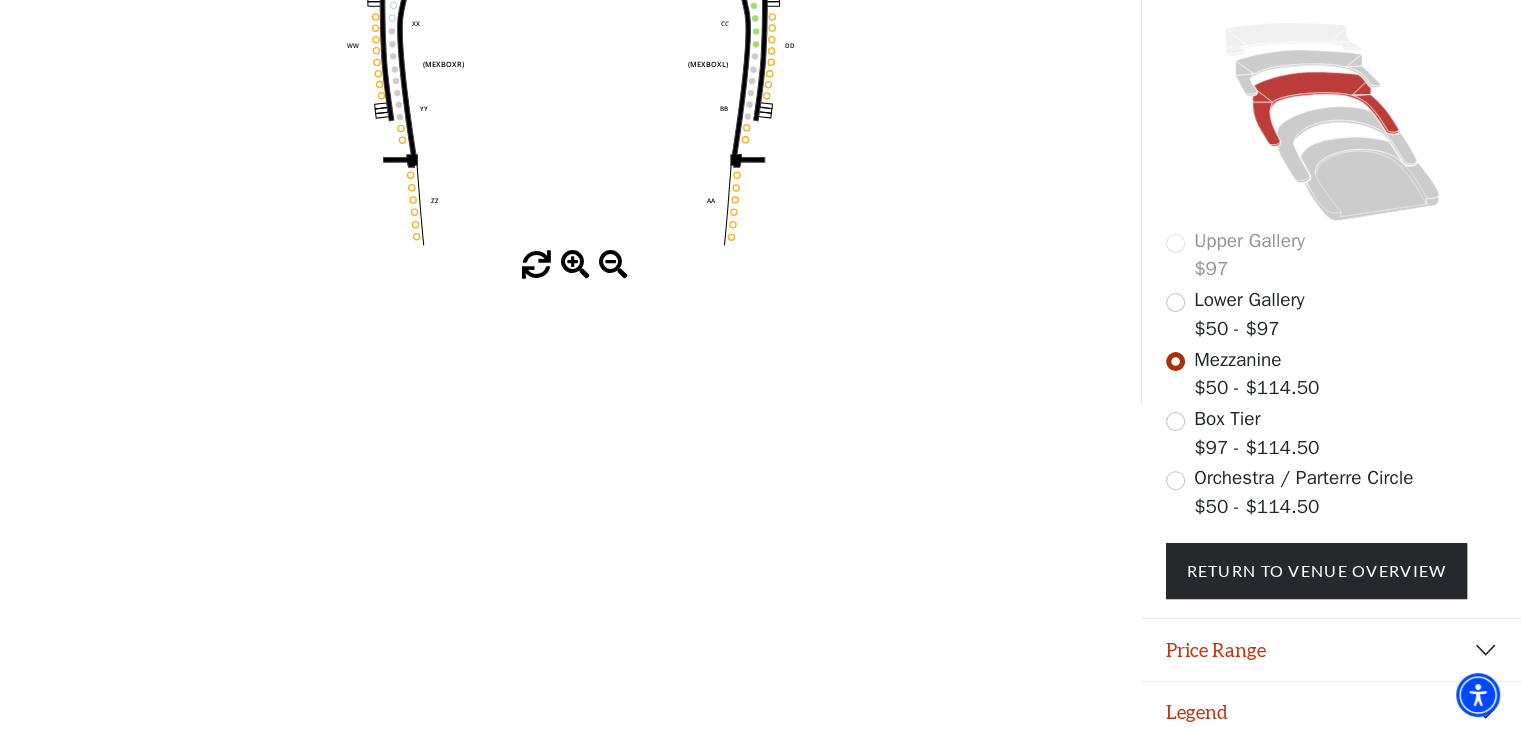 click at bounding box center [575, 265] 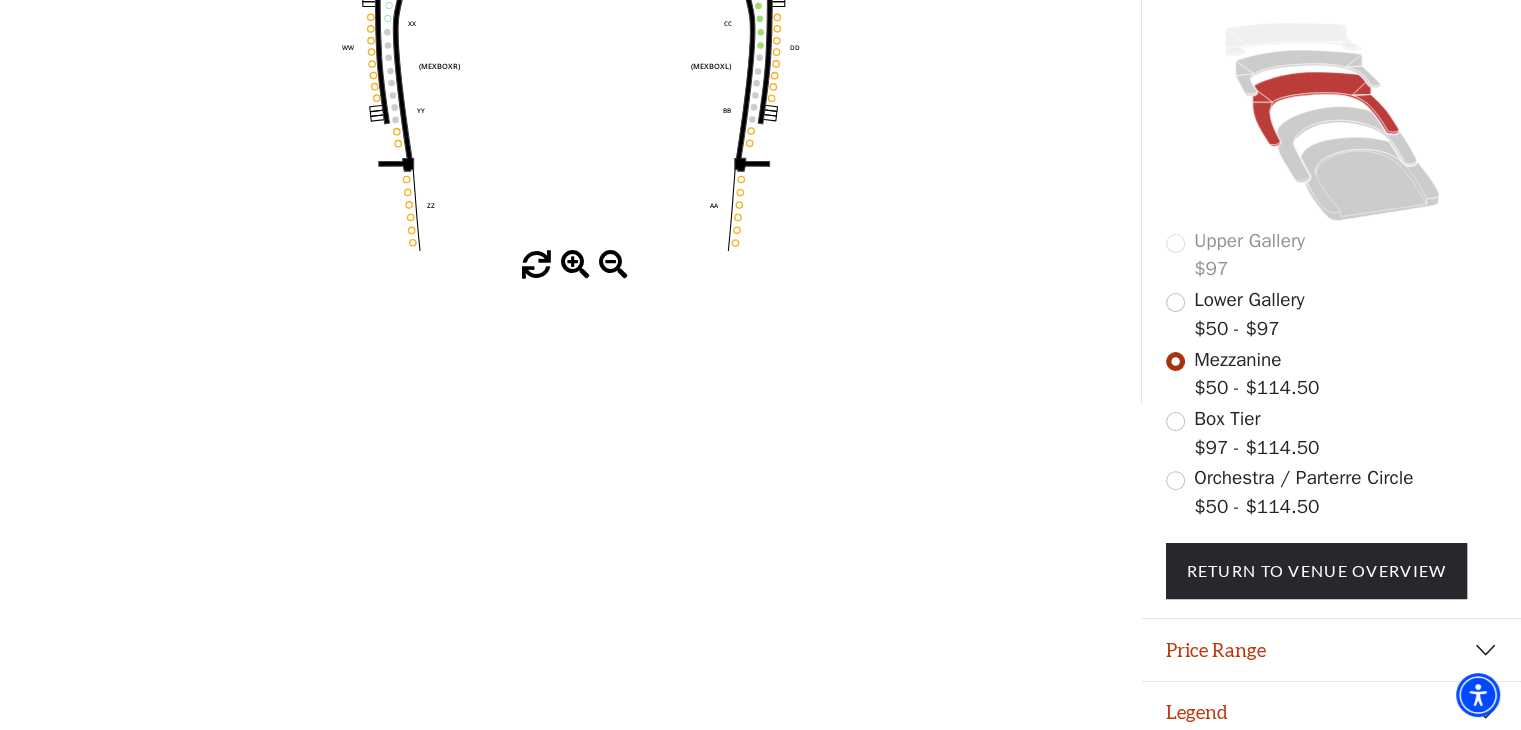 click at bounding box center [575, 265] 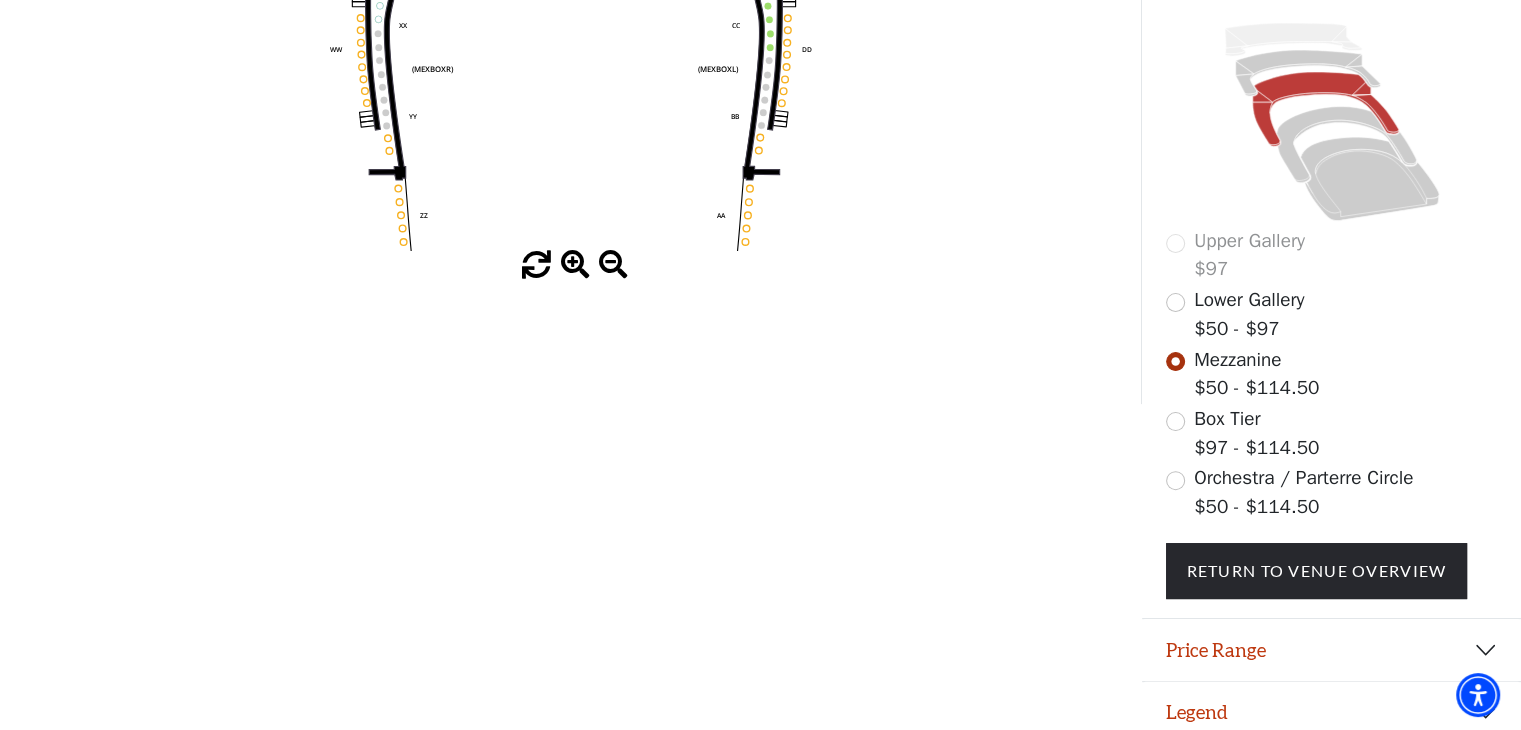 click at bounding box center (575, 265) 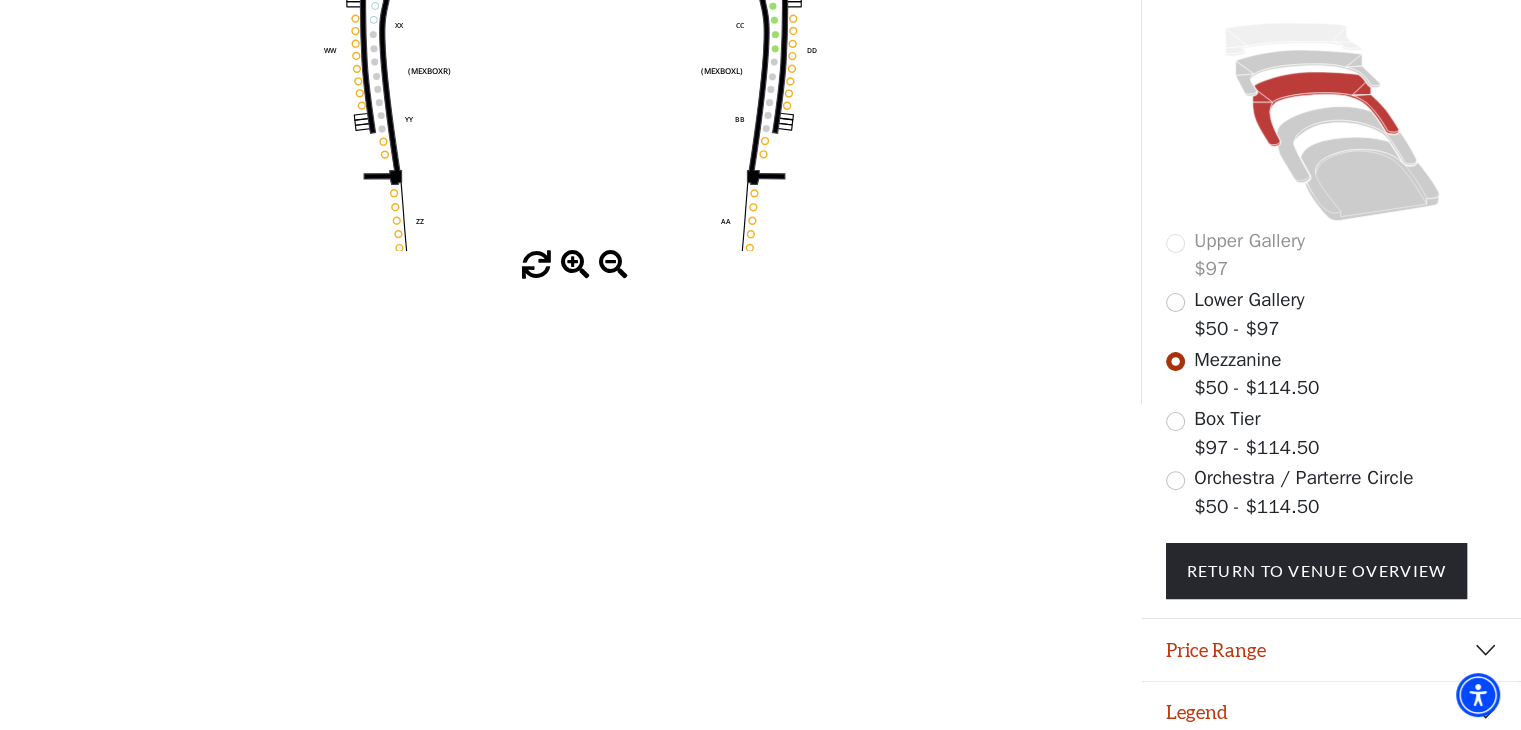 click at bounding box center [575, 265] 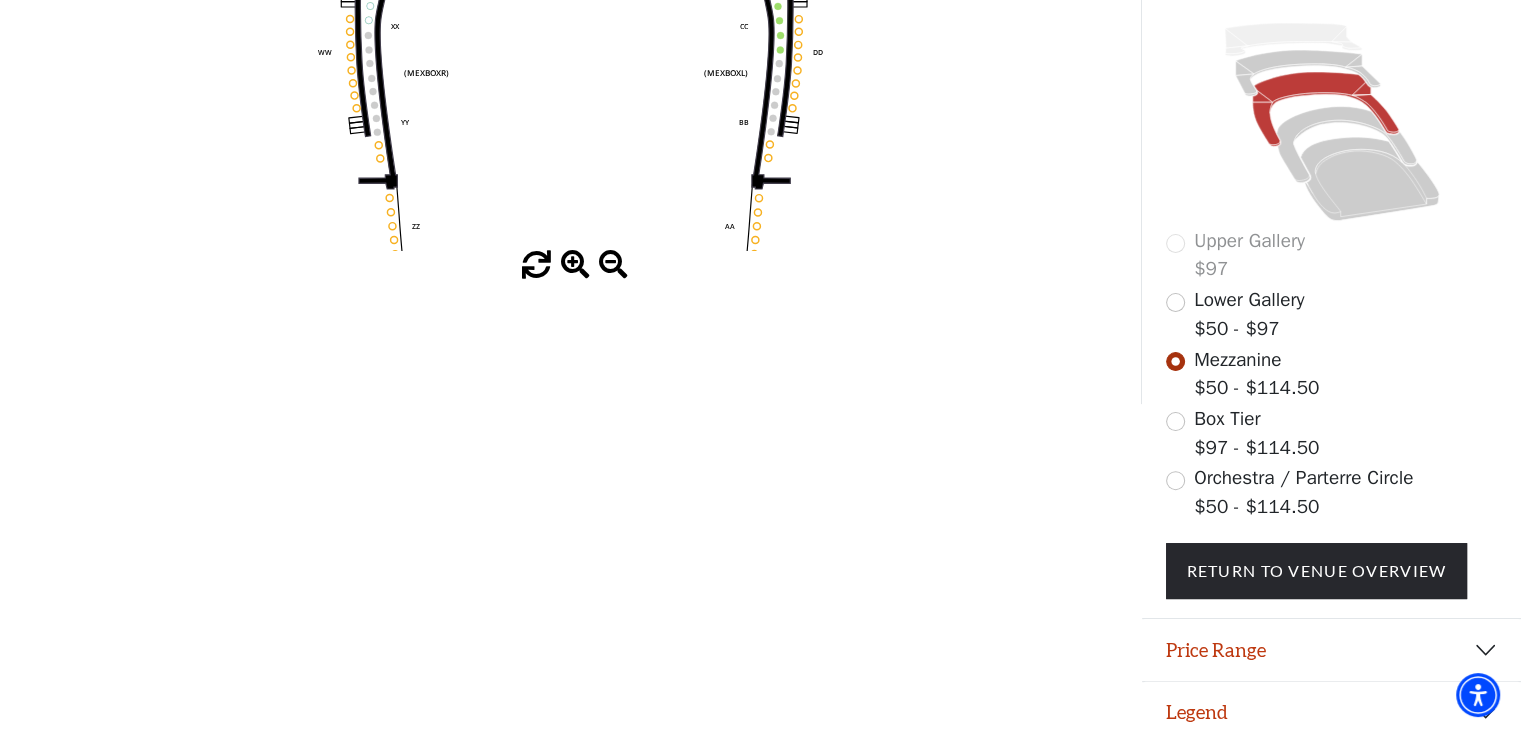 click at bounding box center [575, 265] 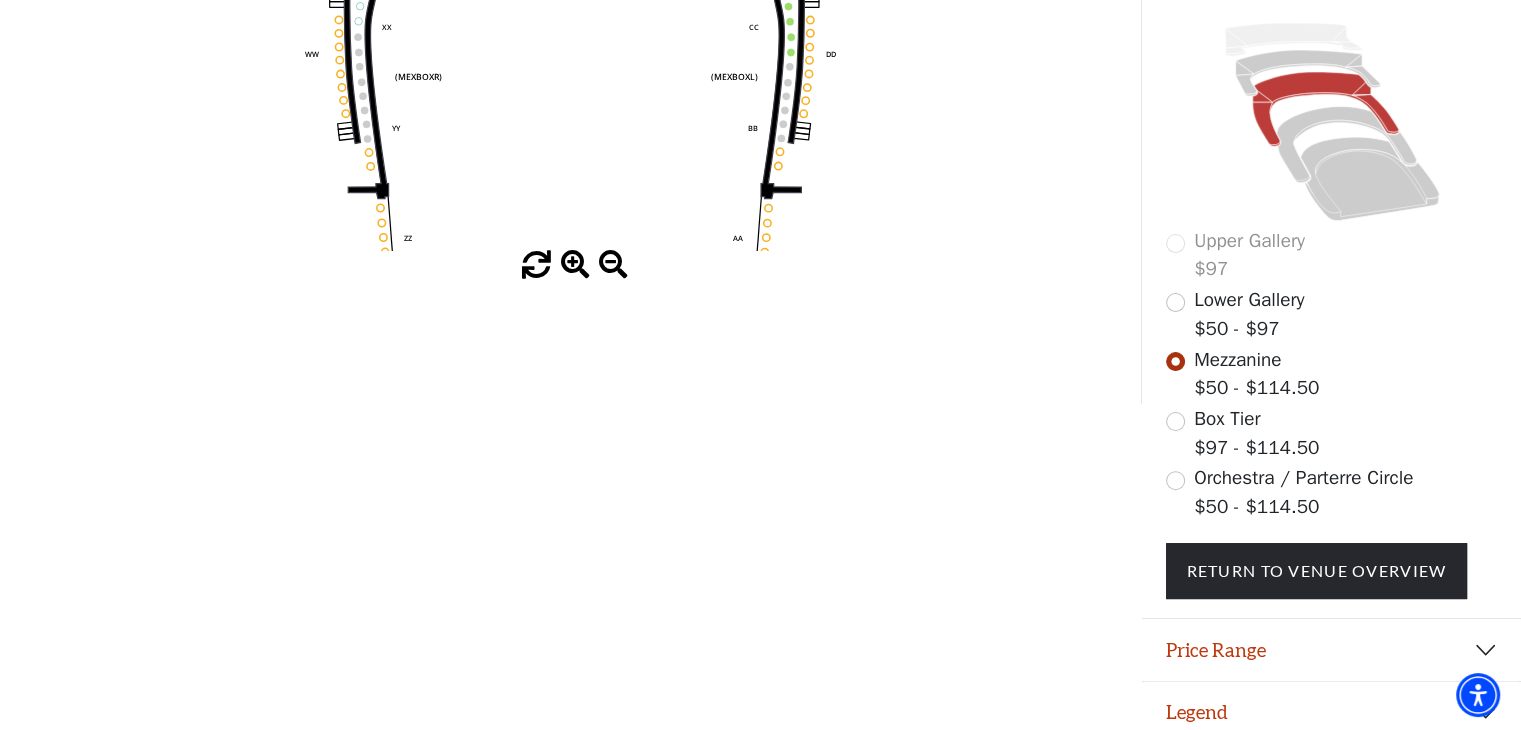 click at bounding box center [575, 265] 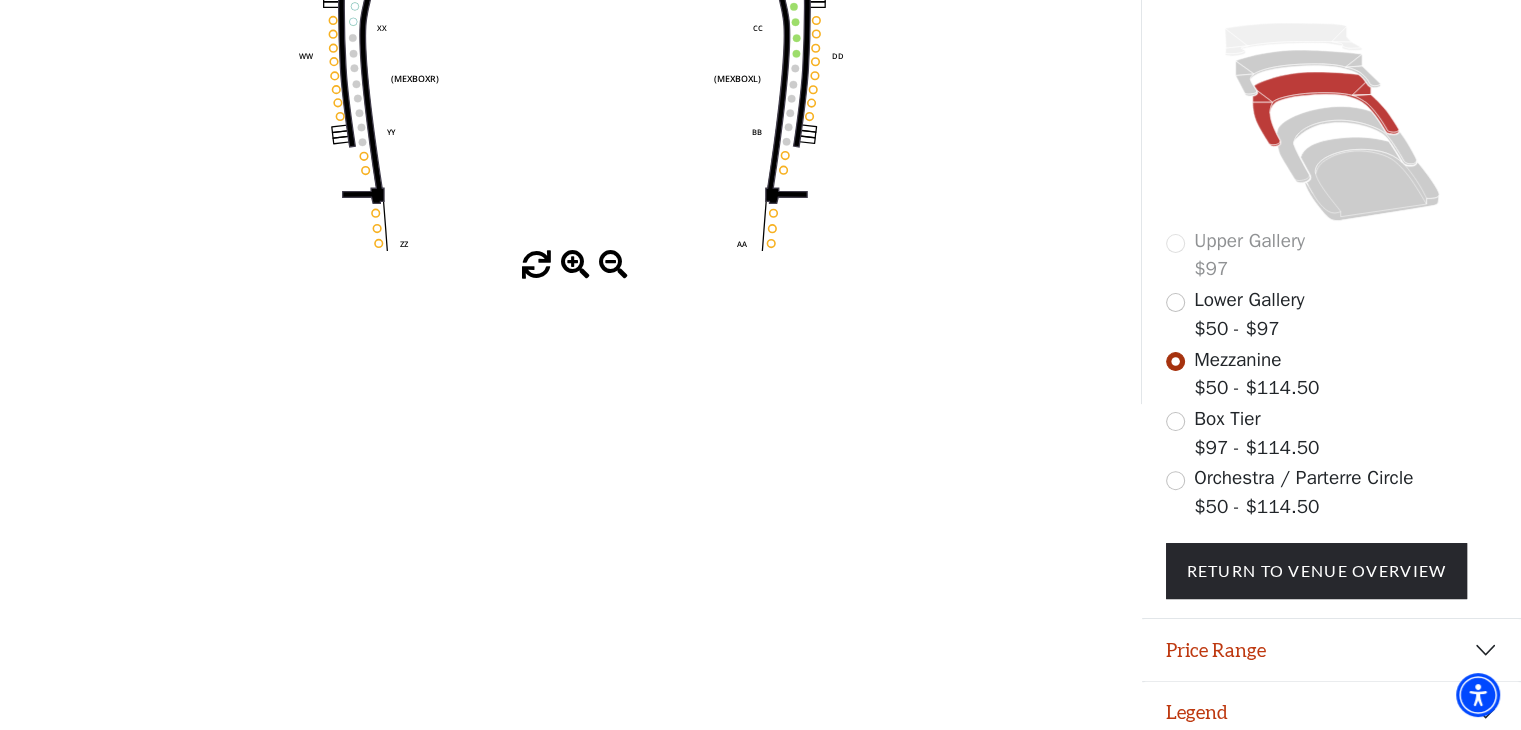click at bounding box center (575, 265) 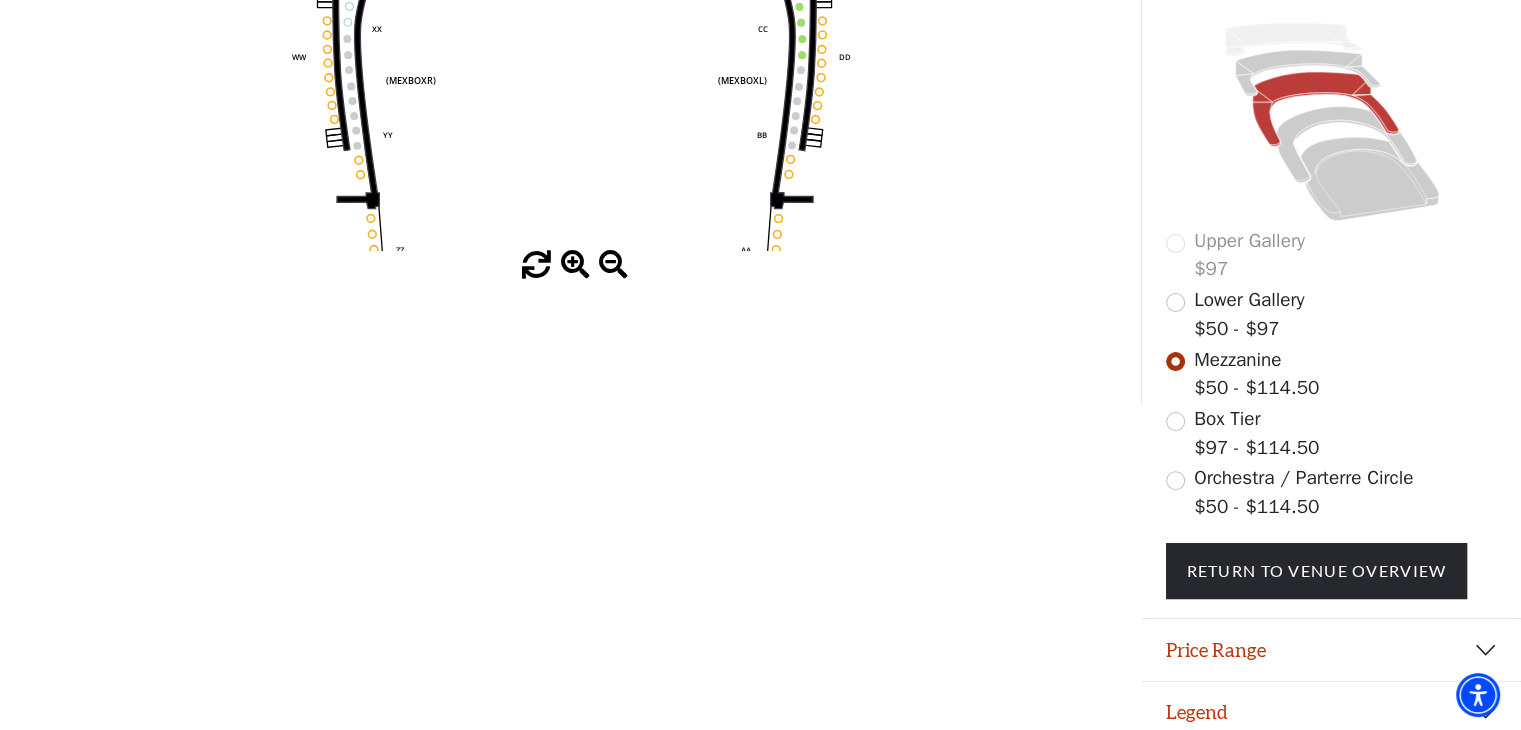 click at bounding box center (575, 265) 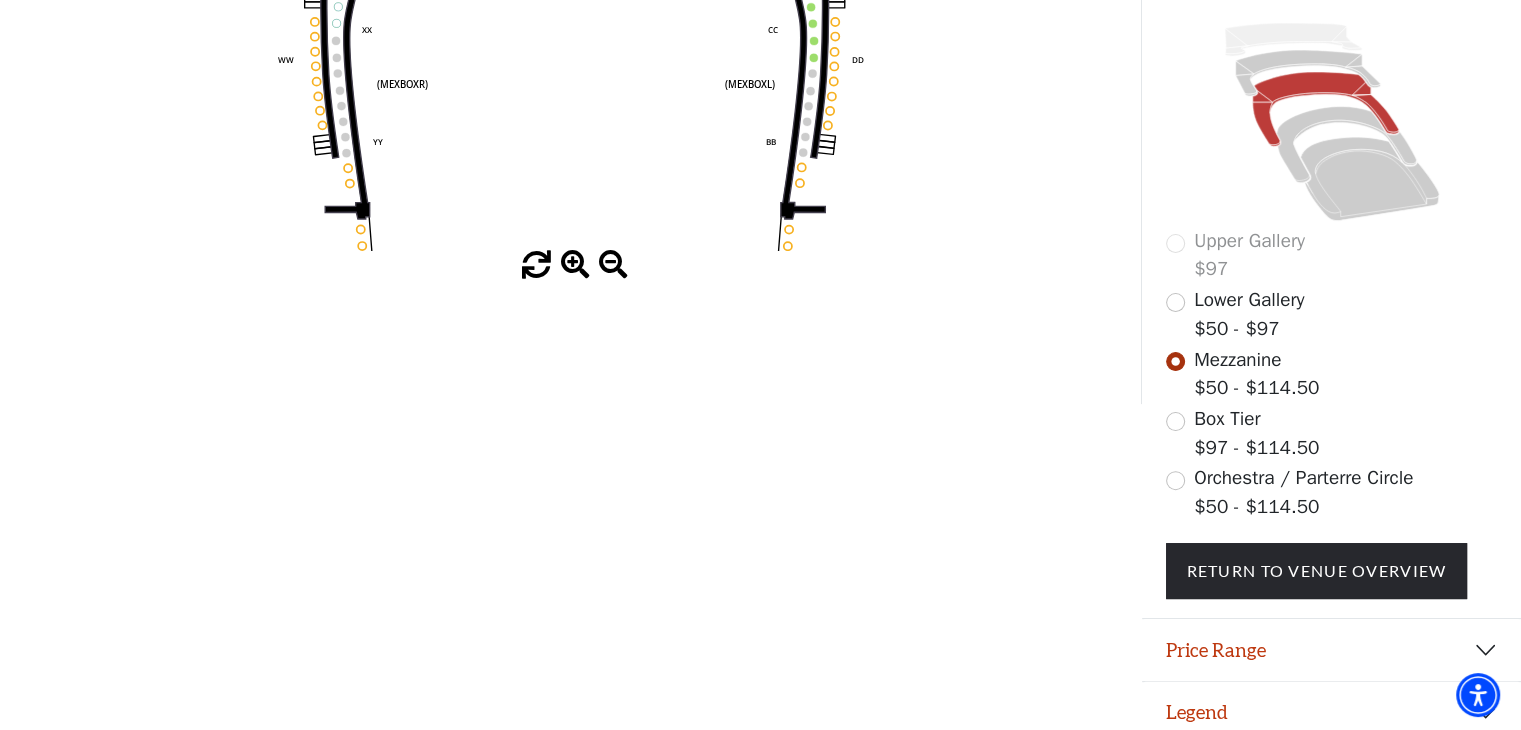 click at bounding box center (575, 265) 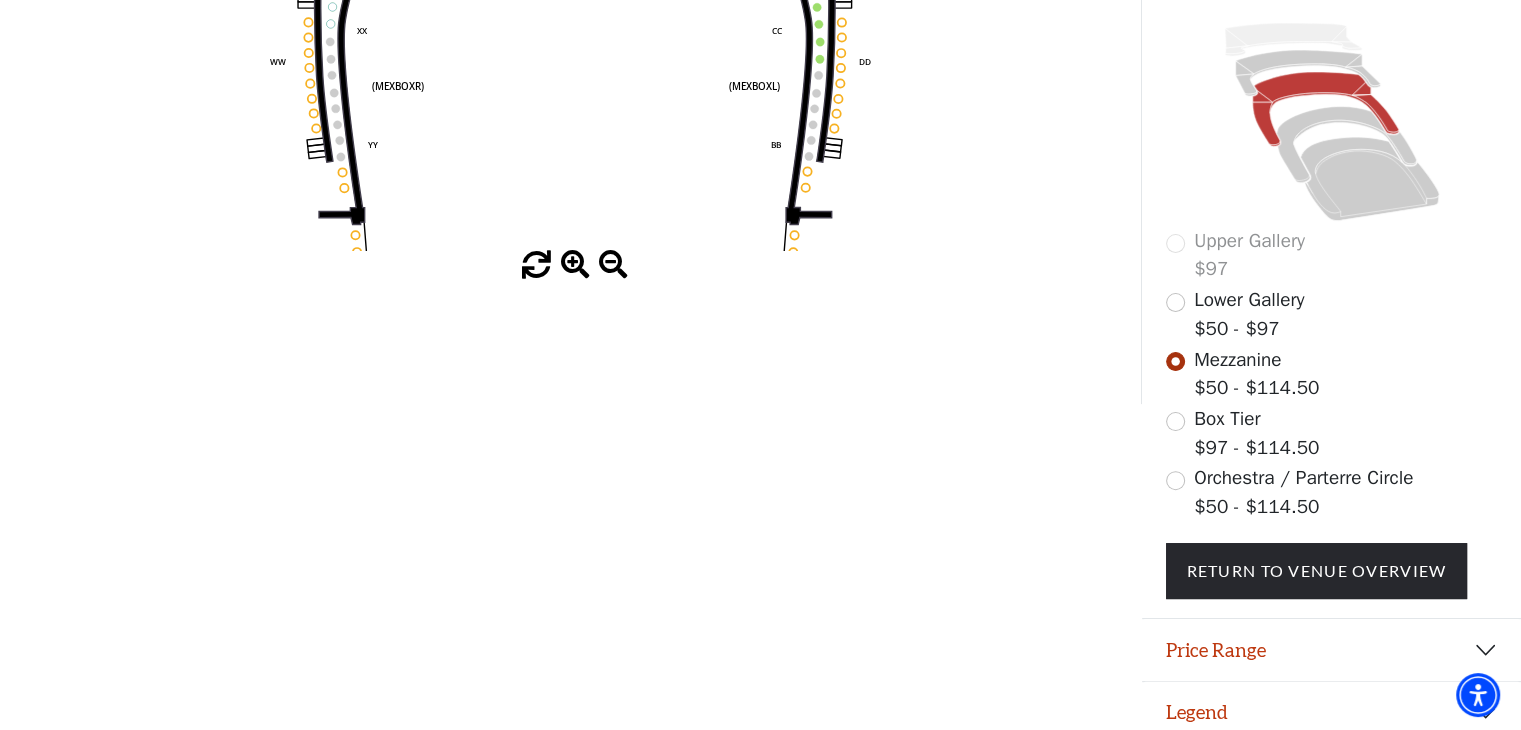 click at bounding box center (575, 265) 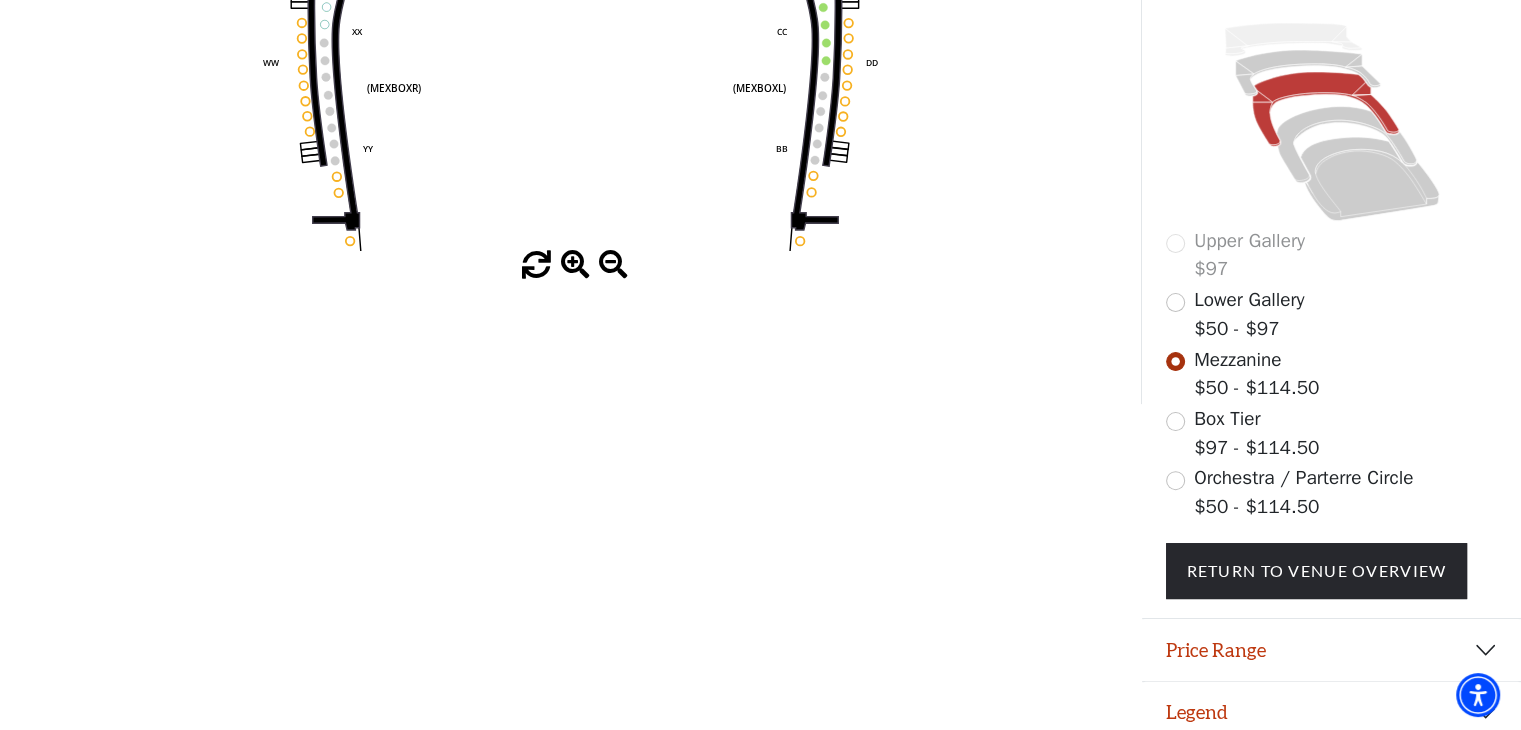click at bounding box center [575, 265] 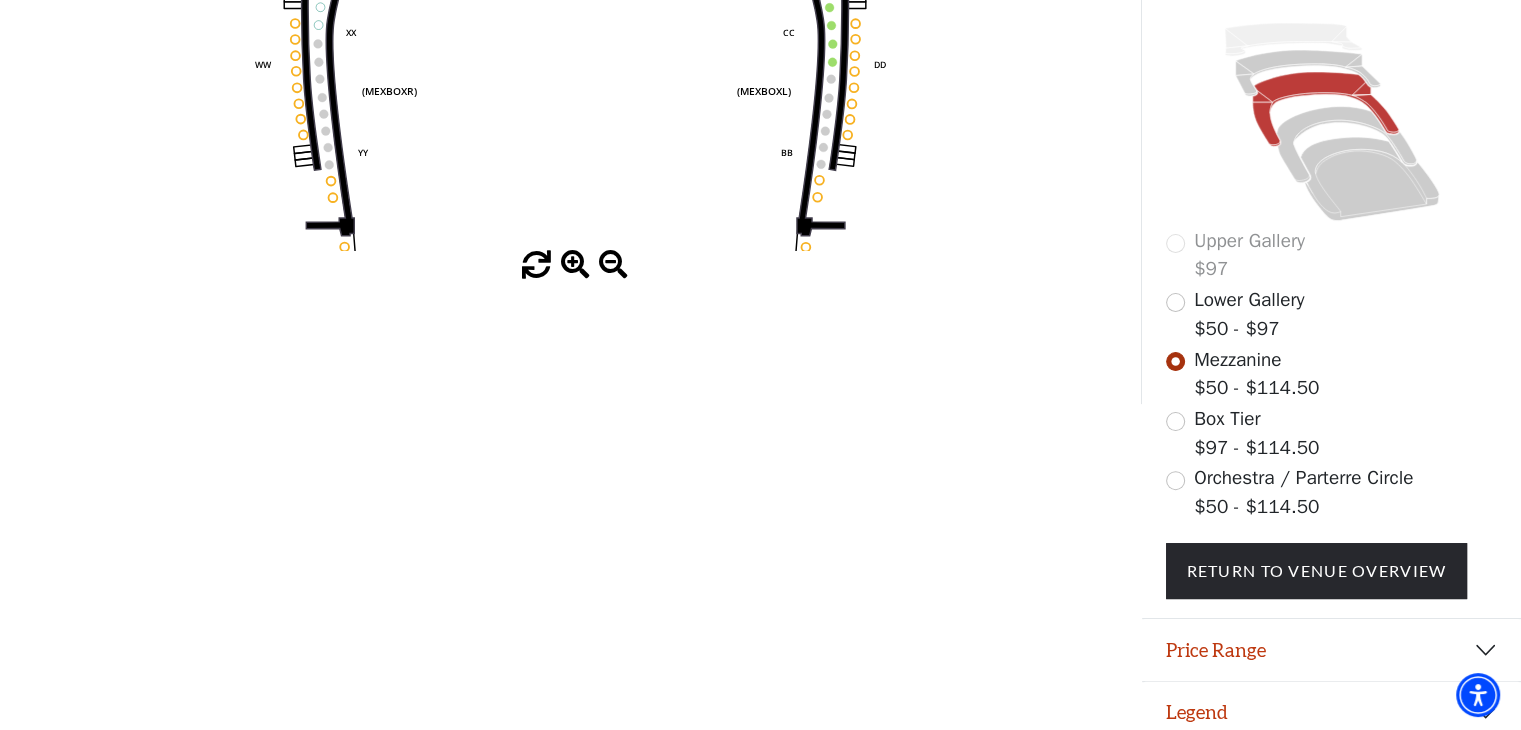 click at bounding box center (575, 265) 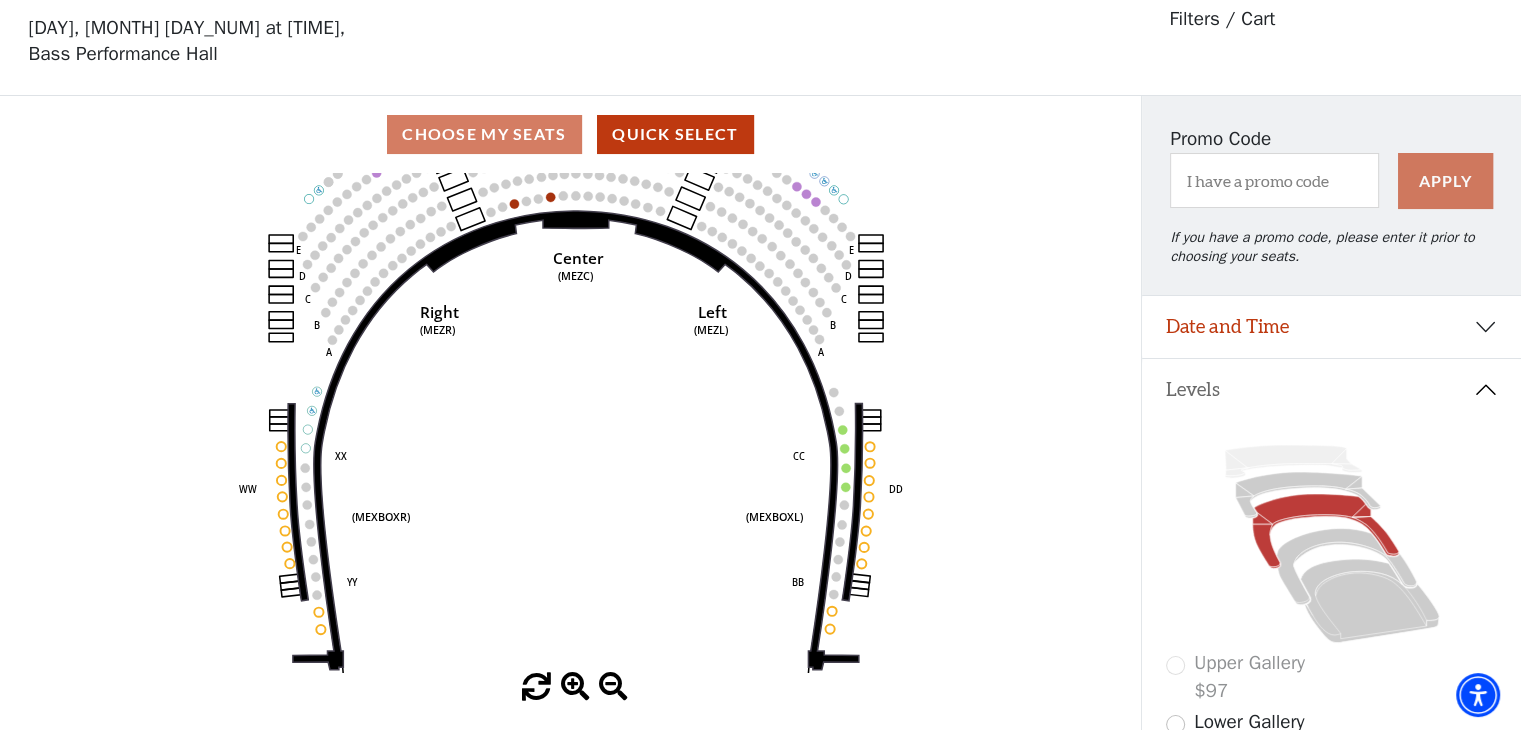 scroll, scrollTop: 0, scrollLeft: 0, axis: both 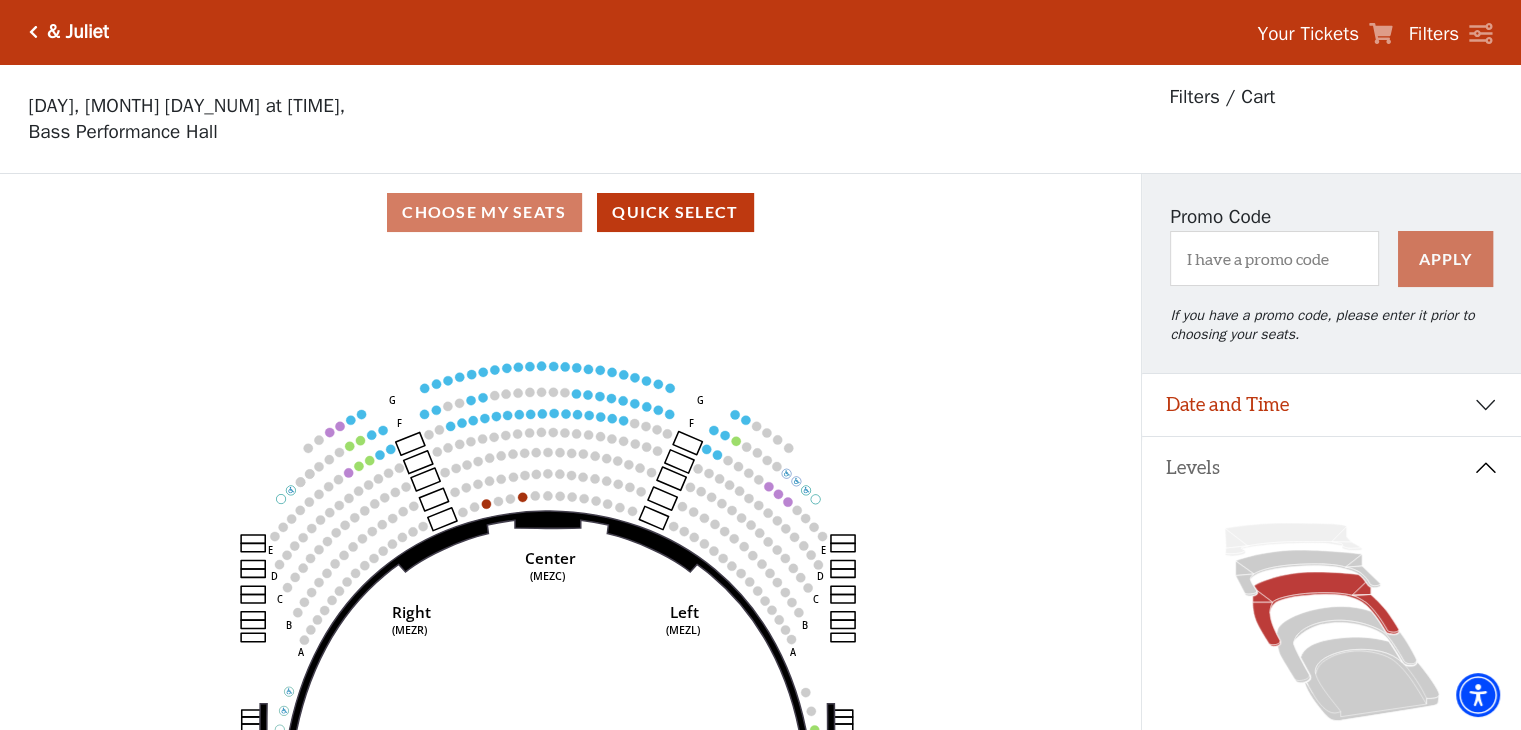 drag, startPoint x: 612, startPoint y: 445, endPoint x: 590, endPoint y: 579, distance: 135.79396 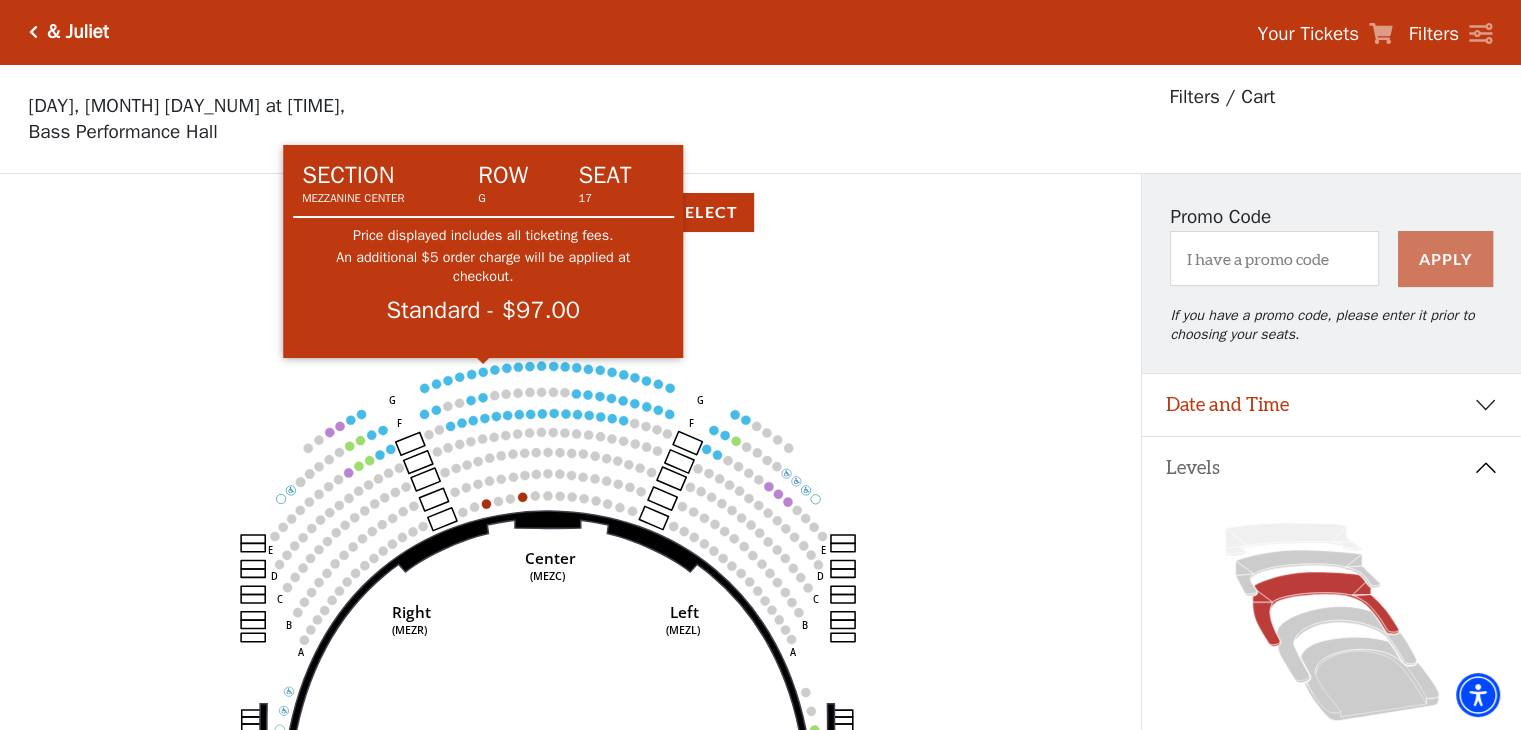 click 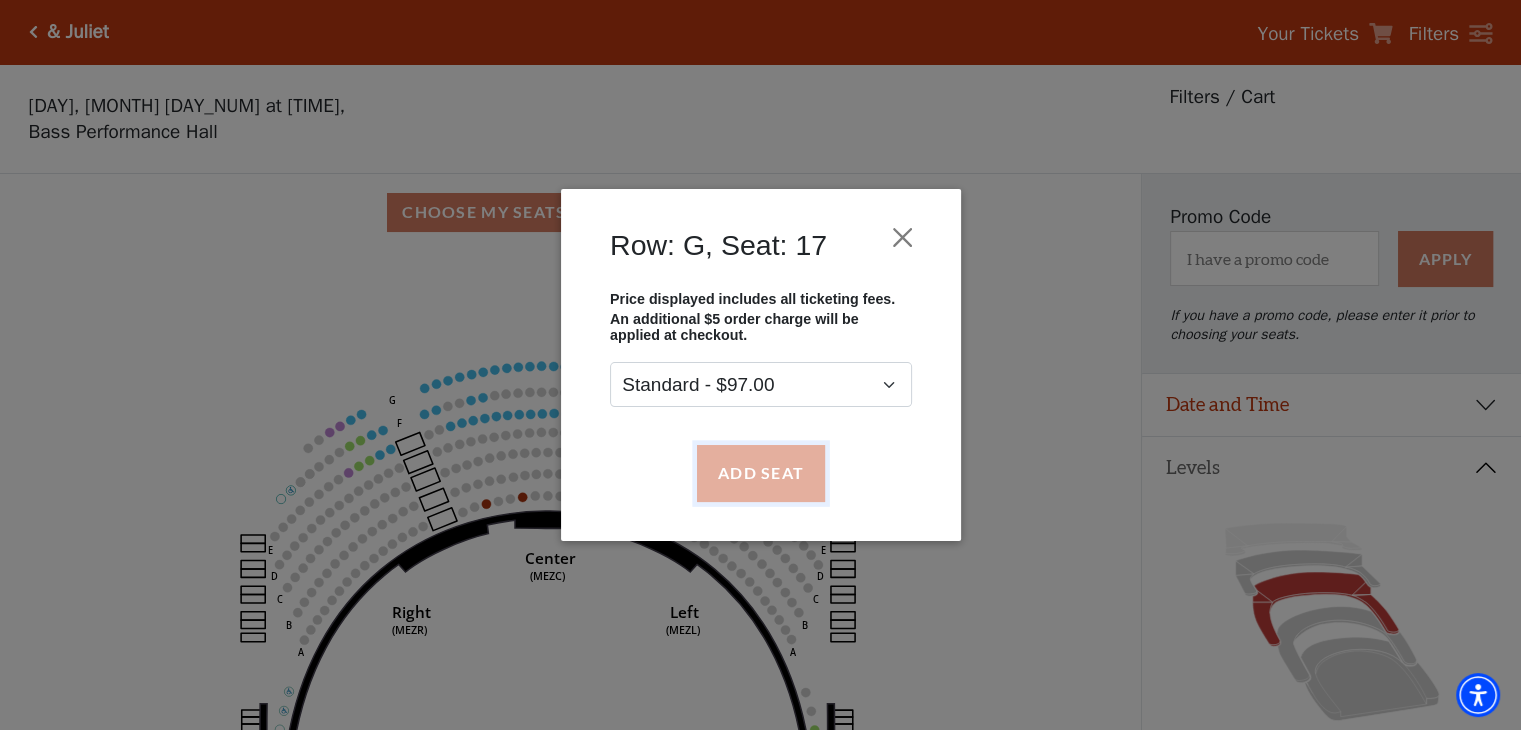 click on "Add Seat" at bounding box center [760, 473] 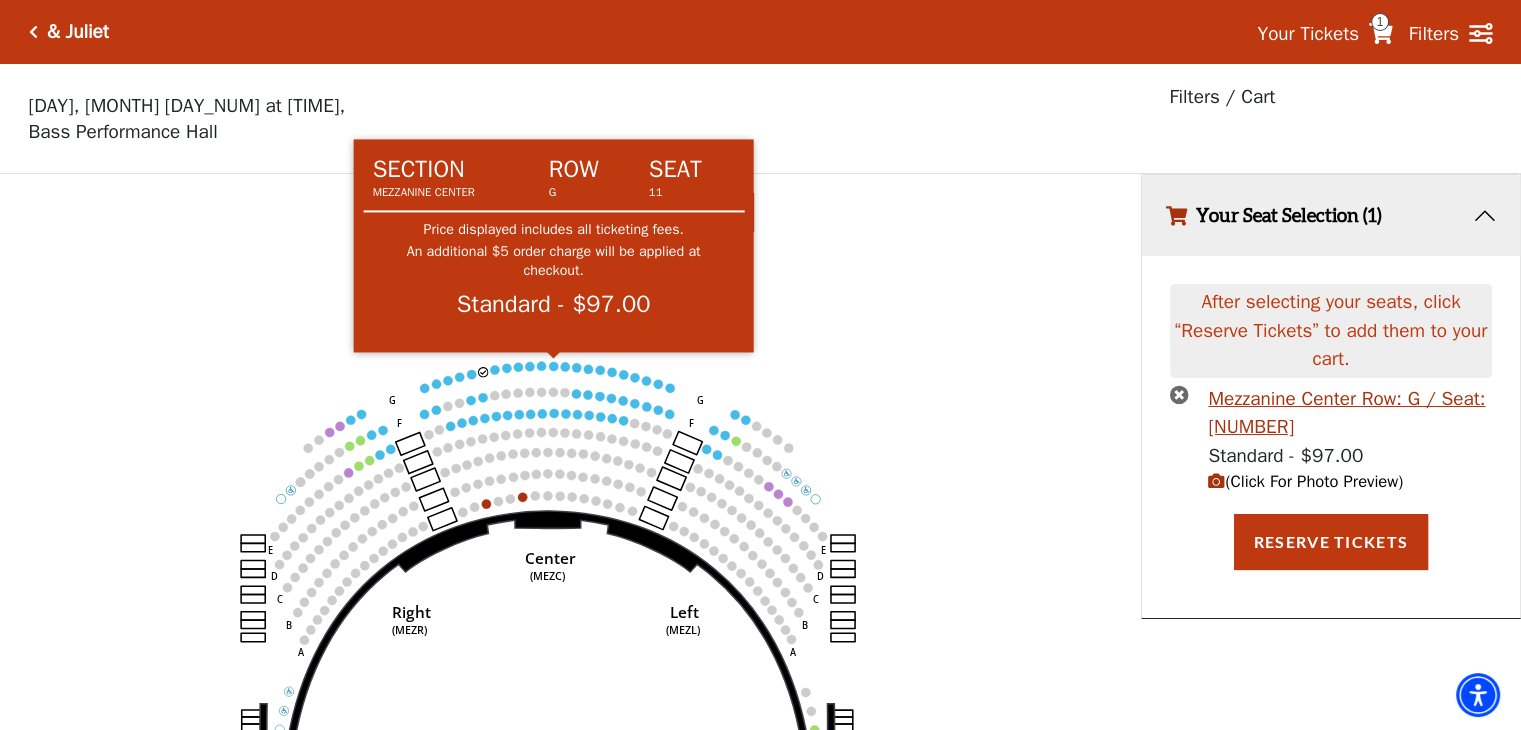 click 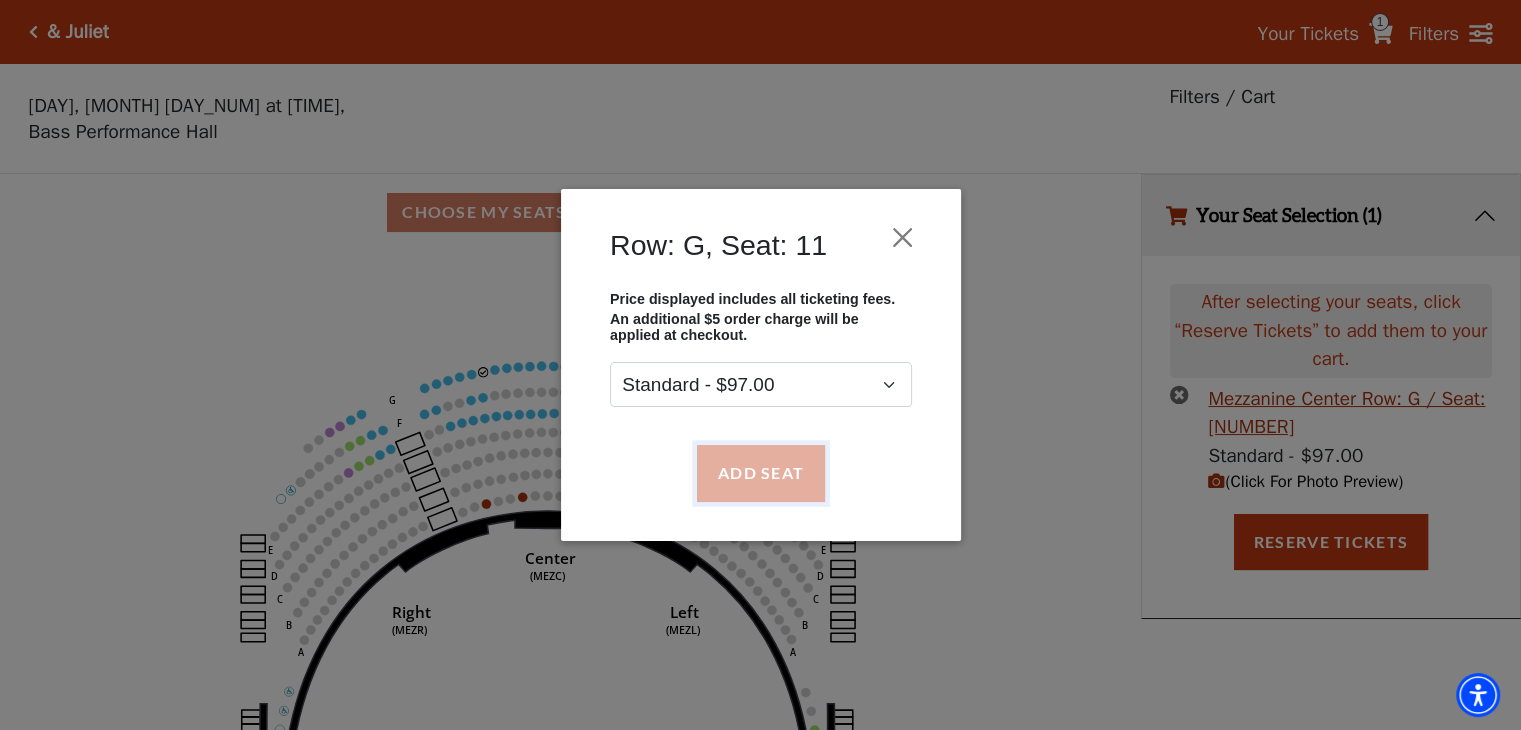 click on "Add Seat" at bounding box center (760, 473) 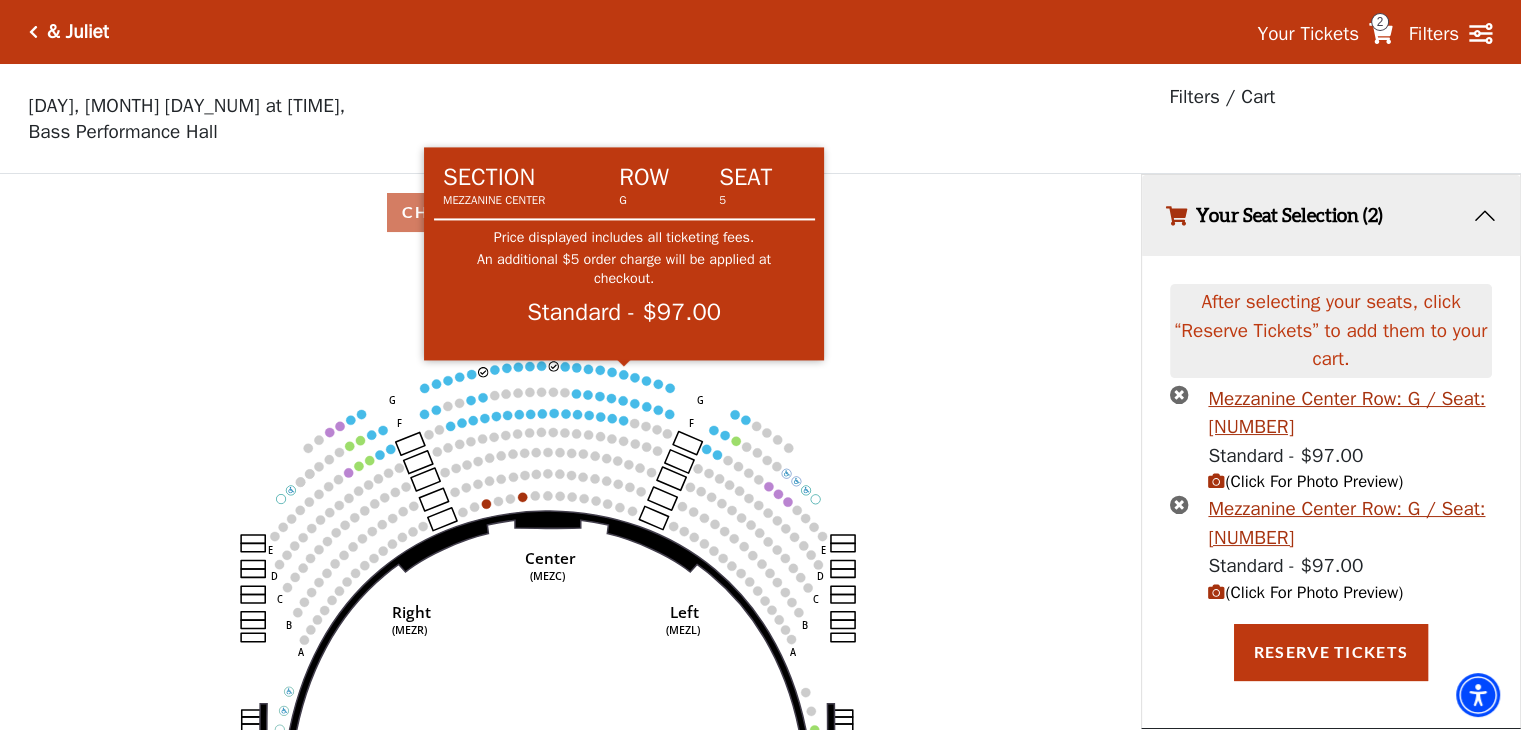 click 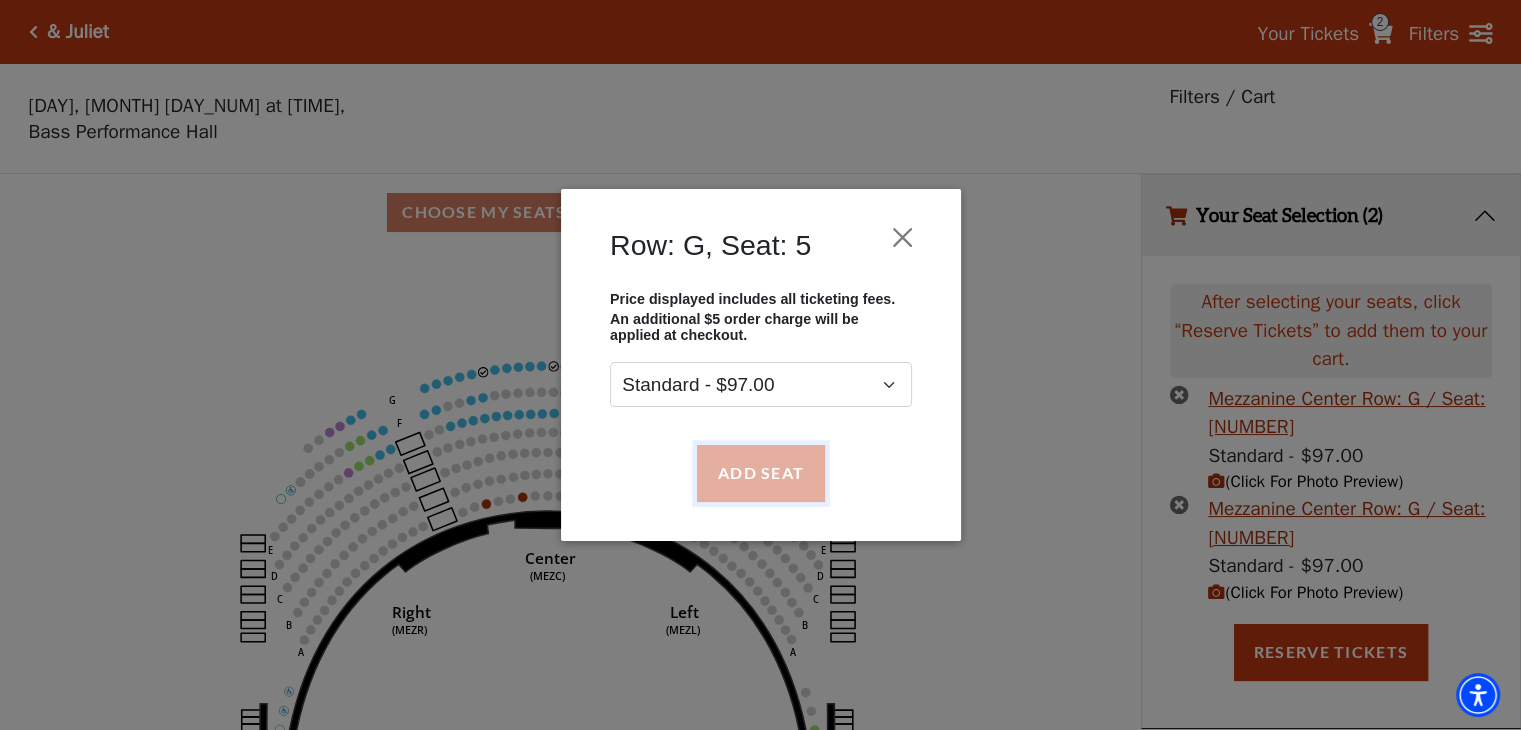 click on "Add Seat" at bounding box center (760, 473) 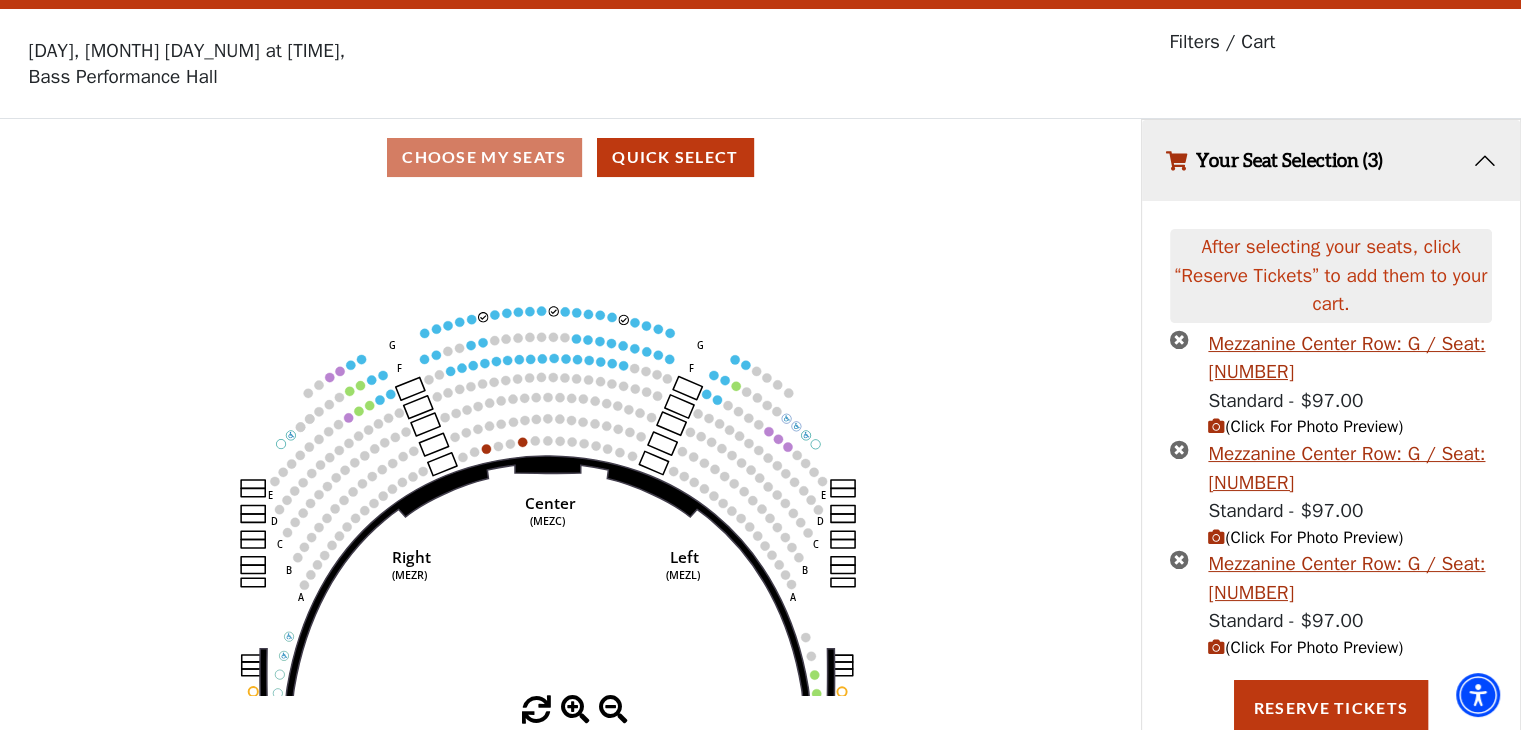 scroll, scrollTop: 60, scrollLeft: 0, axis: vertical 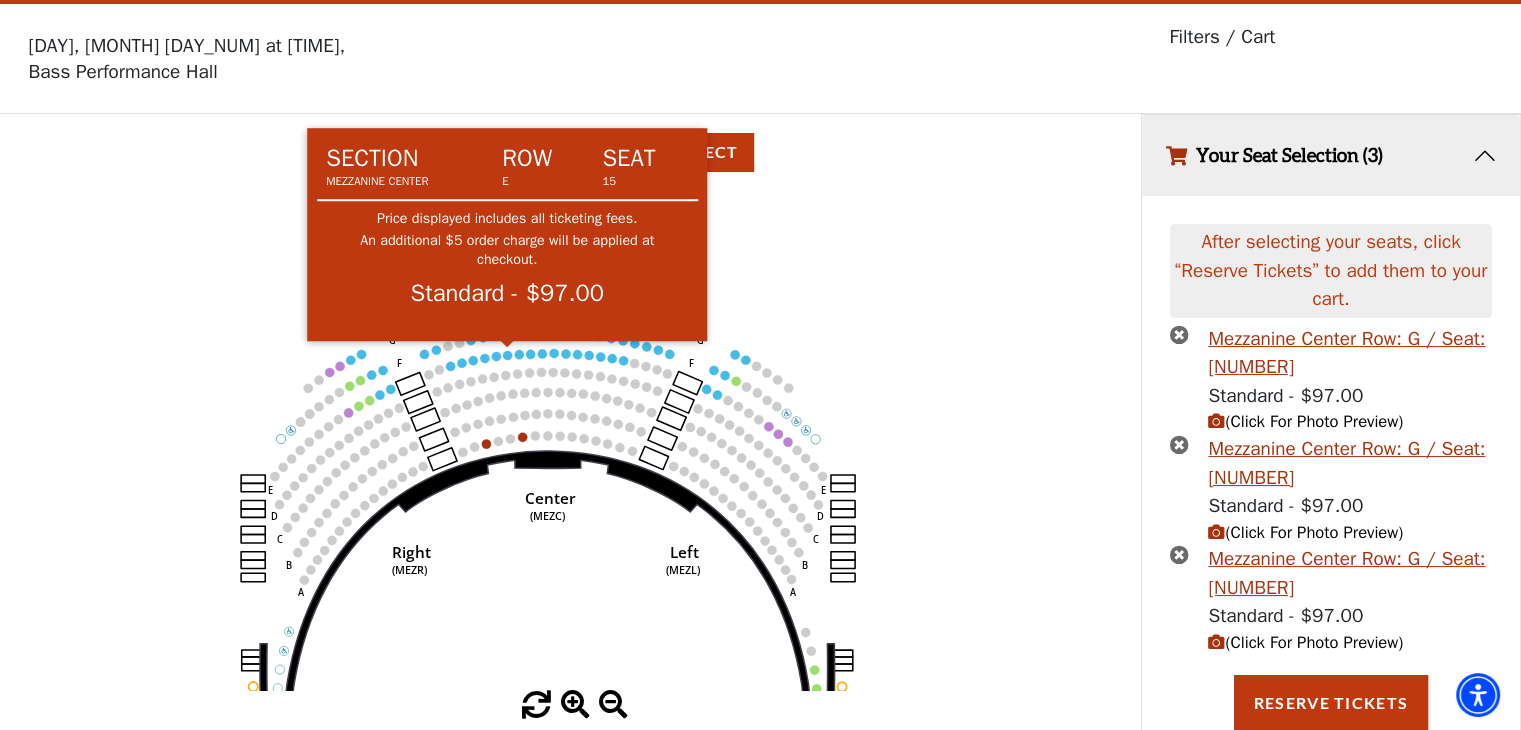 click 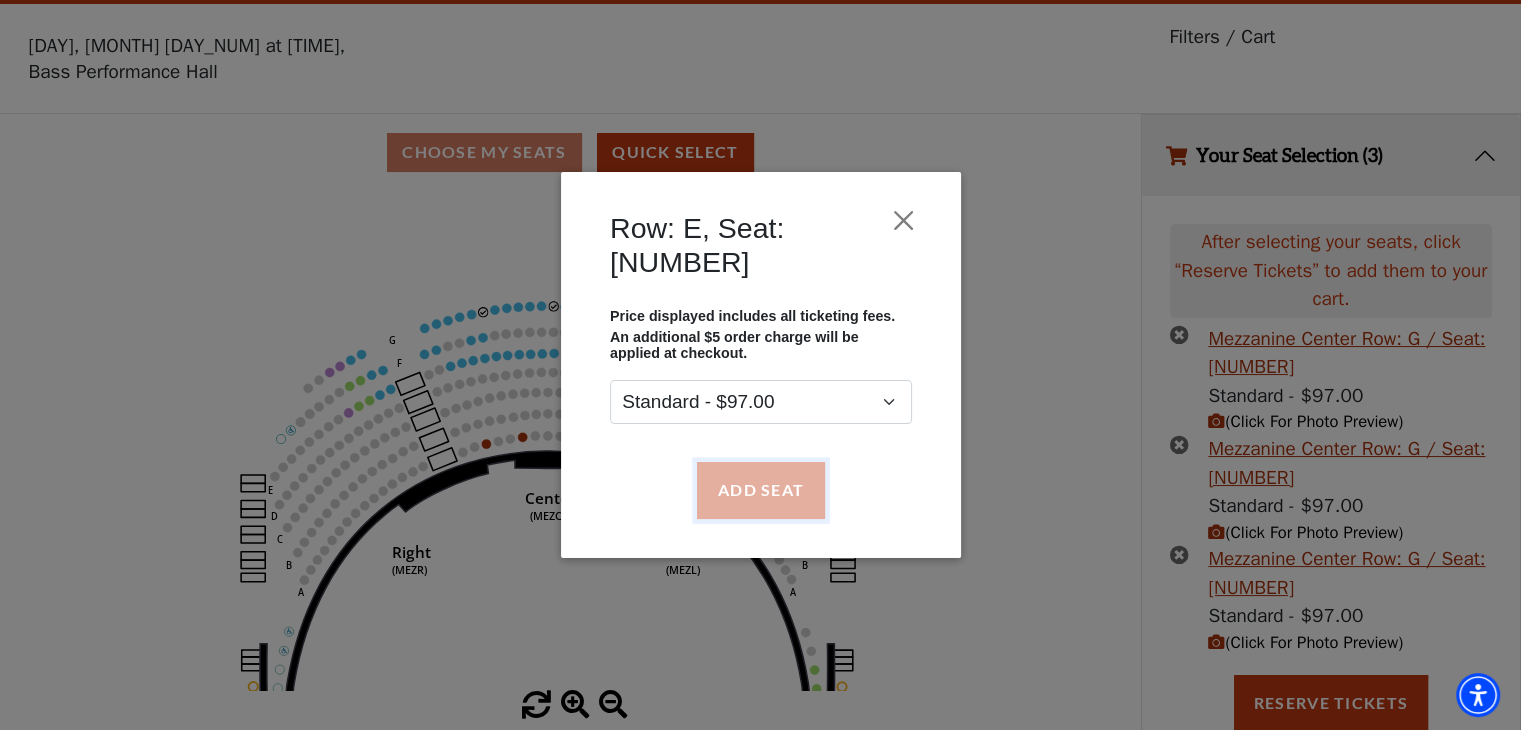 click on "Add Seat" at bounding box center [760, 490] 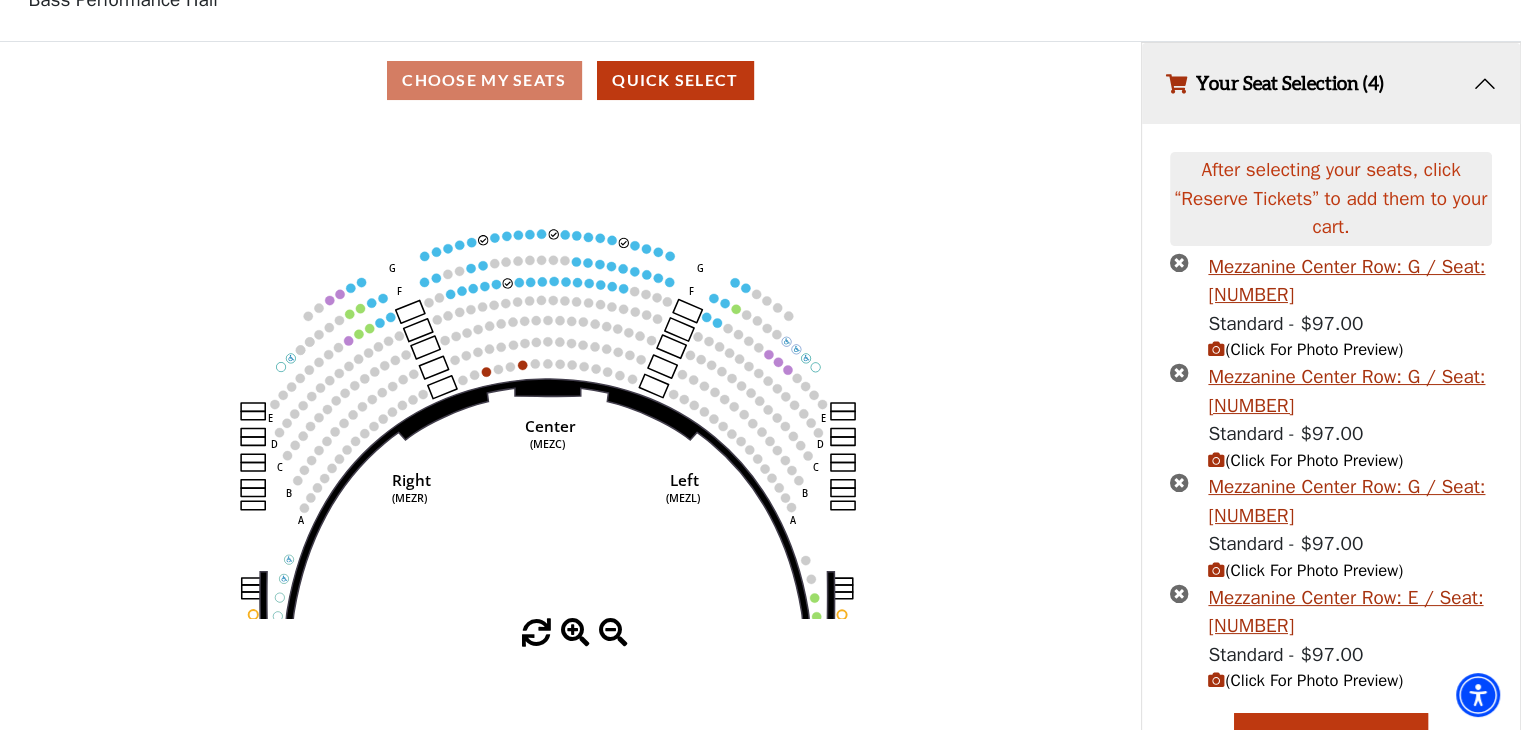 scroll, scrollTop: 170, scrollLeft: 0, axis: vertical 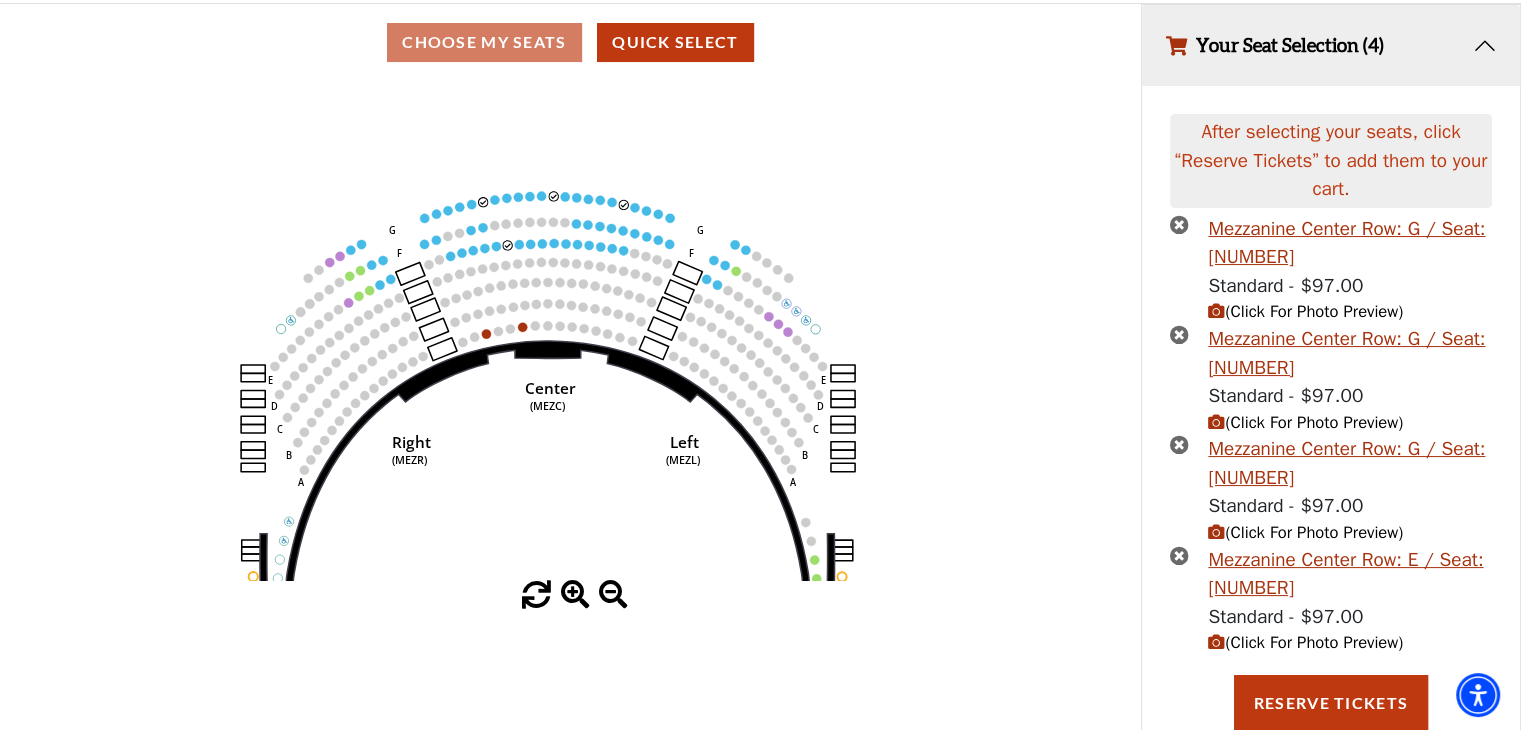 click at bounding box center (1179, 224) 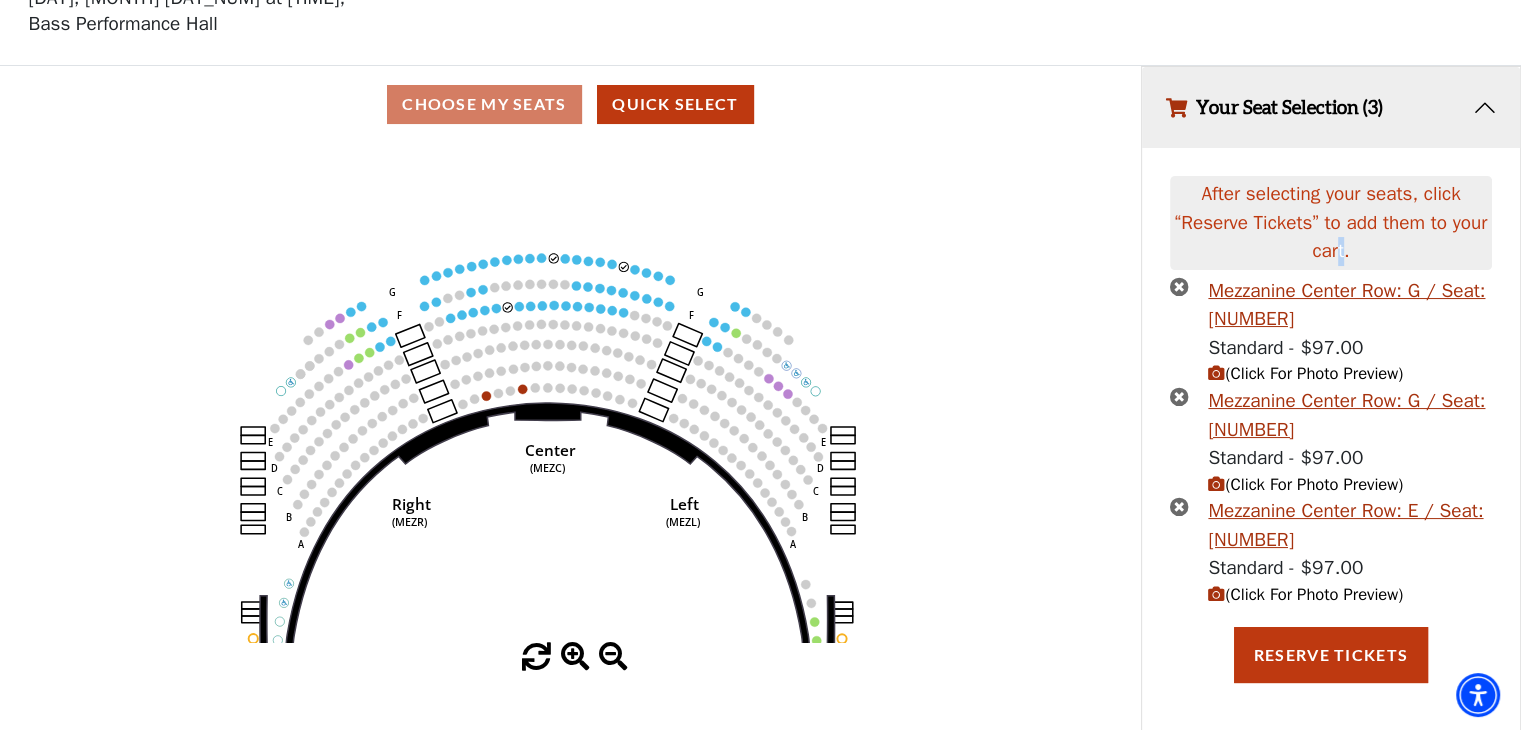 click on "After selecting your seats, click “Reserve Tickets” to add them to your cart." at bounding box center (1330, 223) 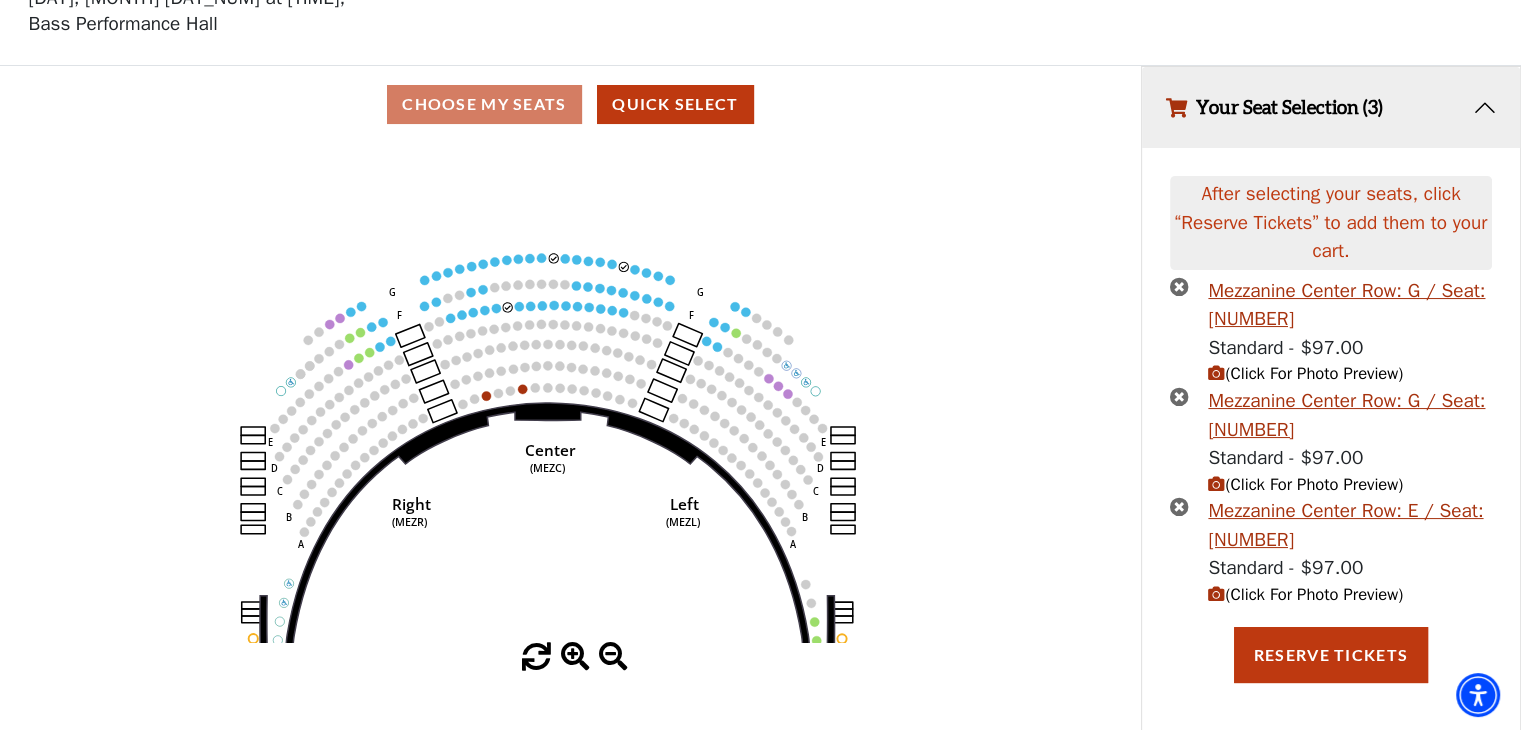 click on "After selecting your seats, click “Reserve Tickets” to add them to your cart." at bounding box center (1330, 226) 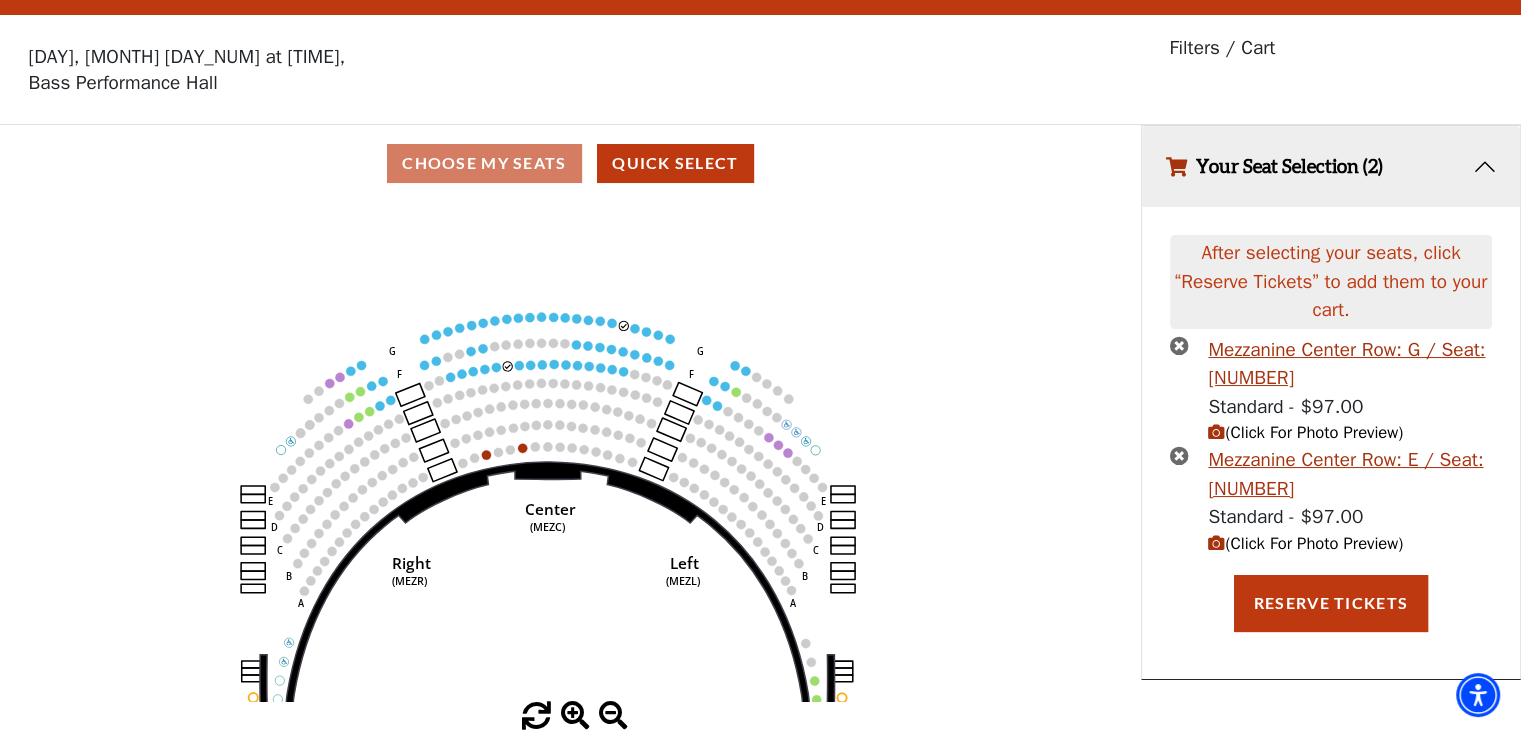 scroll, scrollTop: 48, scrollLeft: 0, axis: vertical 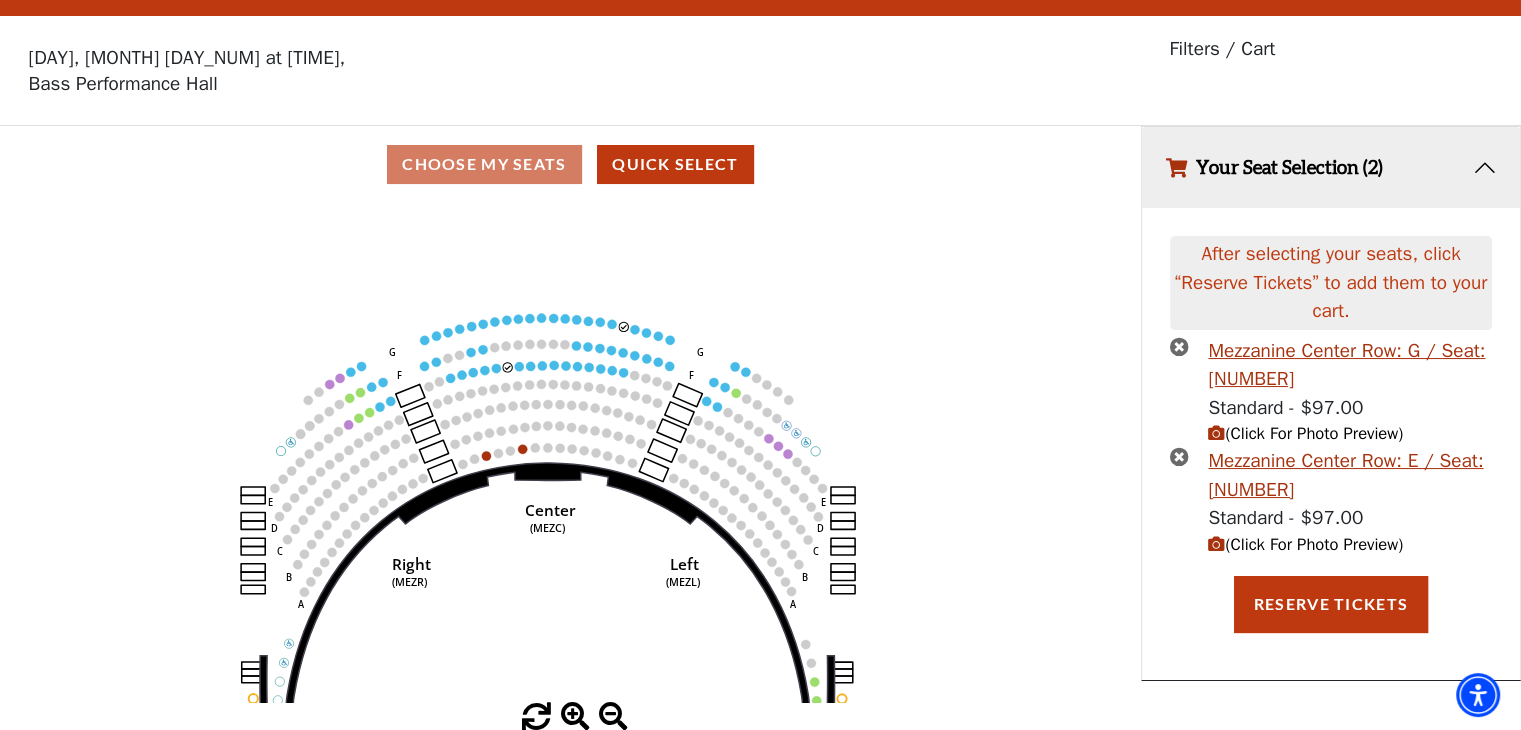 click at bounding box center [1179, 346] 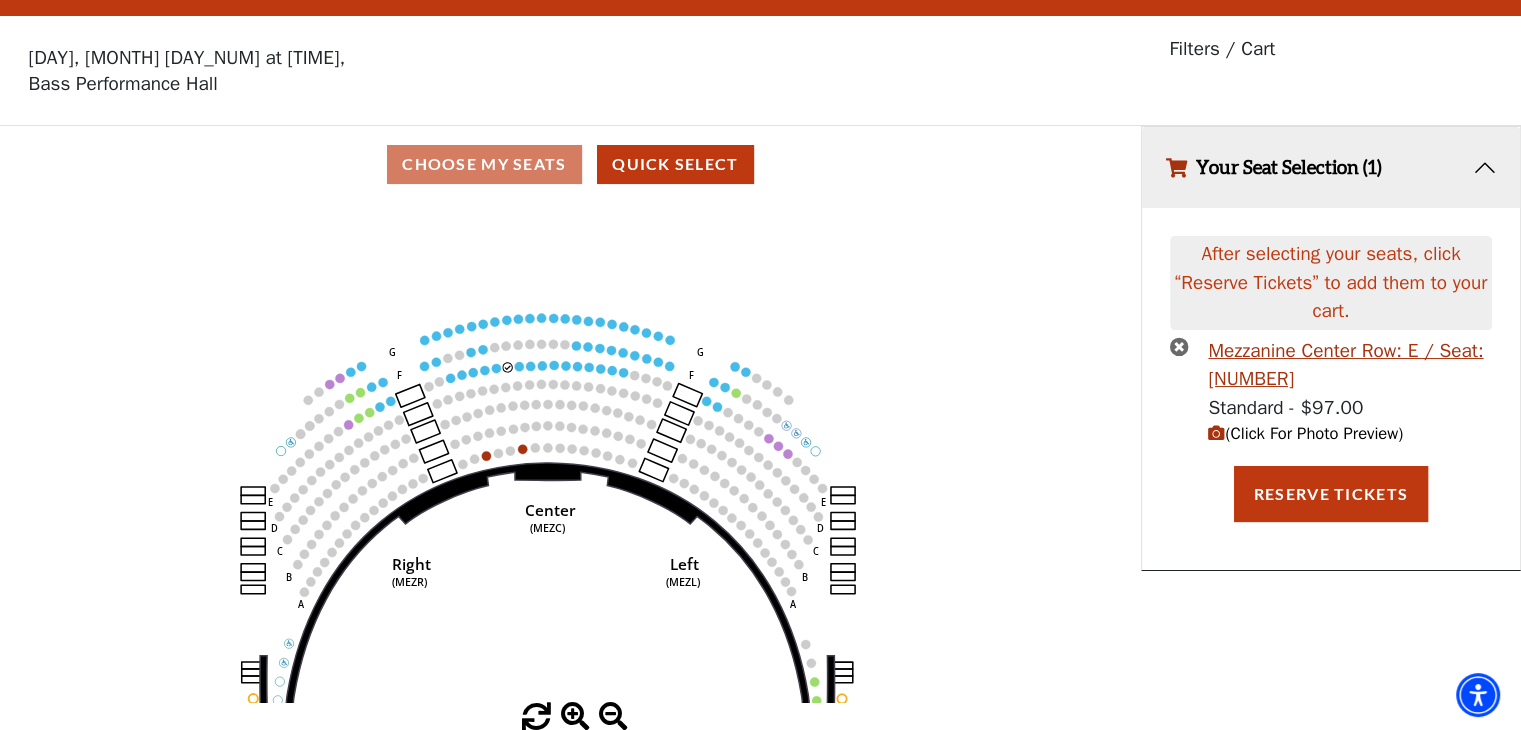 click at bounding box center (1179, 346) 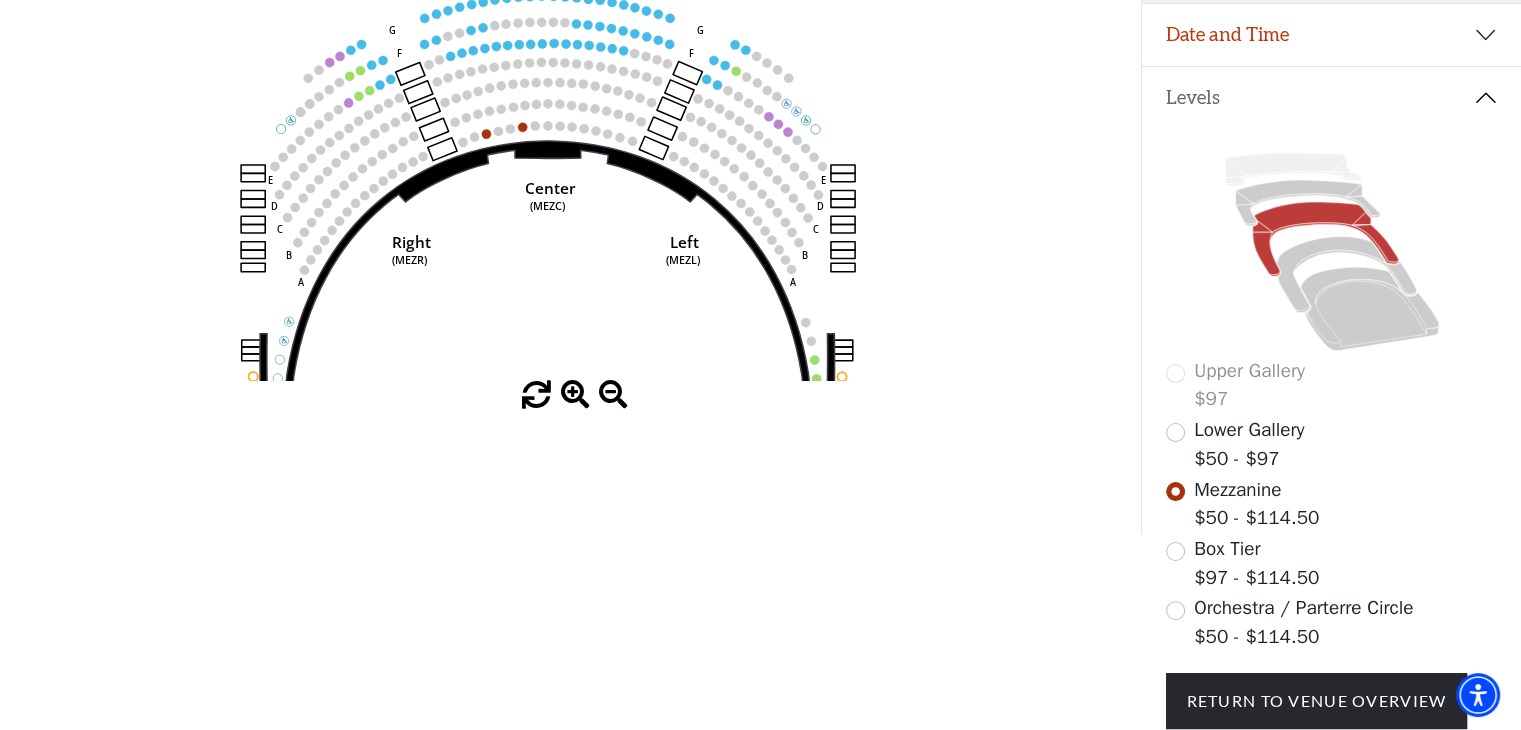 scroll, scrollTop: 470, scrollLeft: 0, axis: vertical 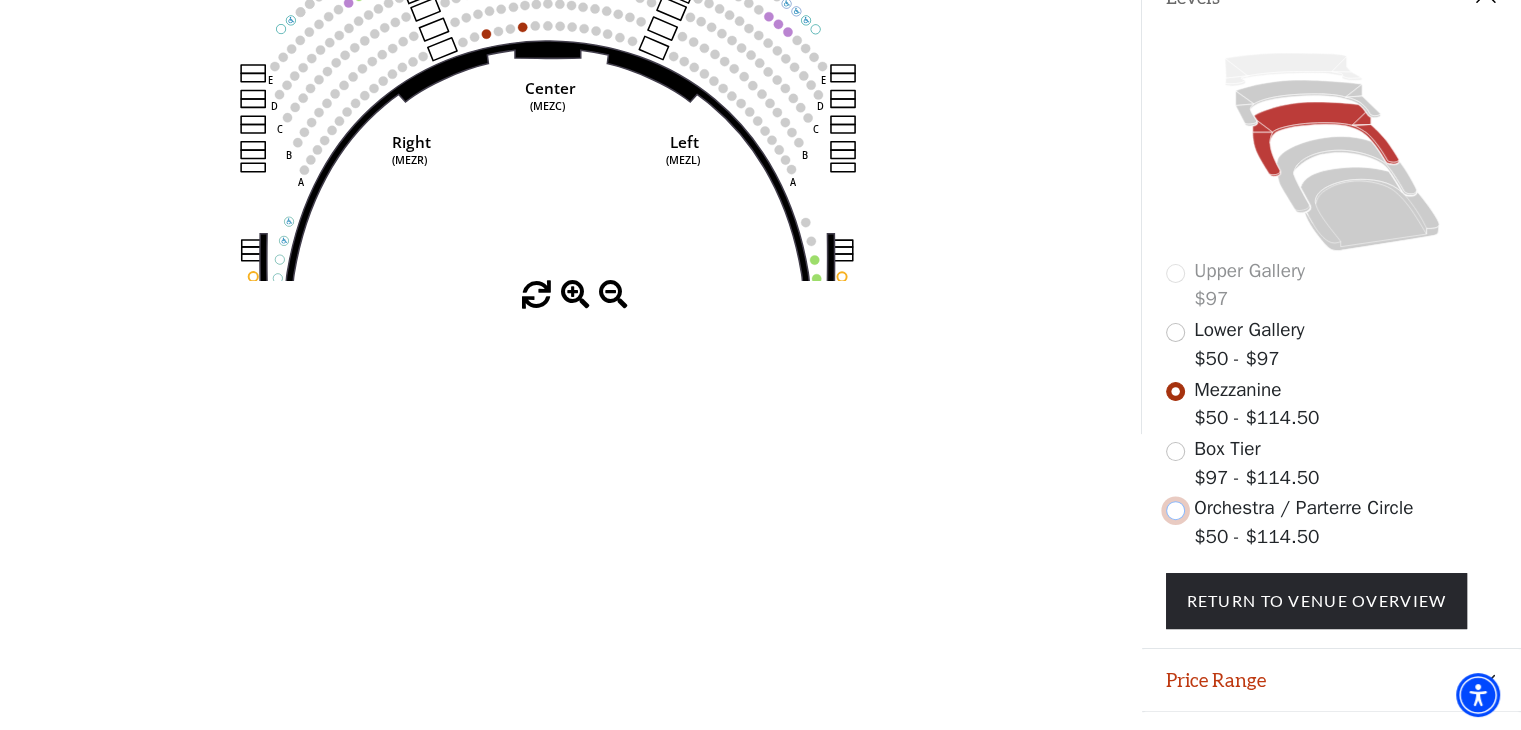 click at bounding box center (1175, 510) 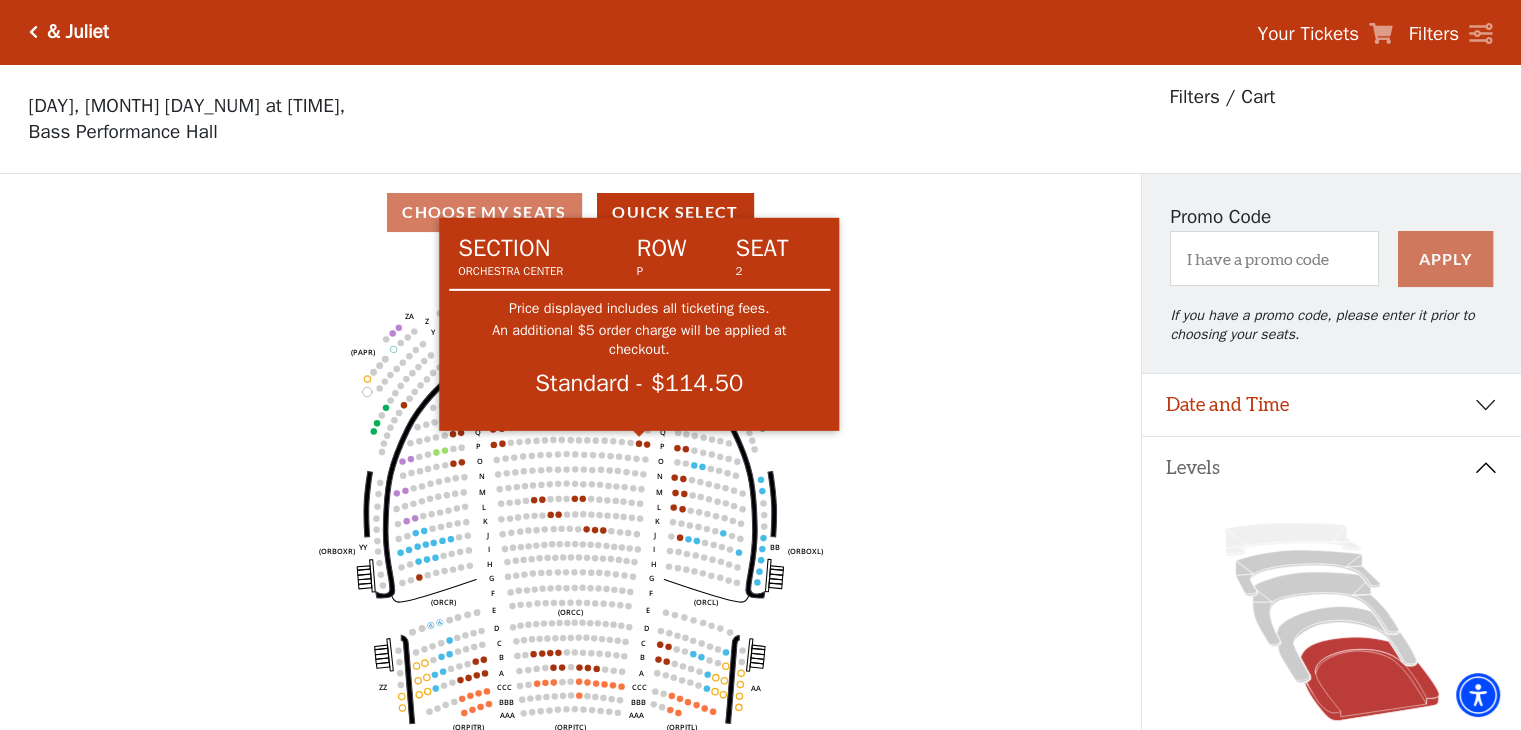 scroll, scrollTop: 100, scrollLeft: 0, axis: vertical 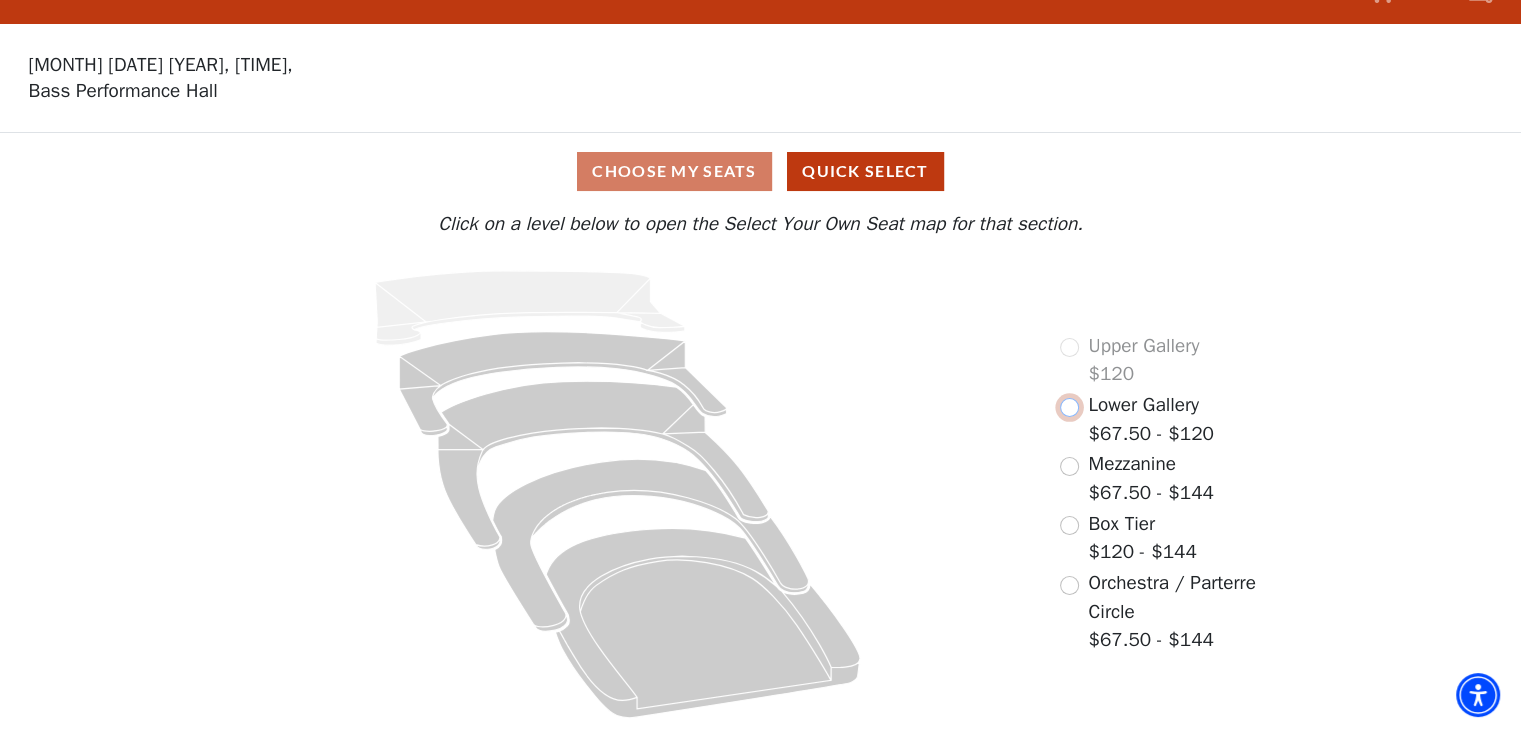 click at bounding box center (1069, 407) 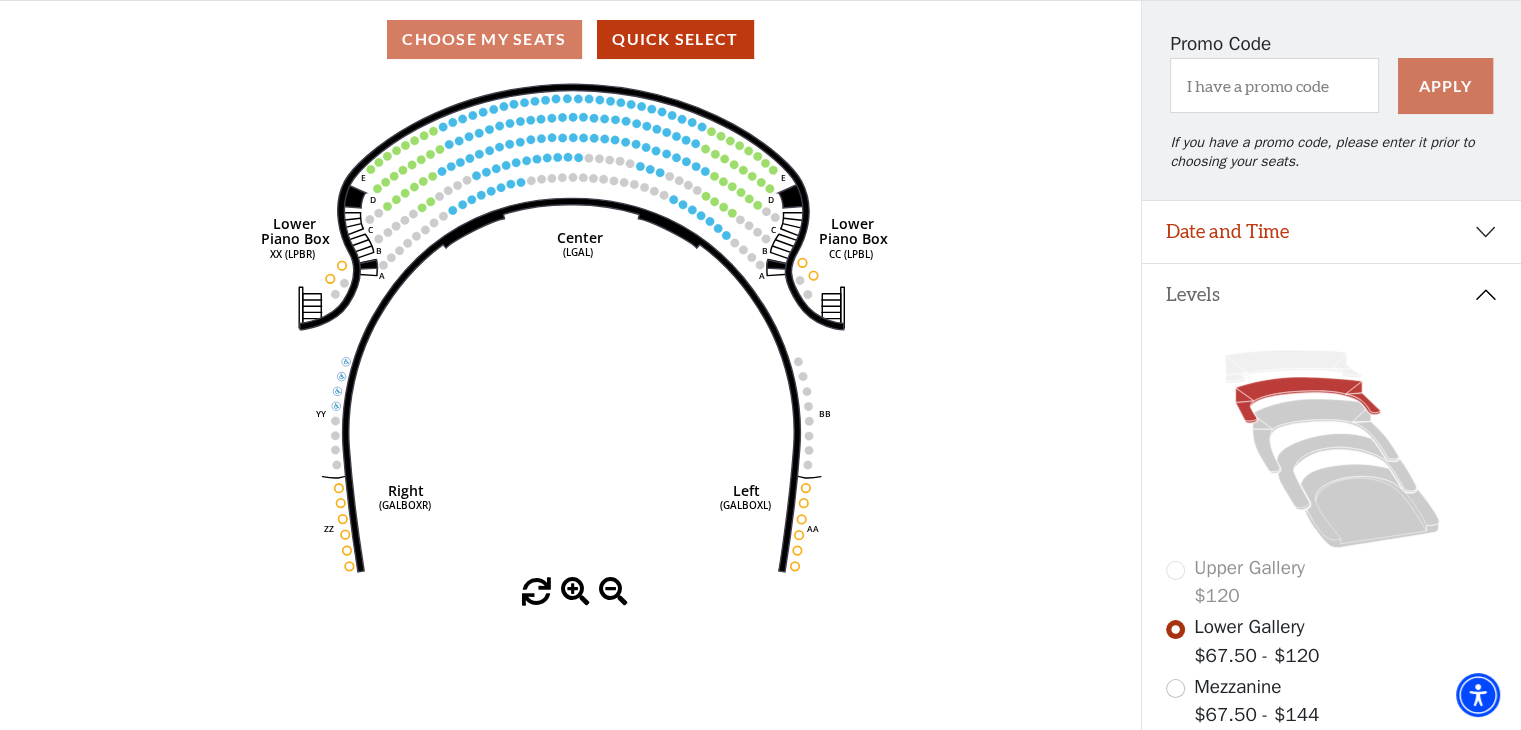 scroll, scrollTop: 392, scrollLeft: 0, axis: vertical 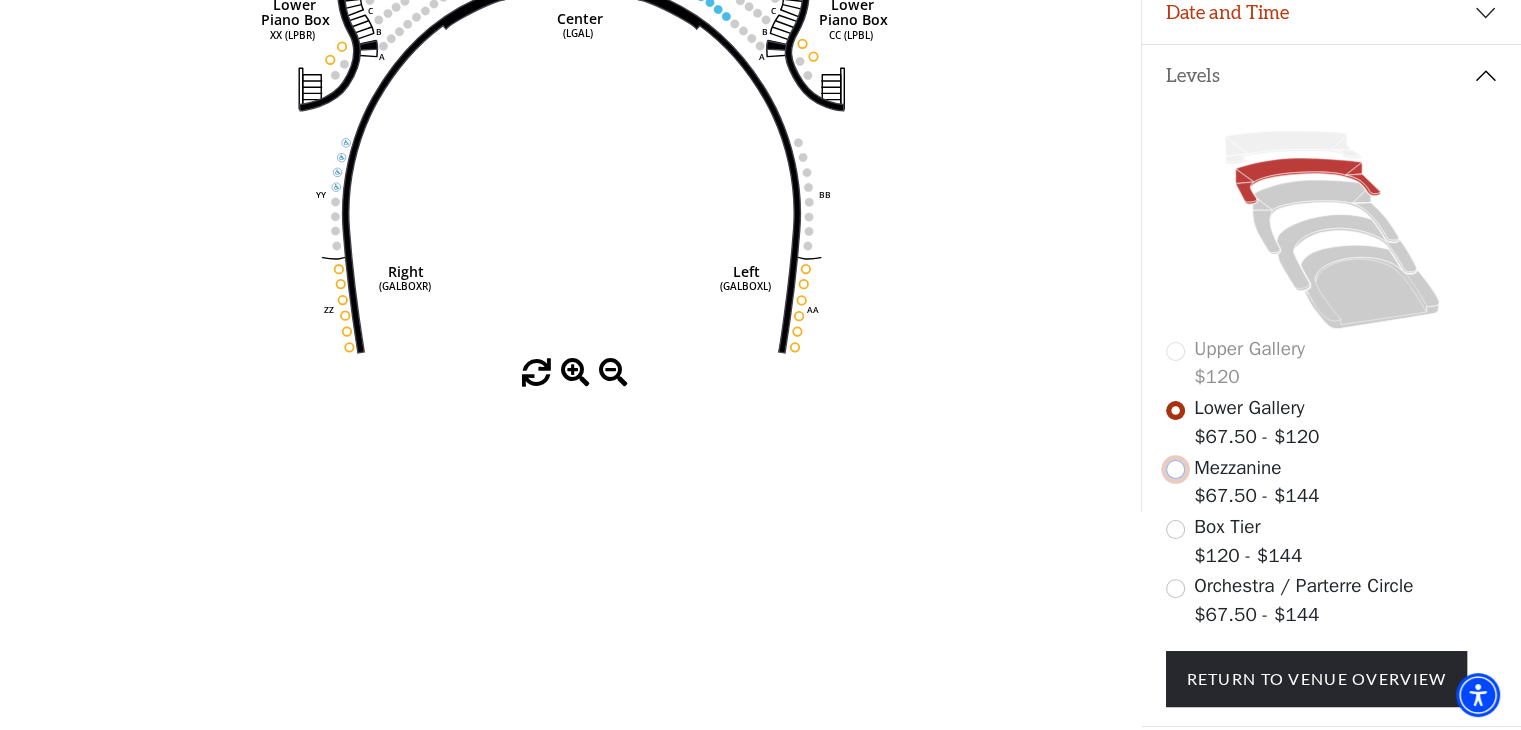 click at bounding box center (1175, 469) 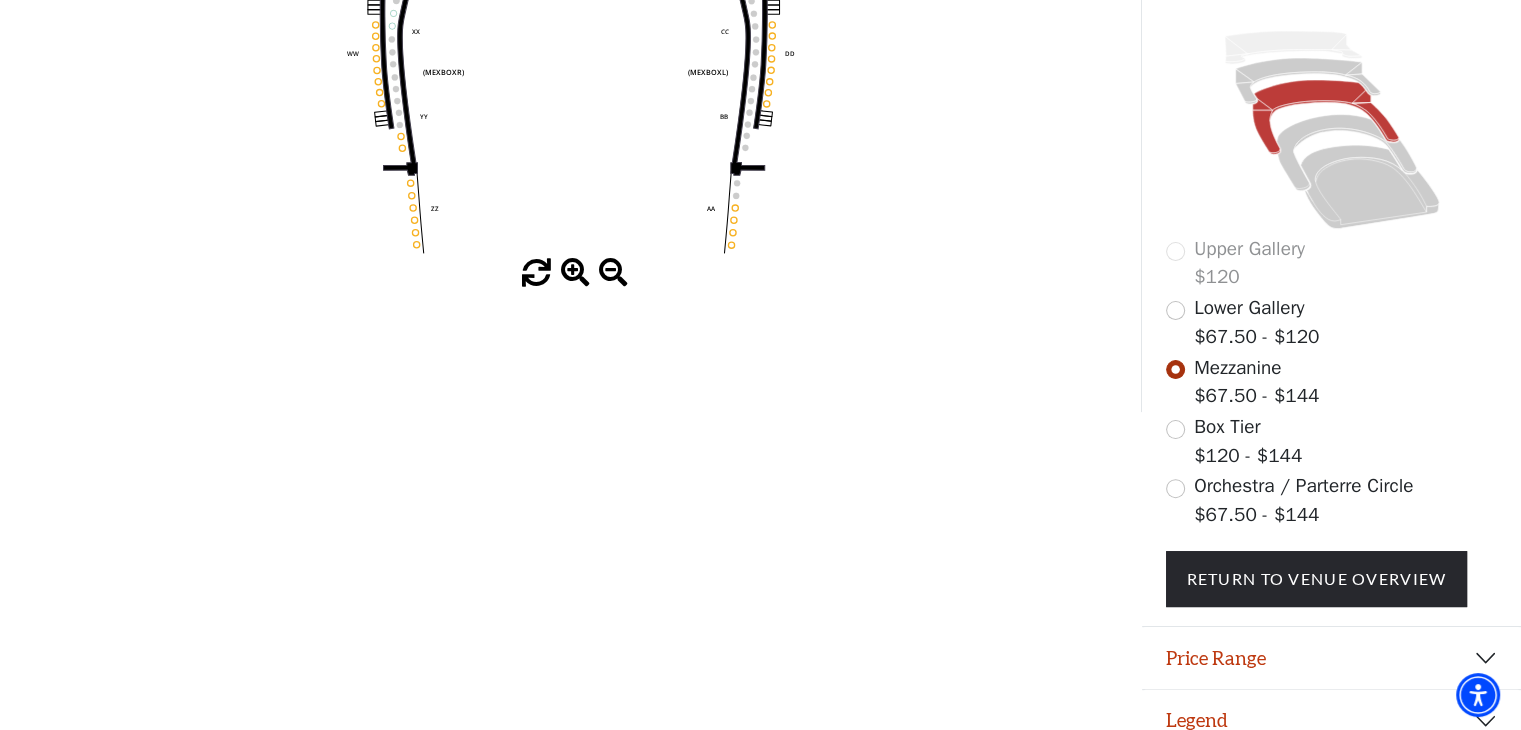 scroll, scrollTop: 0, scrollLeft: 0, axis: both 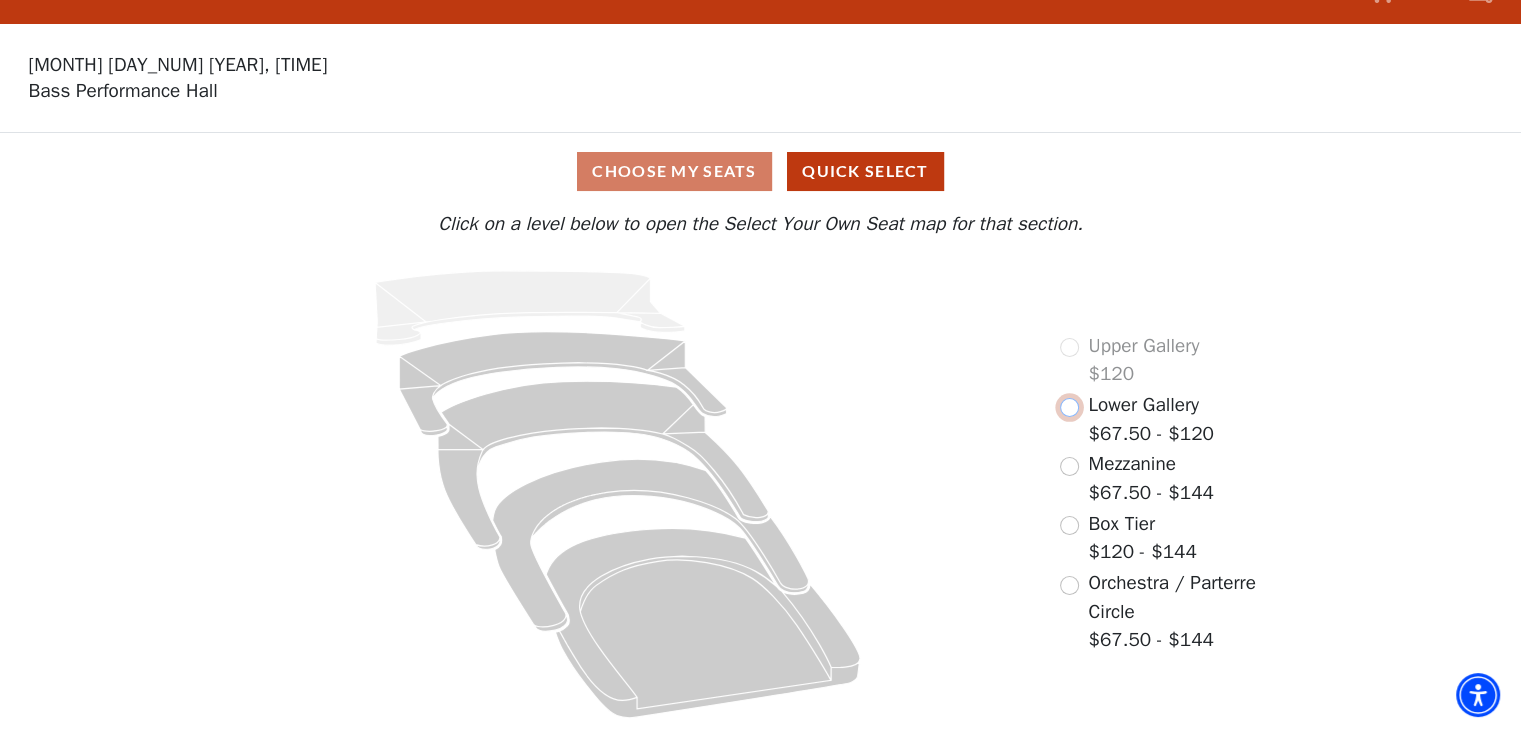 click at bounding box center [1069, 407] 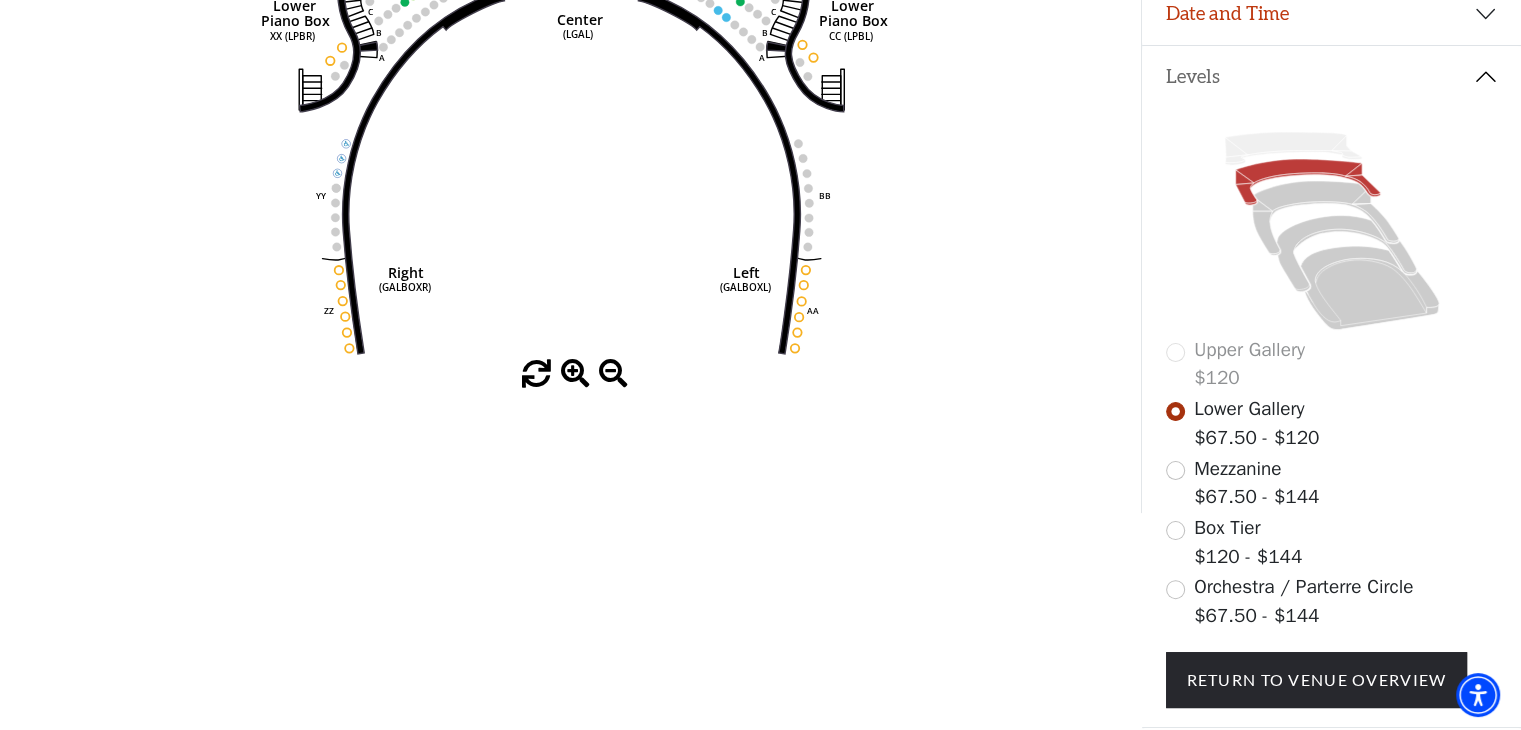 scroll, scrollTop: 400, scrollLeft: 0, axis: vertical 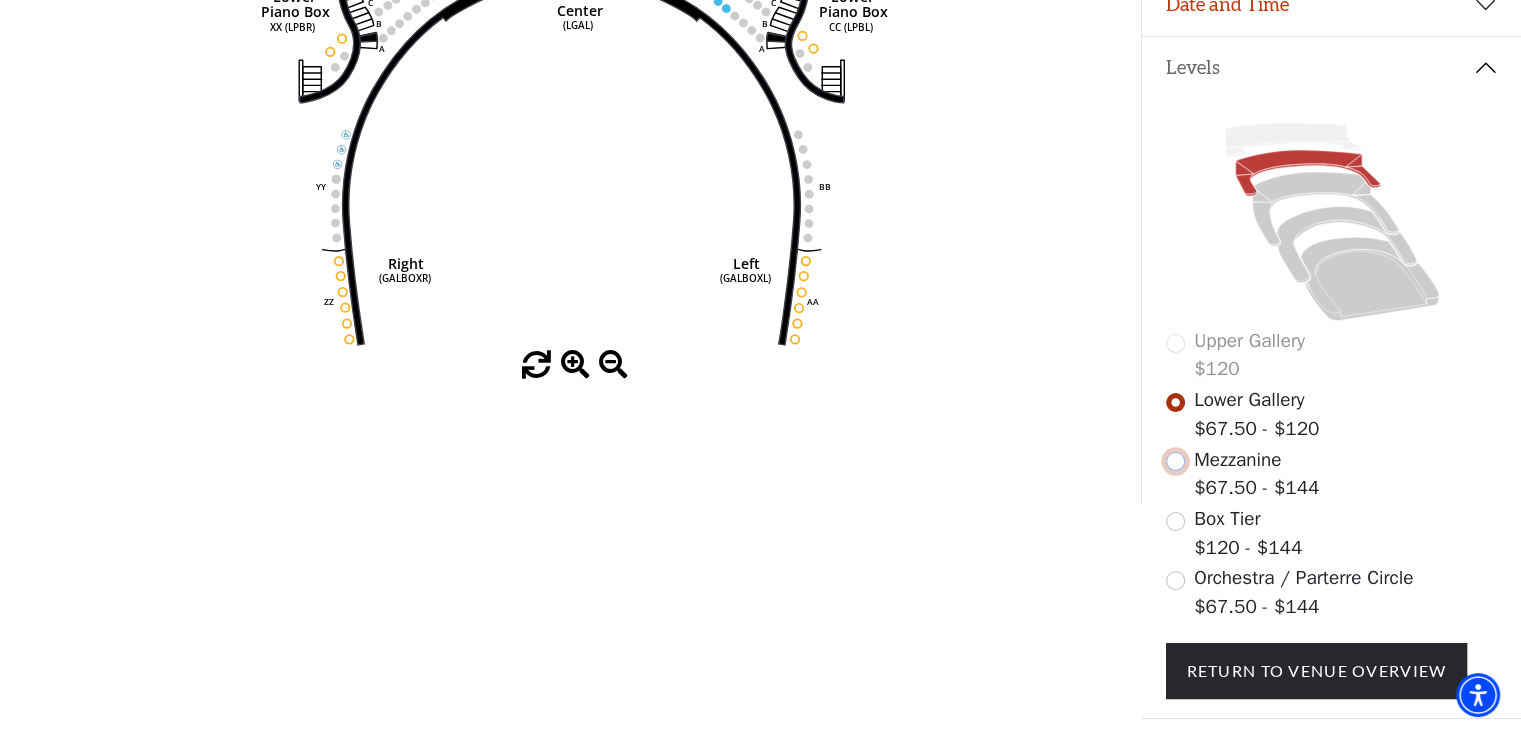 click at bounding box center [1175, 461] 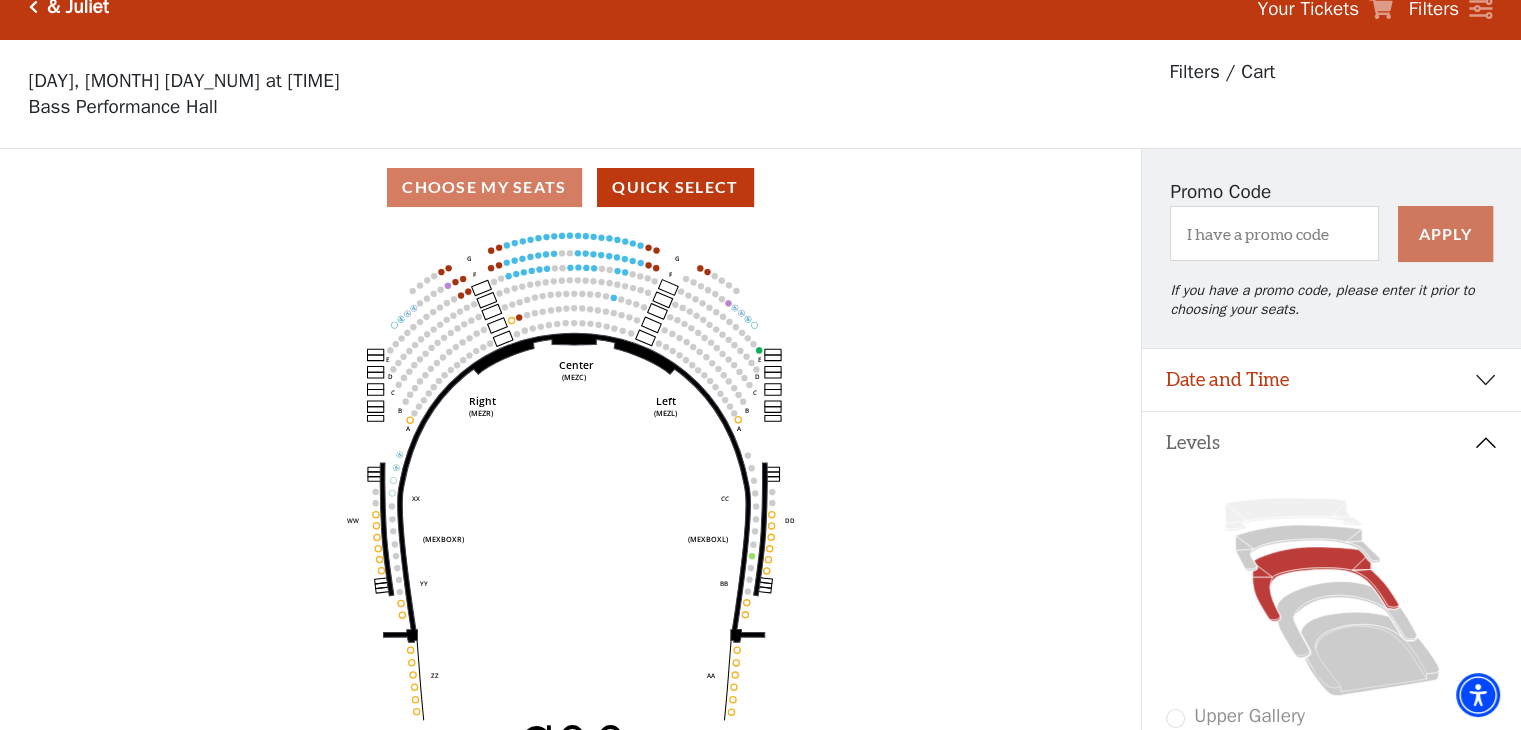 scroll, scrollTop: 0, scrollLeft: 0, axis: both 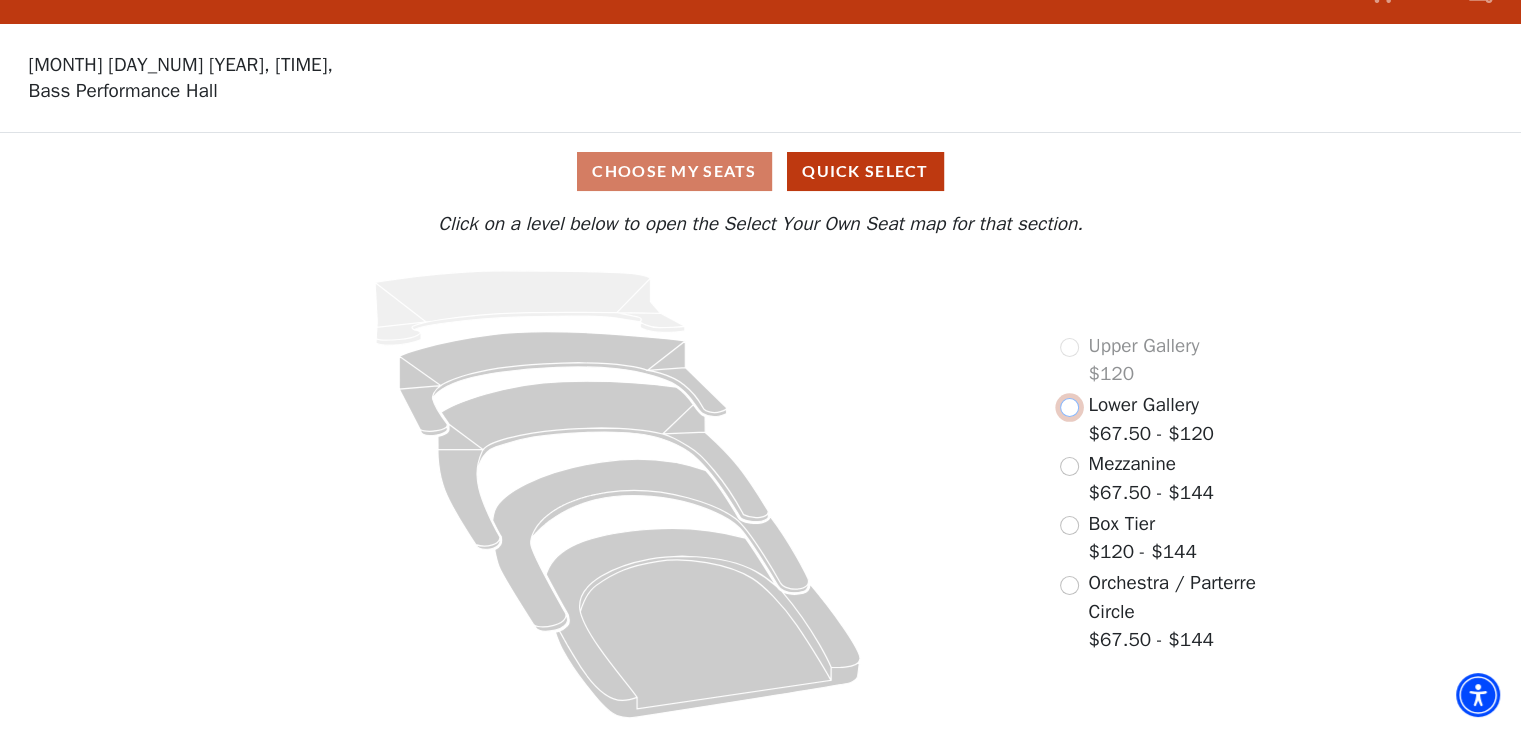 click at bounding box center (1069, 407) 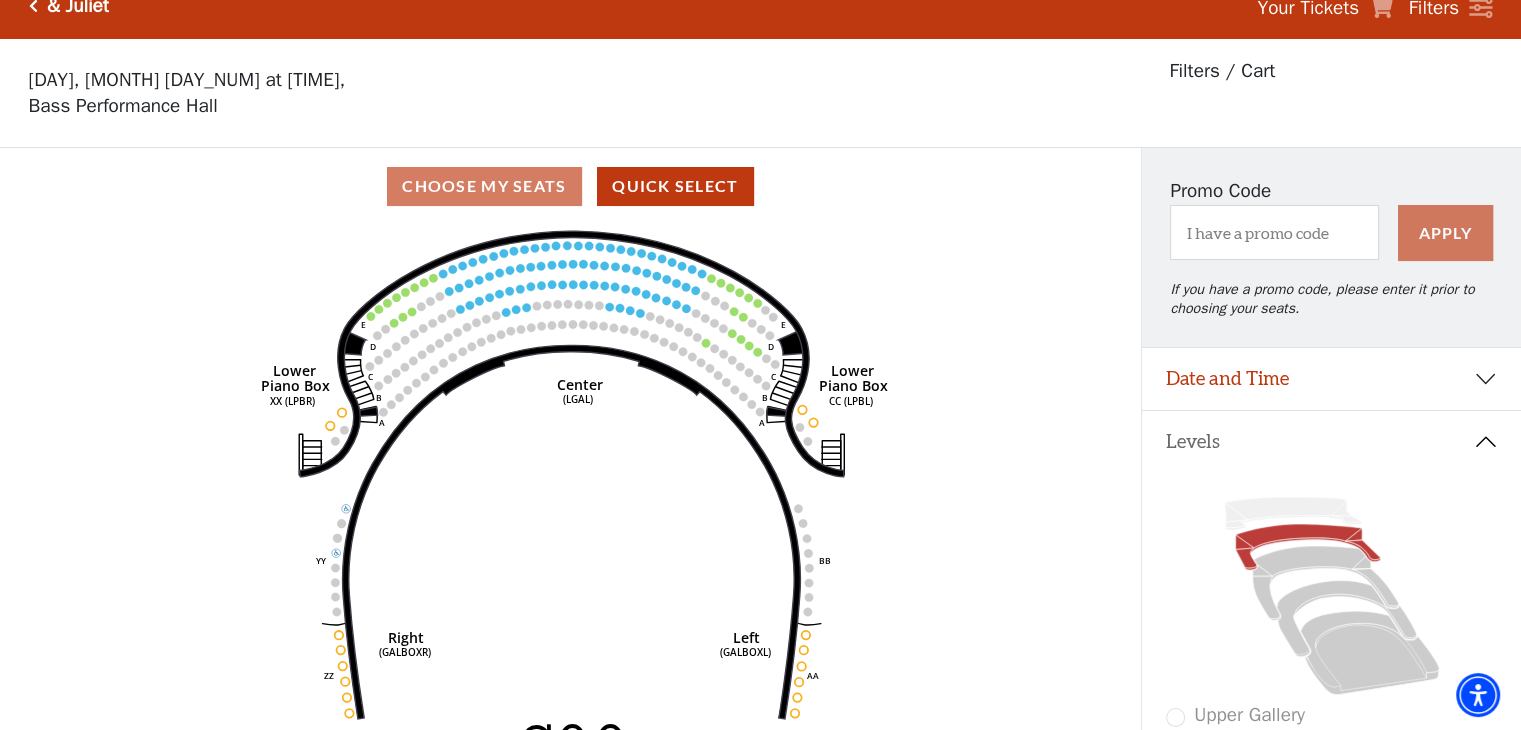 scroll, scrollTop: 92, scrollLeft: 0, axis: vertical 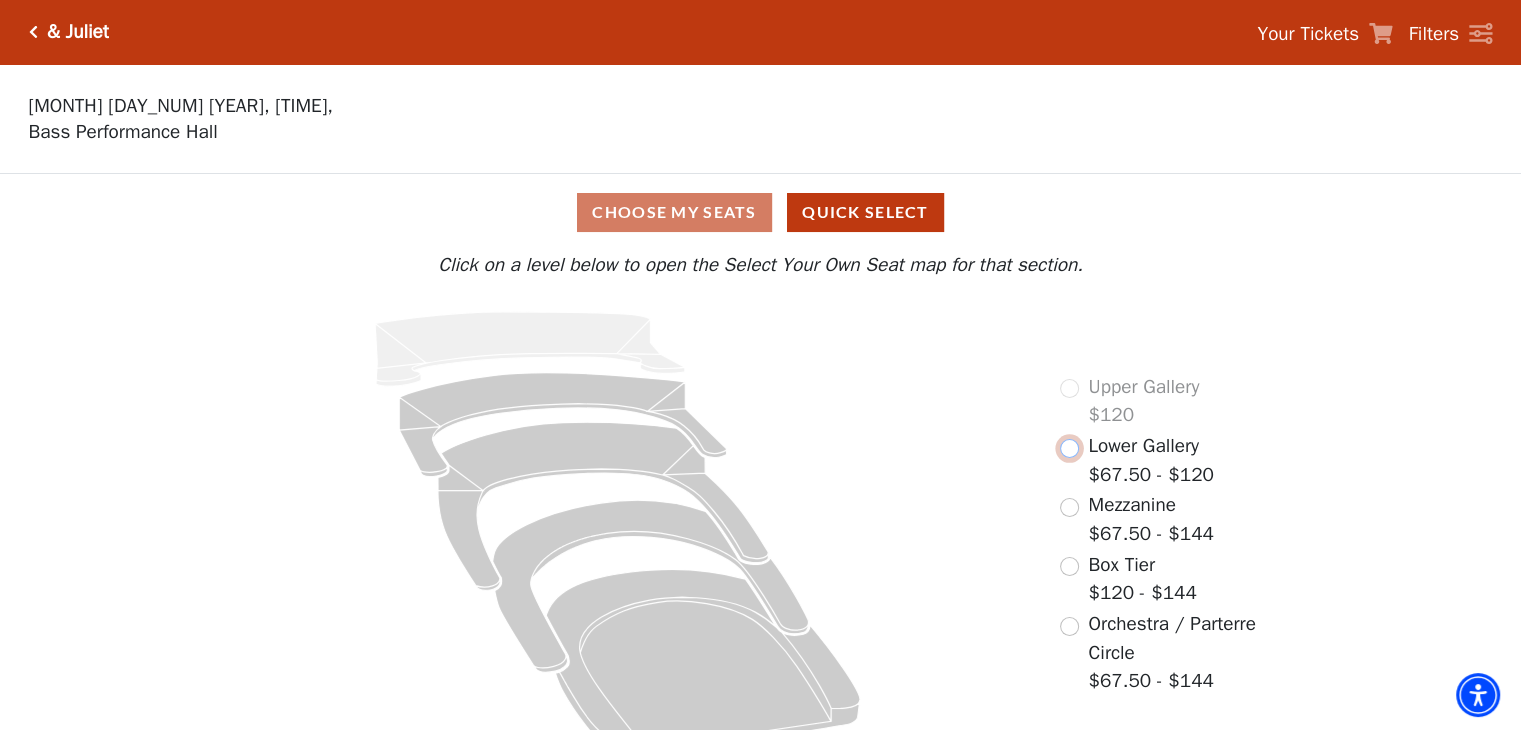 click at bounding box center [1069, 448] 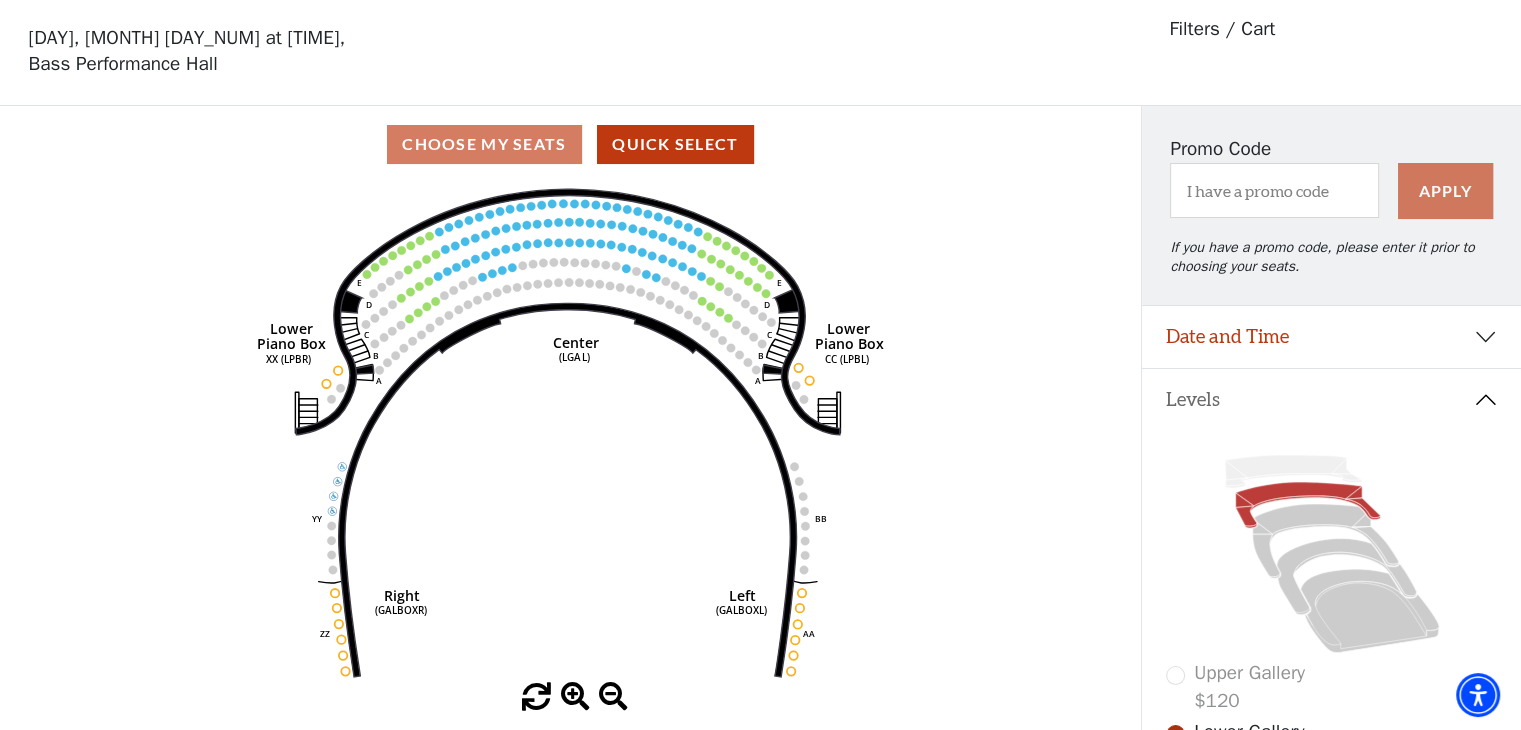 scroll, scrollTop: 92, scrollLeft: 0, axis: vertical 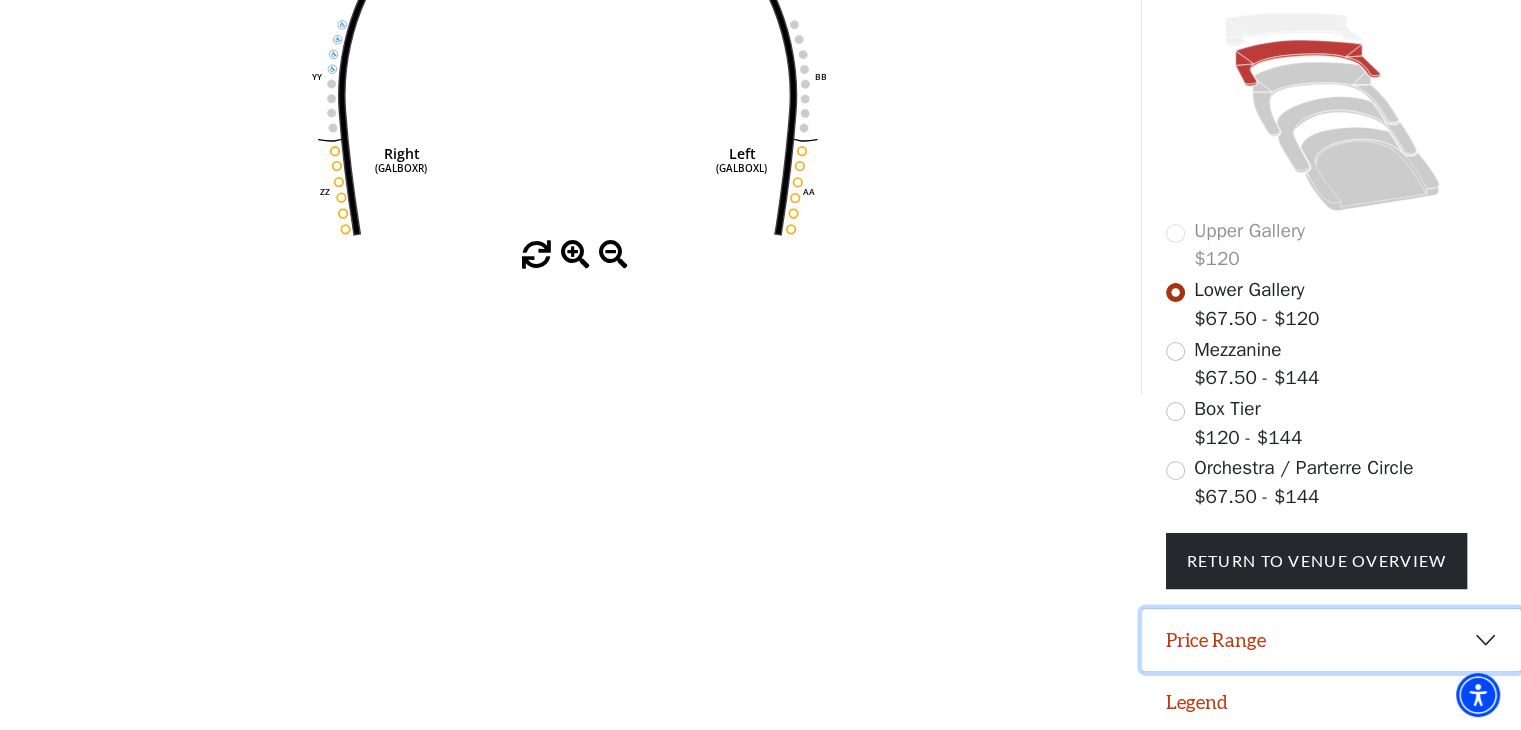 drag, startPoint x: 1477, startPoint y: 633, endPoint x: 1475, endPoint y: 622, distance: 11.18034 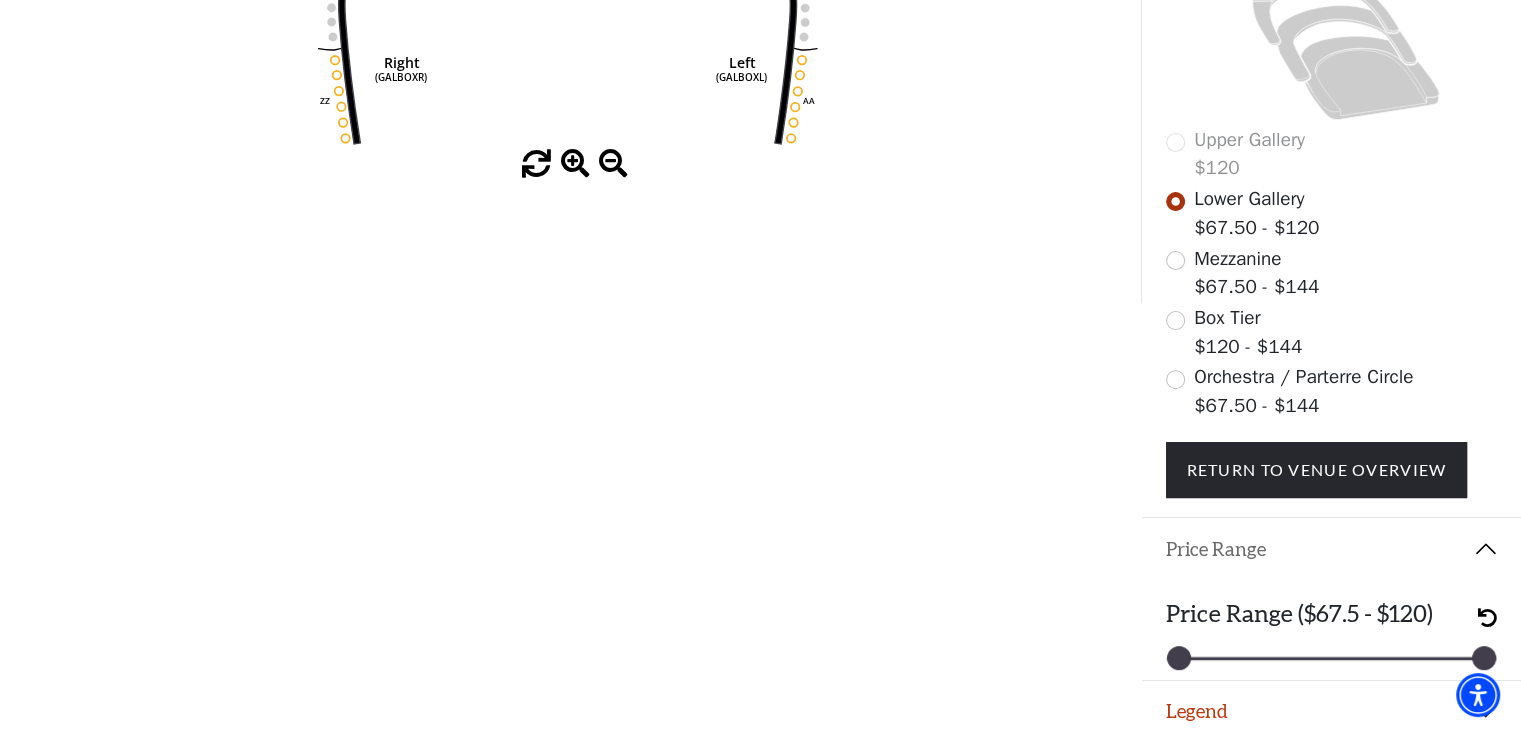 scroll, scrollTop: 604, scrollLeft: 0, axis: vertical 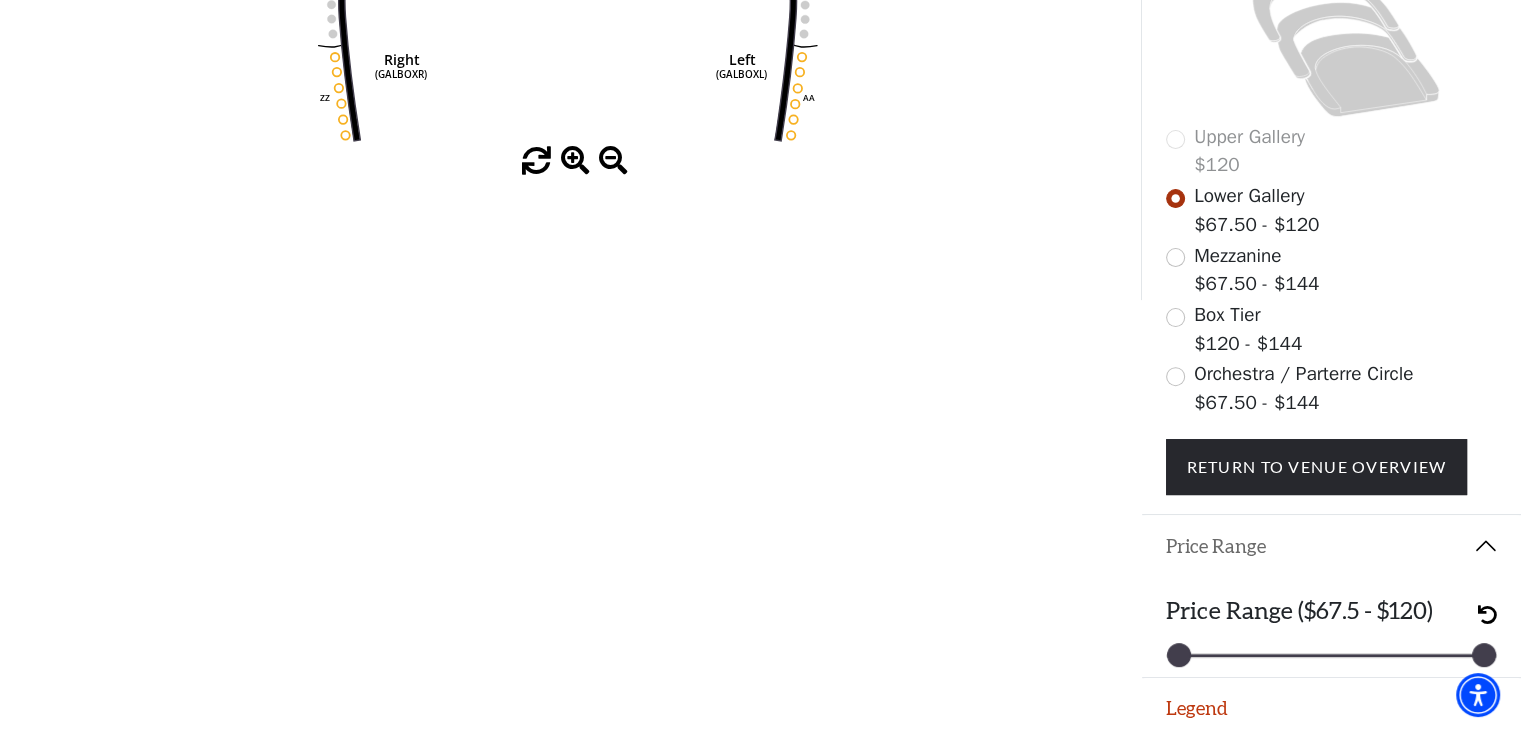 type 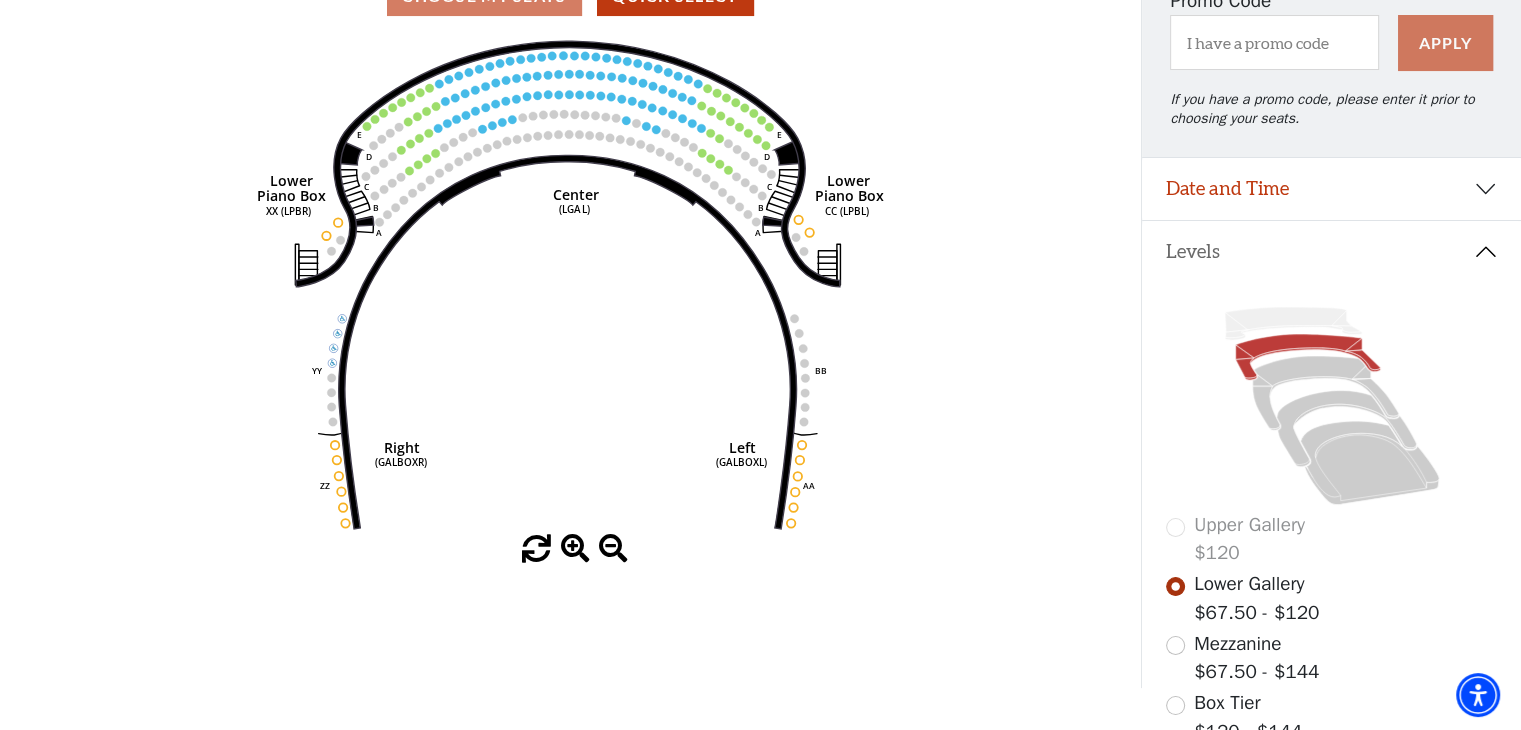 scroll, scrollTop: 210, scrollLeft: 0, axis: vertical 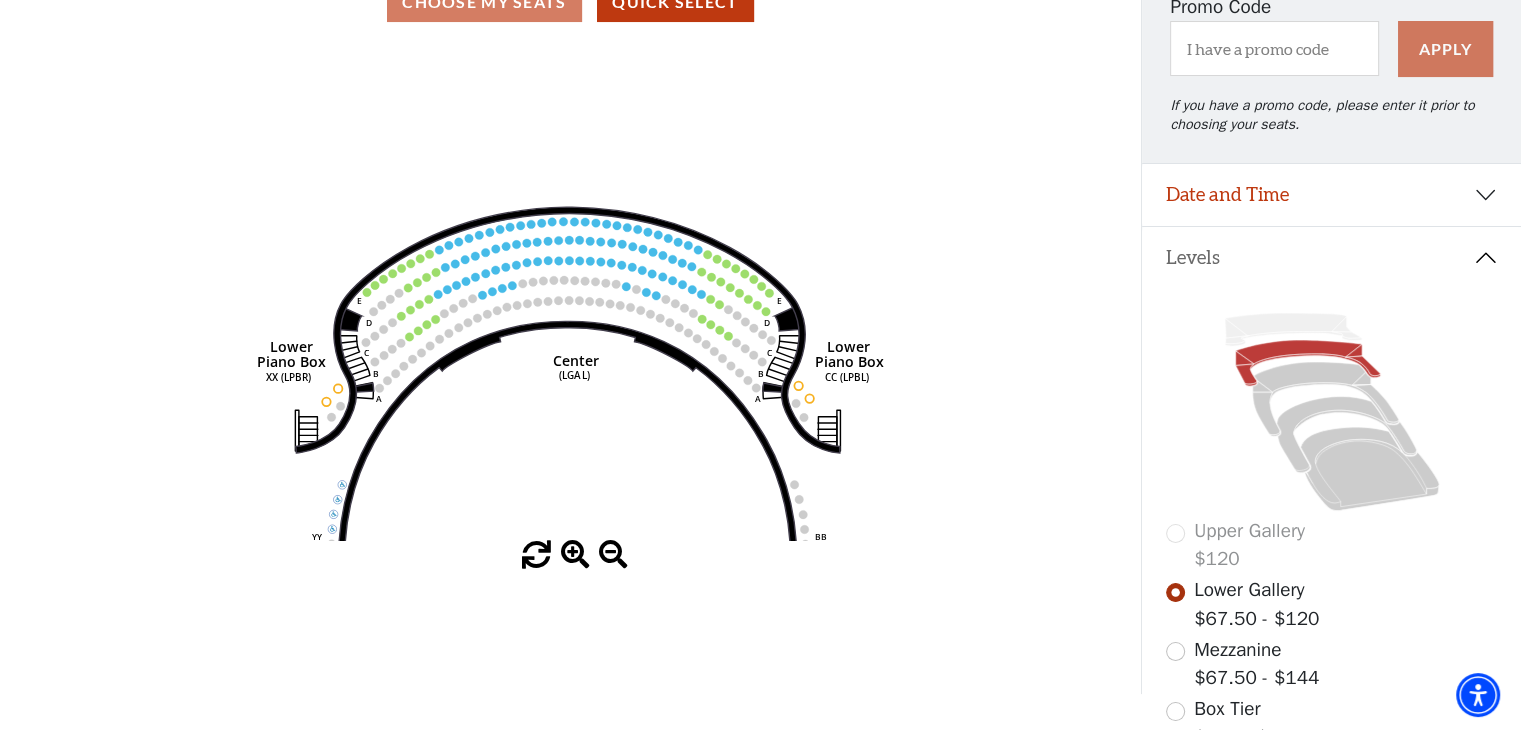 drag, startPoint x: 661, startPoint y: 272, endPoint x: 661, endPoint y: 432, distance: 160 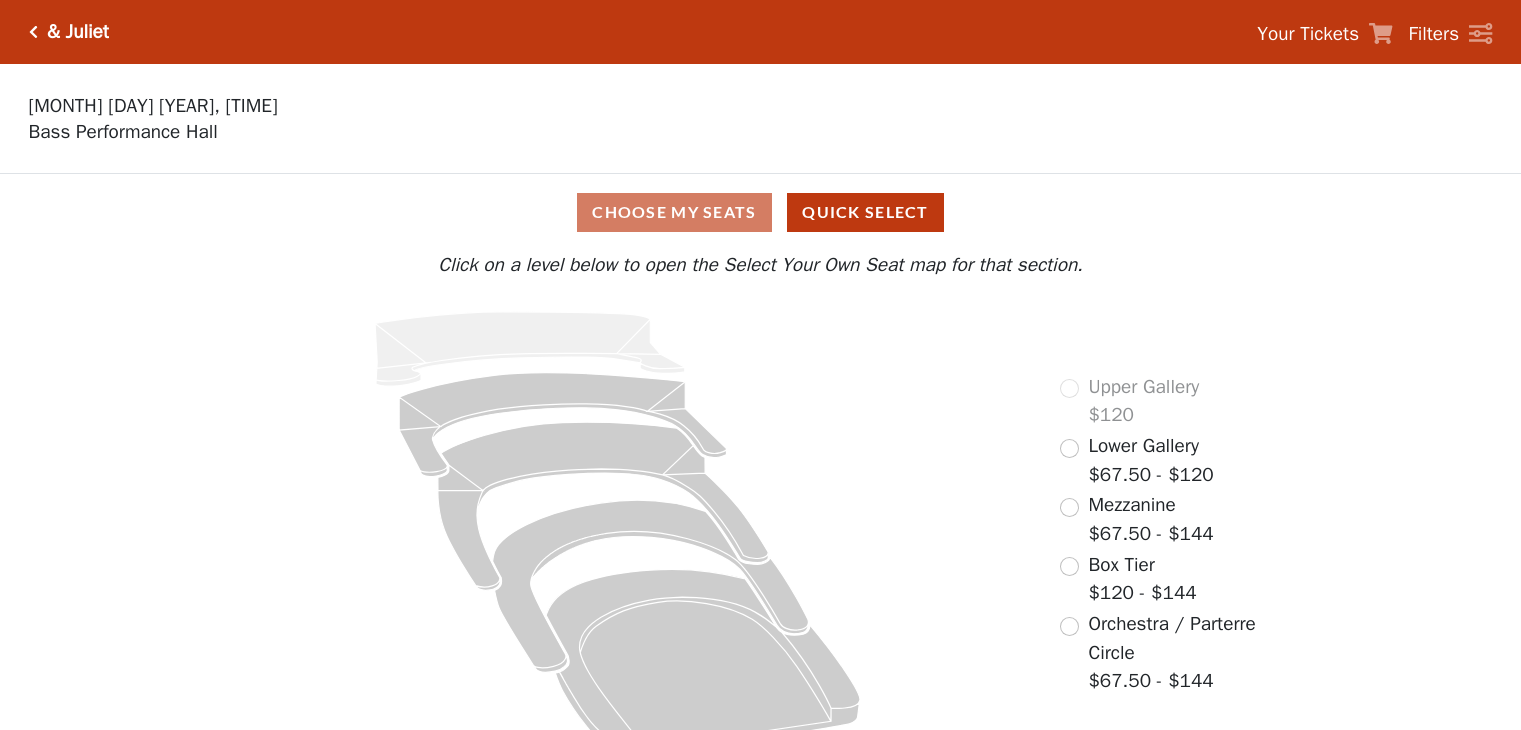 scroll, scrollTop: 0, scrollLeft: 0, axis: both 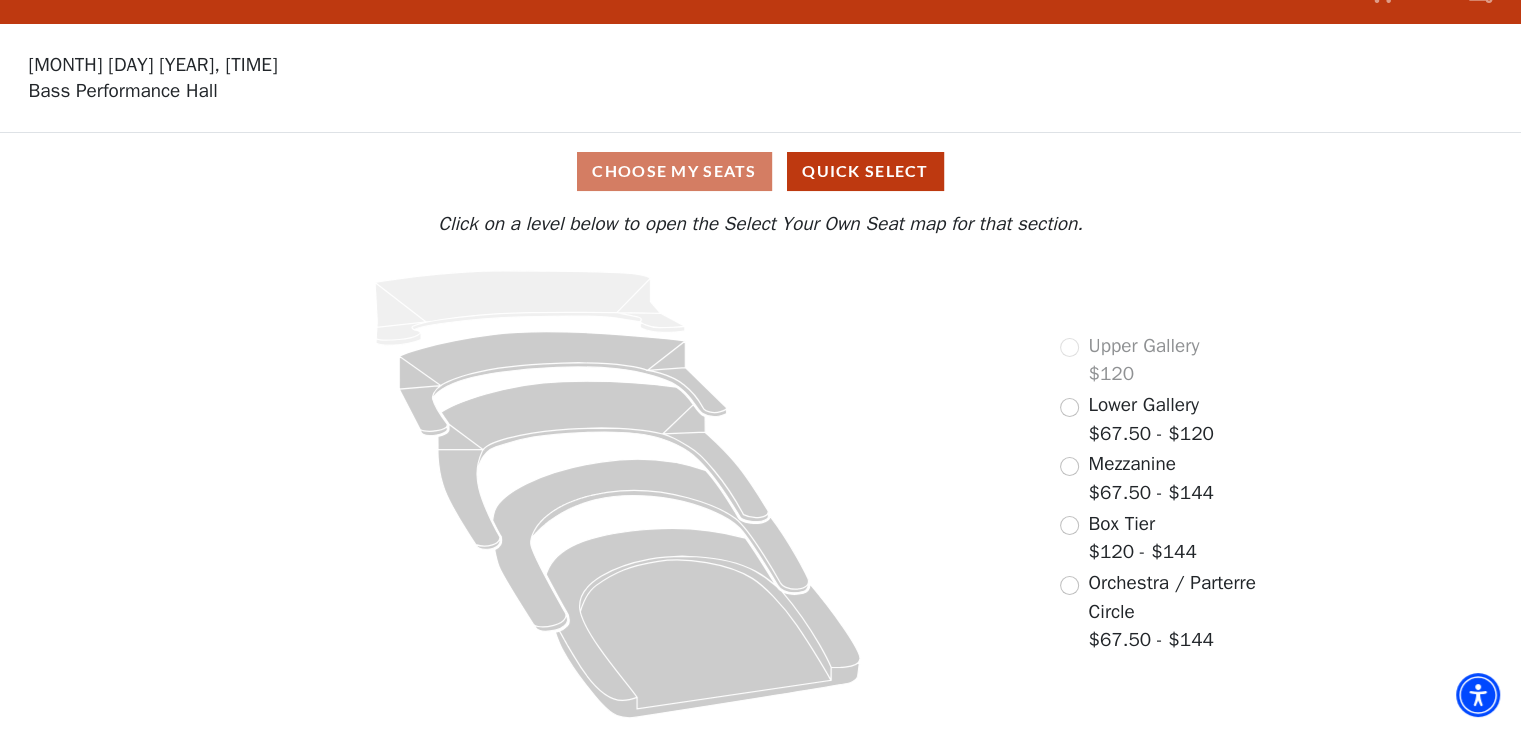 click on "Mezzanine $67.50 - $144" at bounding box center [1137, 478] 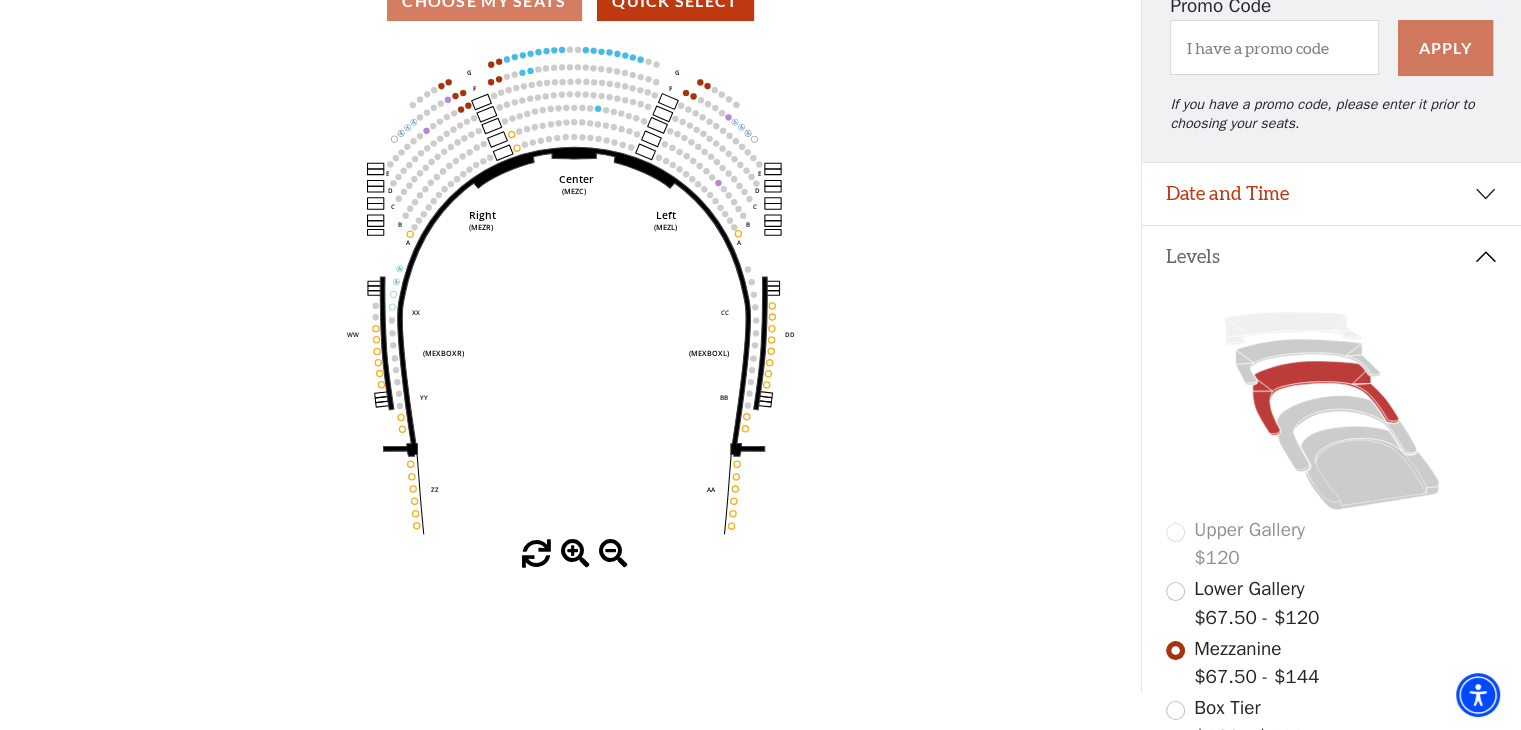 scroll, scrollTop: 210, scrollLeft: 0, axis: vertical 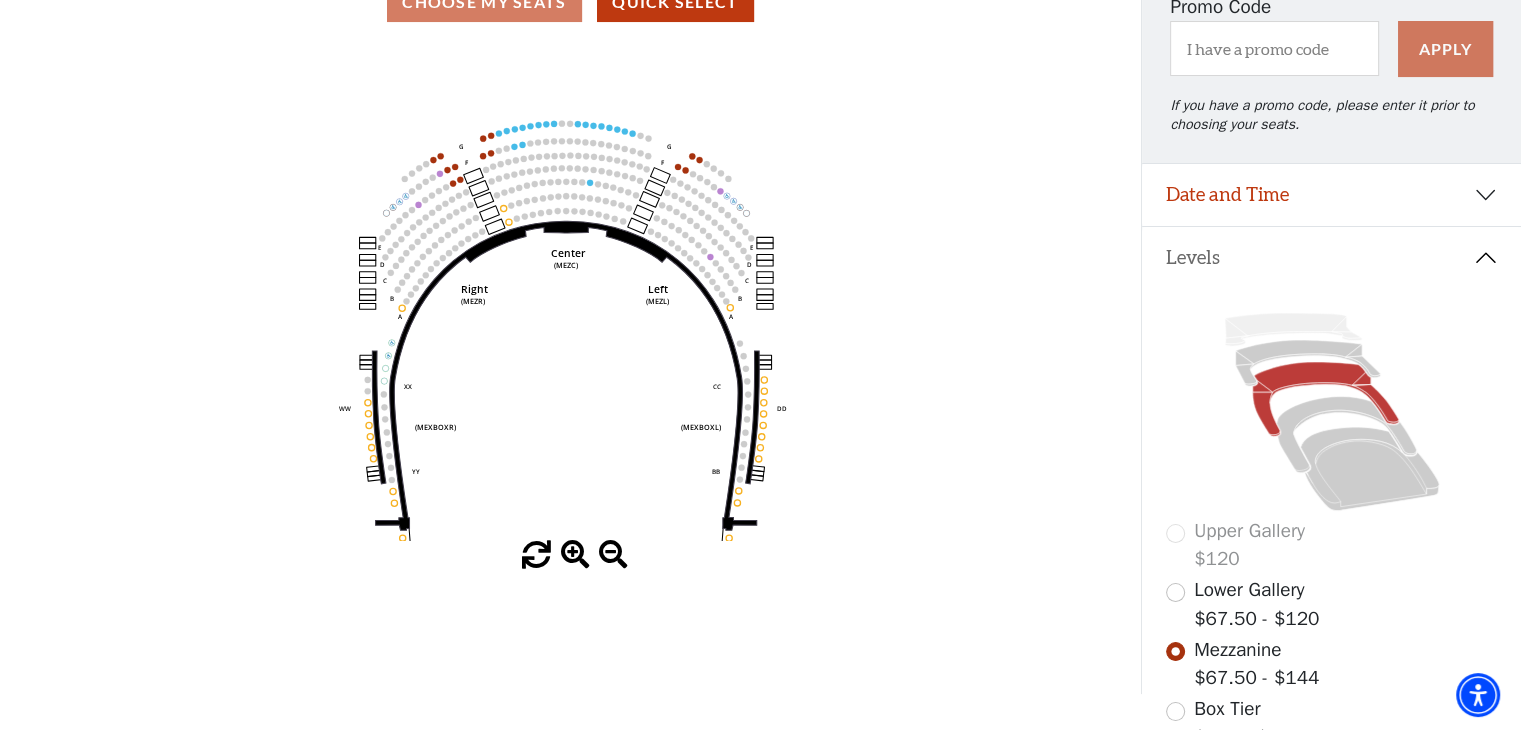 drag, startPoint x: 522, startPoint y: 338, endPoint x: 521, endPoint y: 348, distance: 10.049875 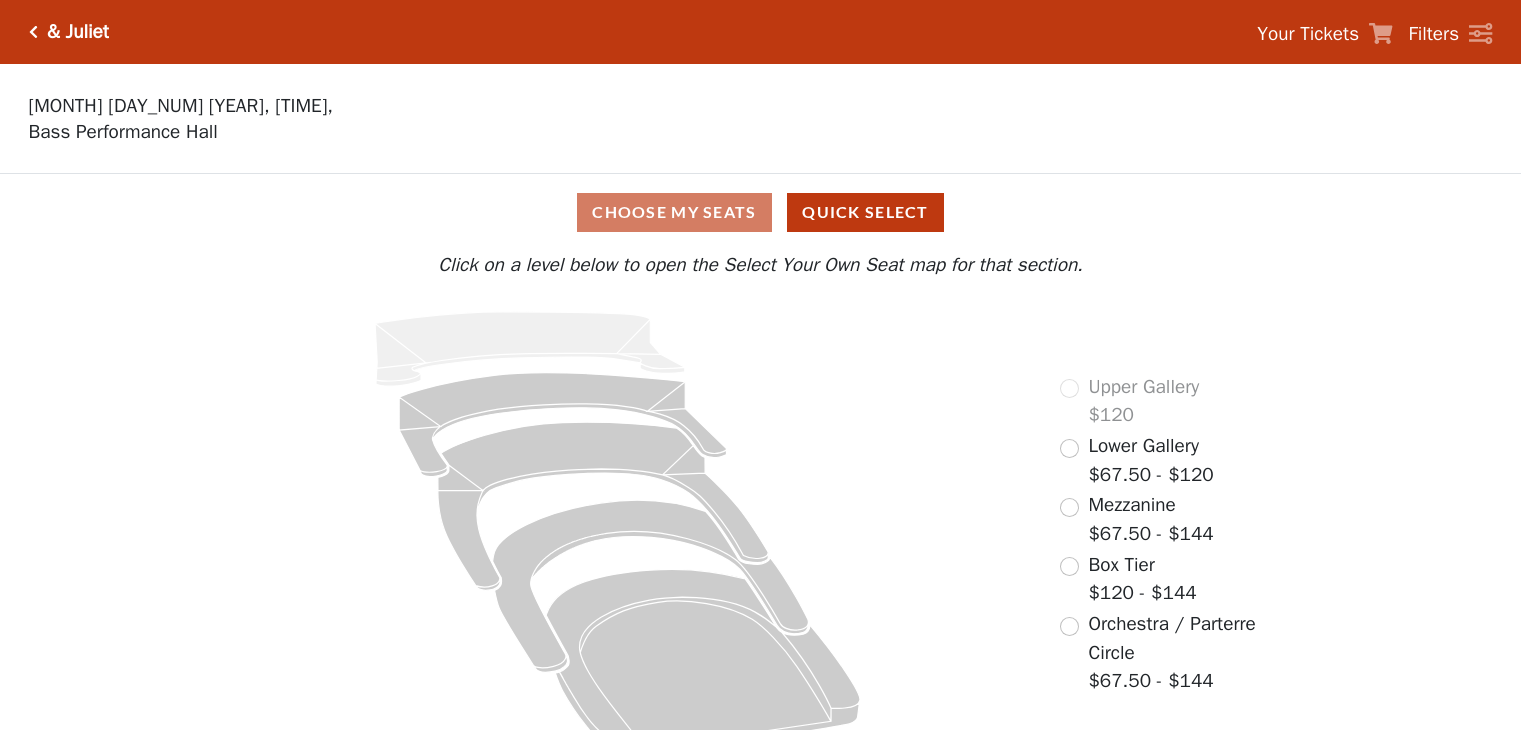 scroll, scrollTop: 0, scrollLeft: 0, axis: both 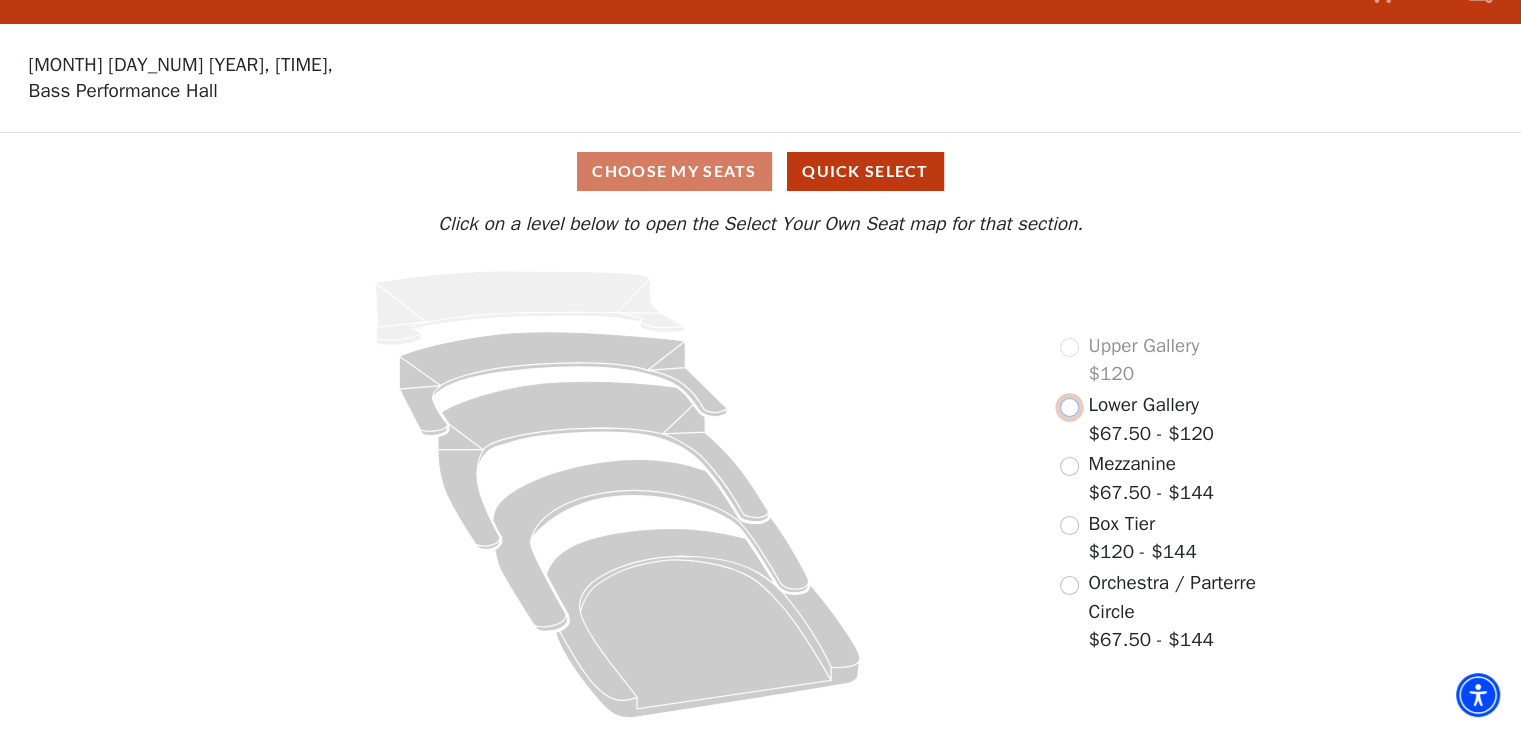 click at bounding box center (1069, 407) 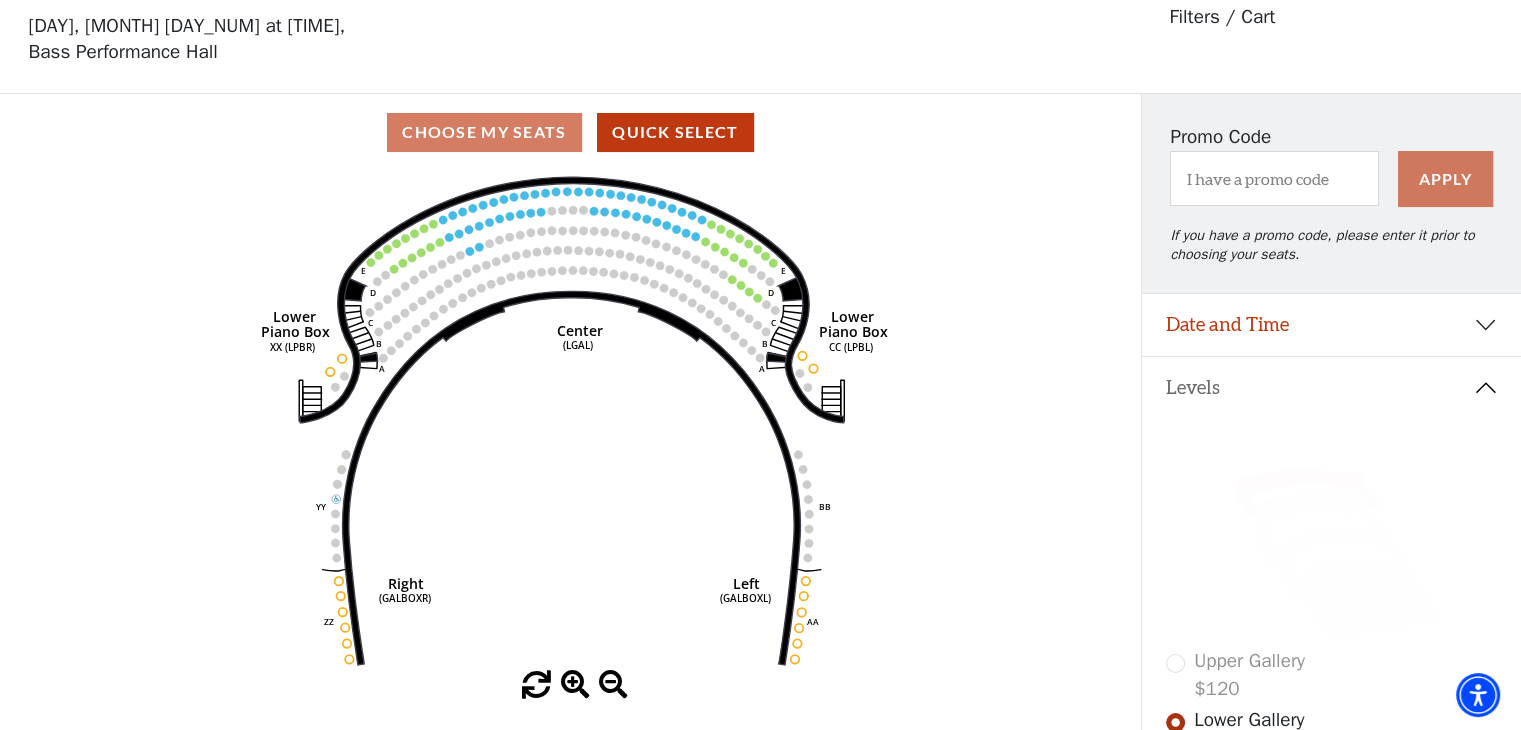 scroll, scrollTop: 92, scrollLeft: 0, axis: vertical 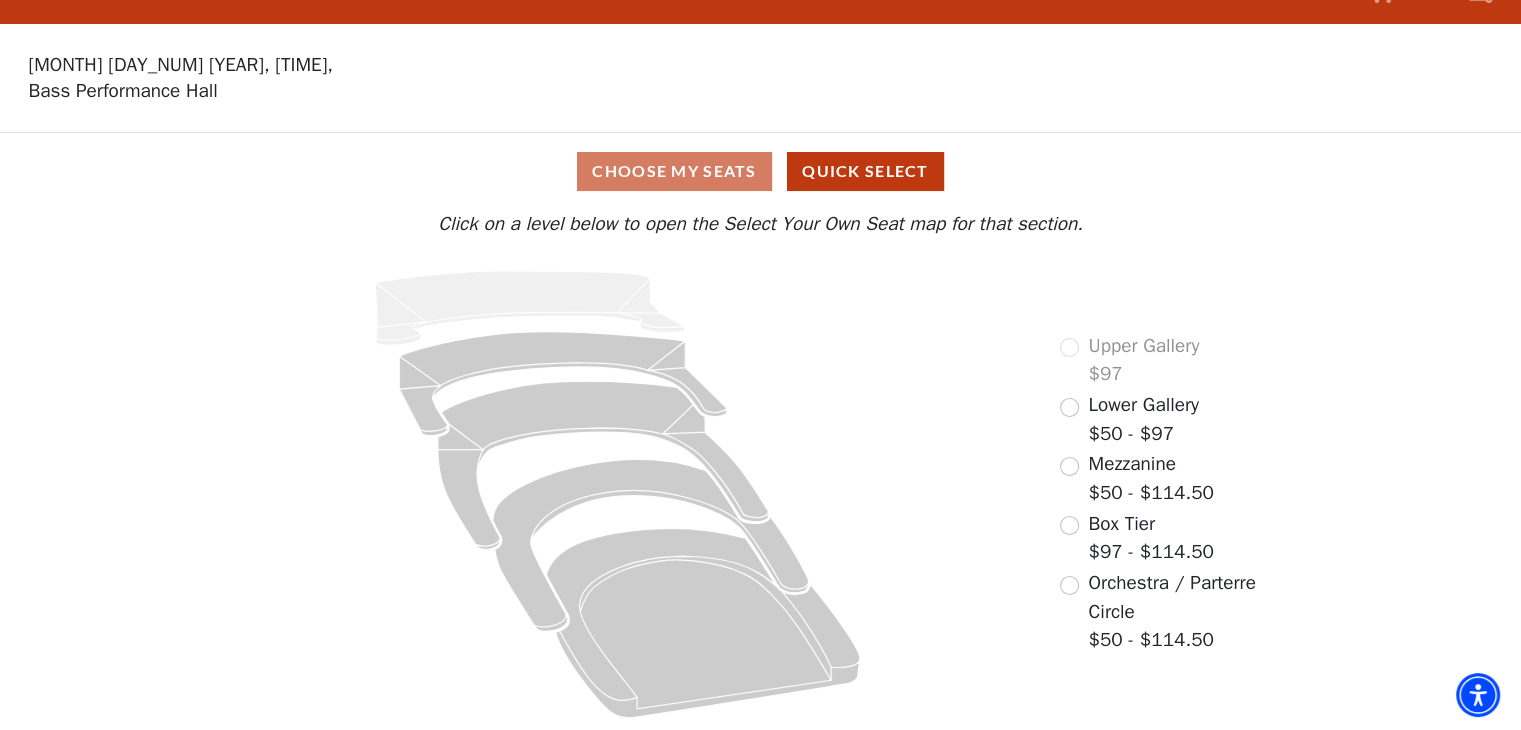 click on "Lower Gallery $50 - $97" at bounding box center [1129, 419] 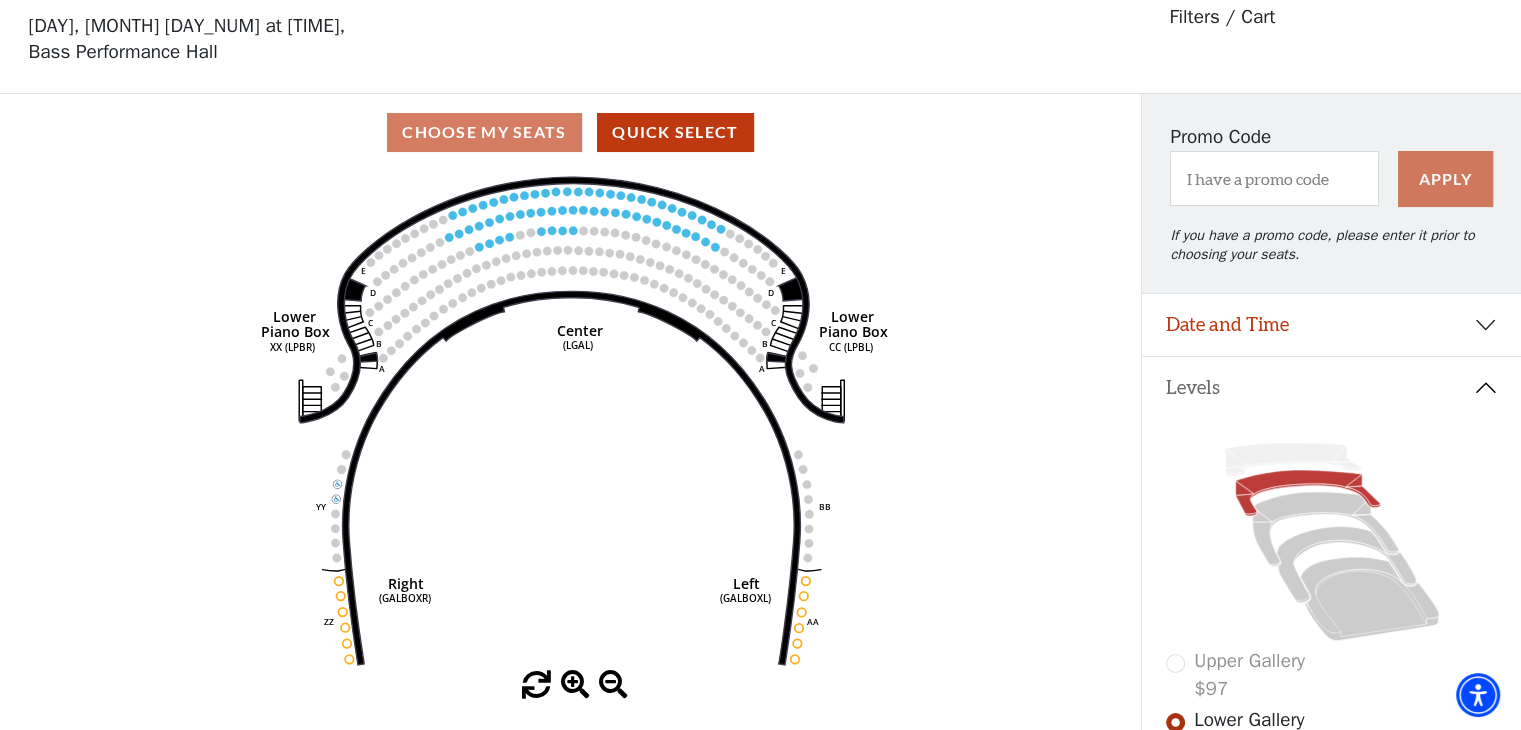 scroll, scrollTop: 92, scrollLeft: 0, axis: vertical 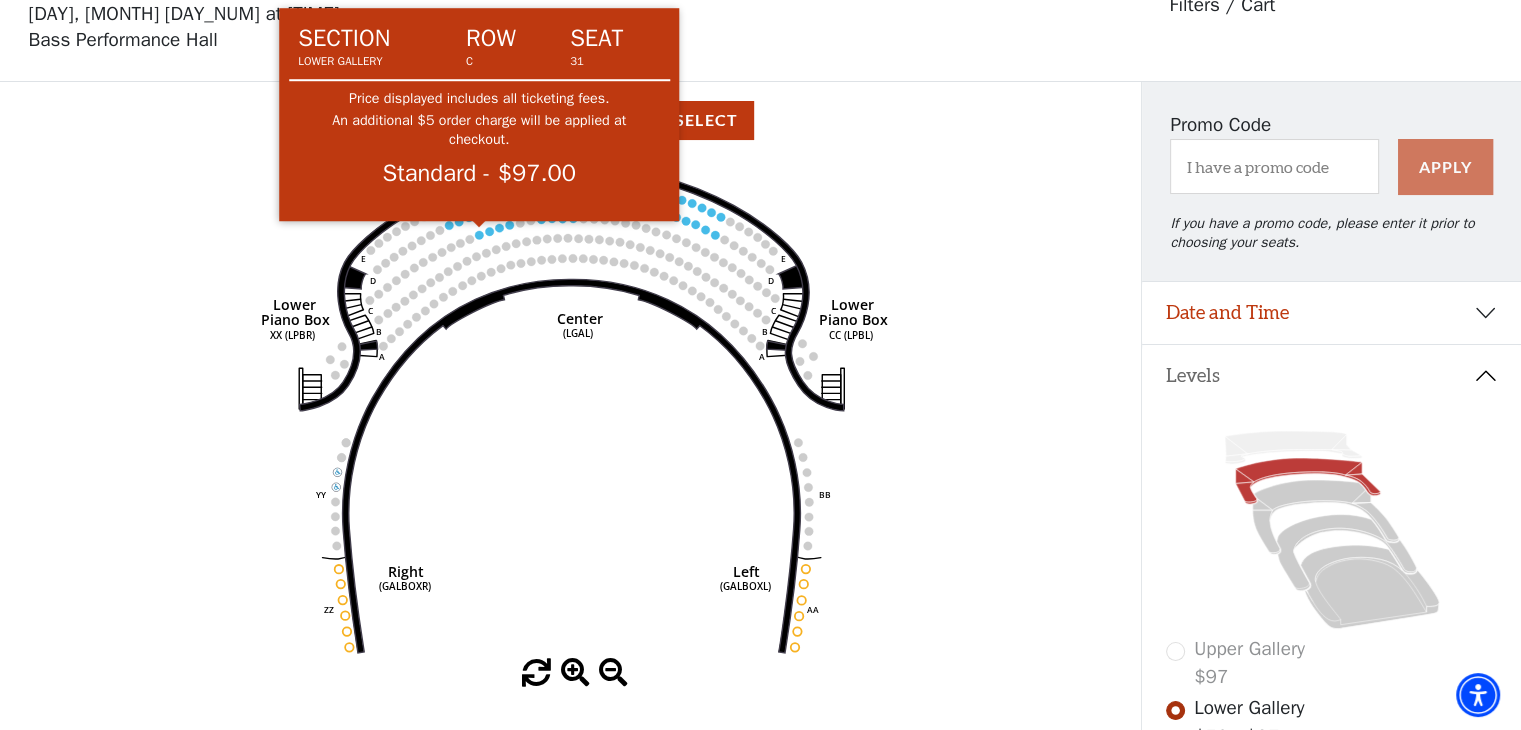click 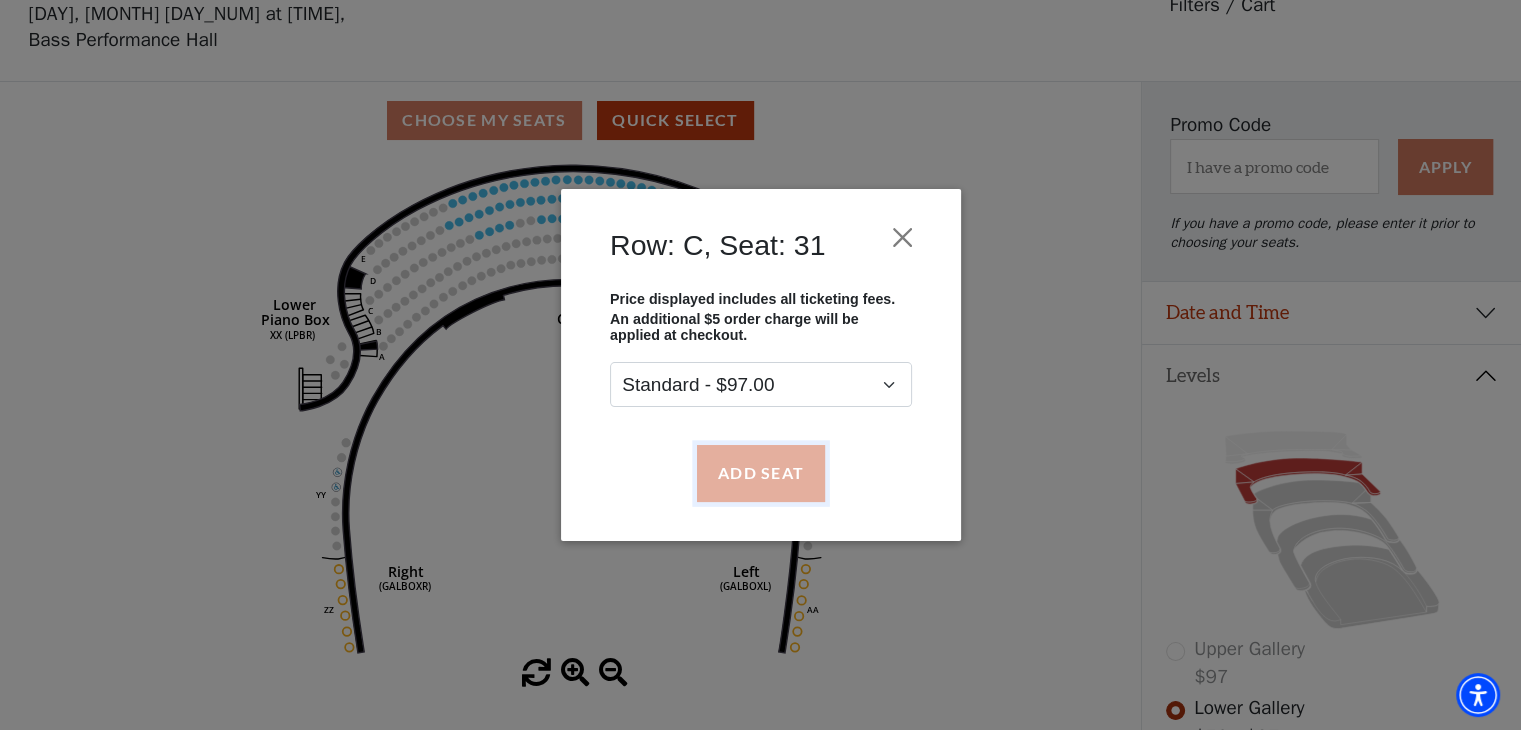 click on "Add Seat" at bounding box center [760, 473] 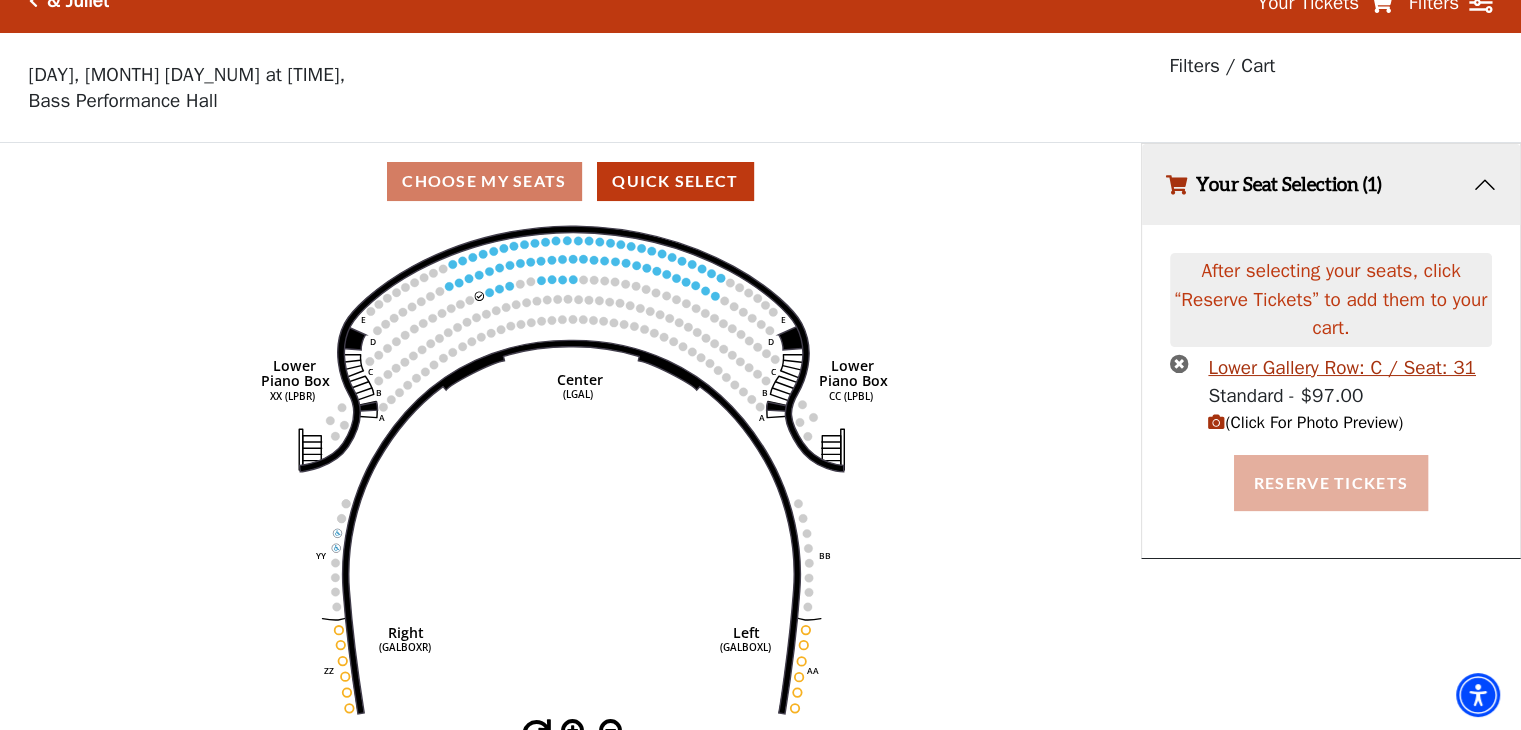 scroll, scrollTop: 48, scrollLeft: 0, axis: vertical 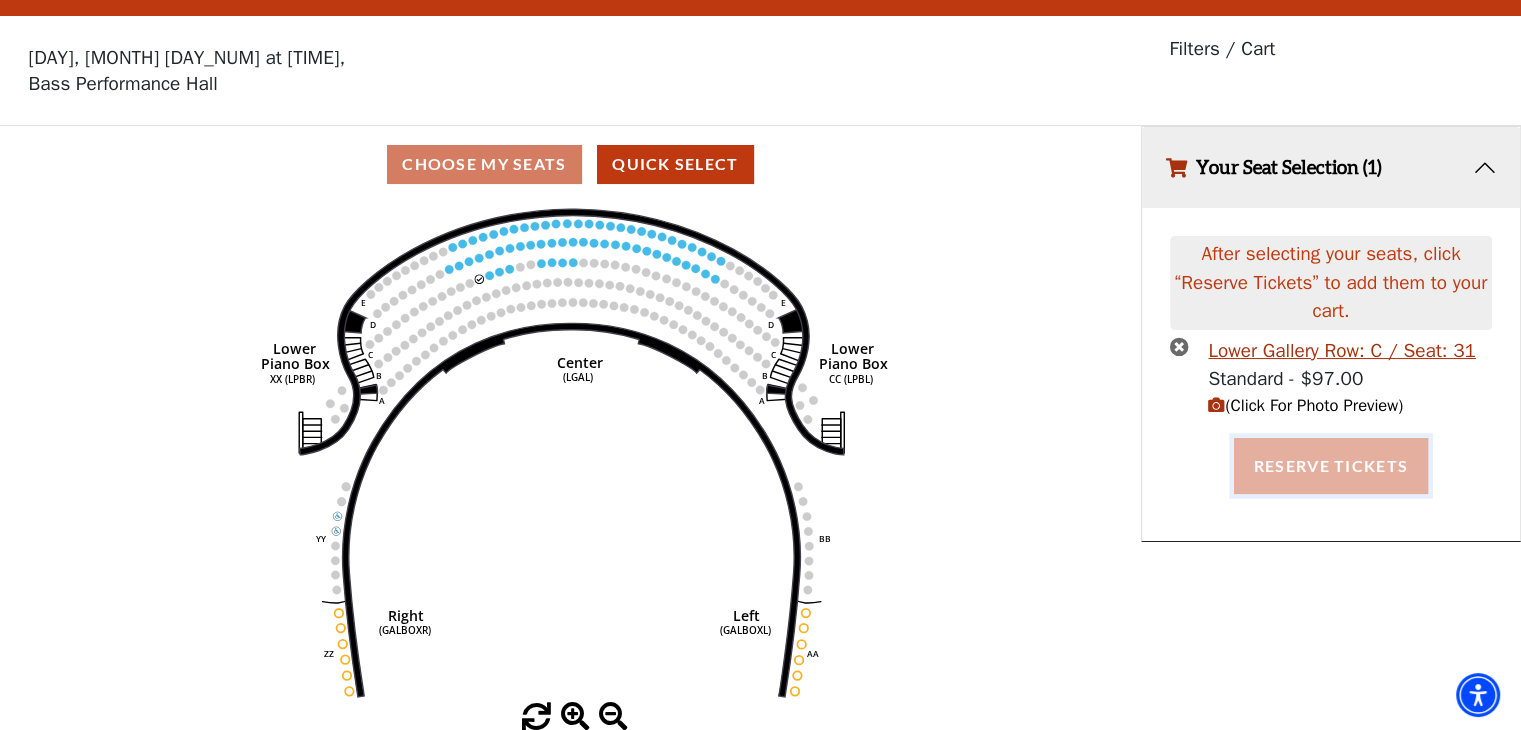click on "Reserve Tickets" at bounding box center [1331, 466] 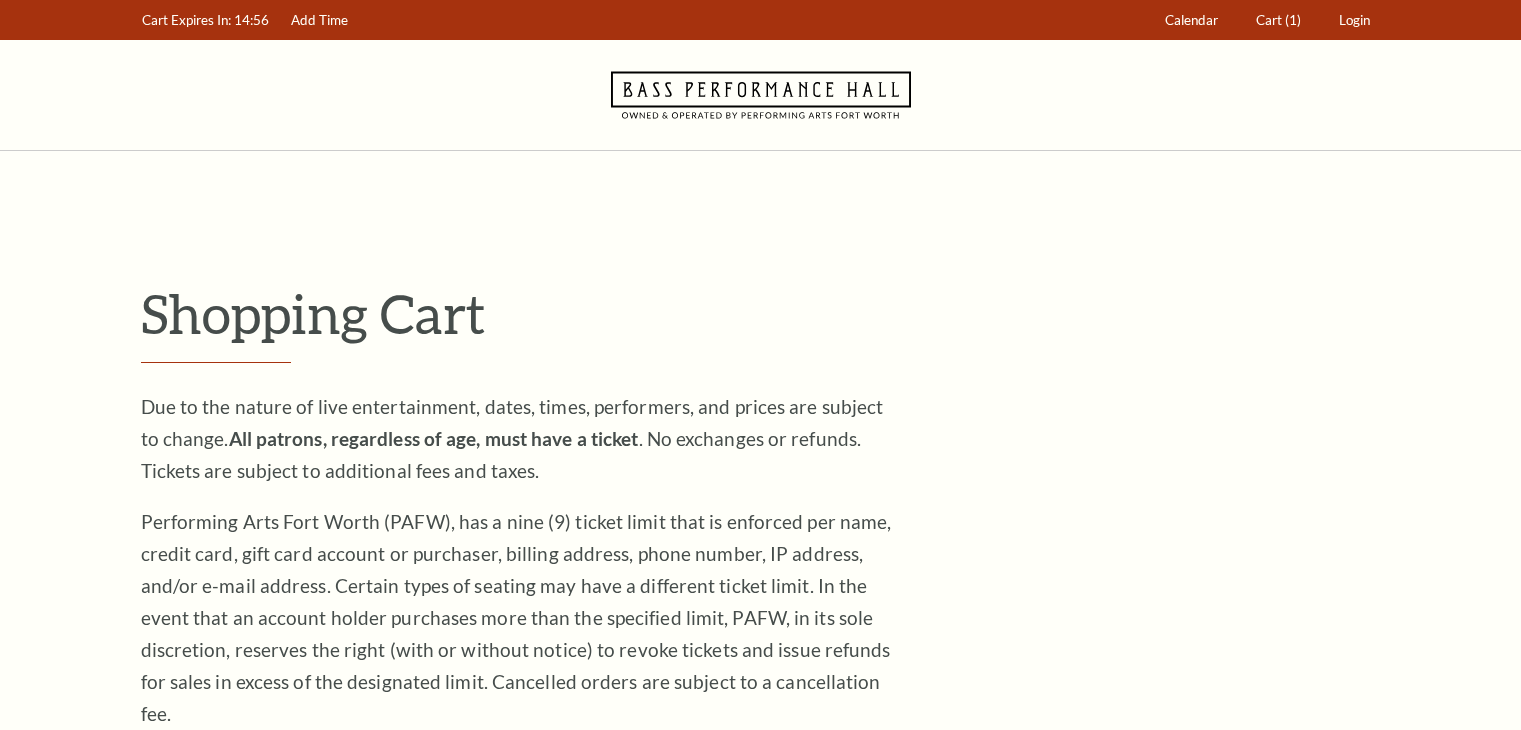 scroll, scrollTop: 0, scrollLeft: 0, axis: both 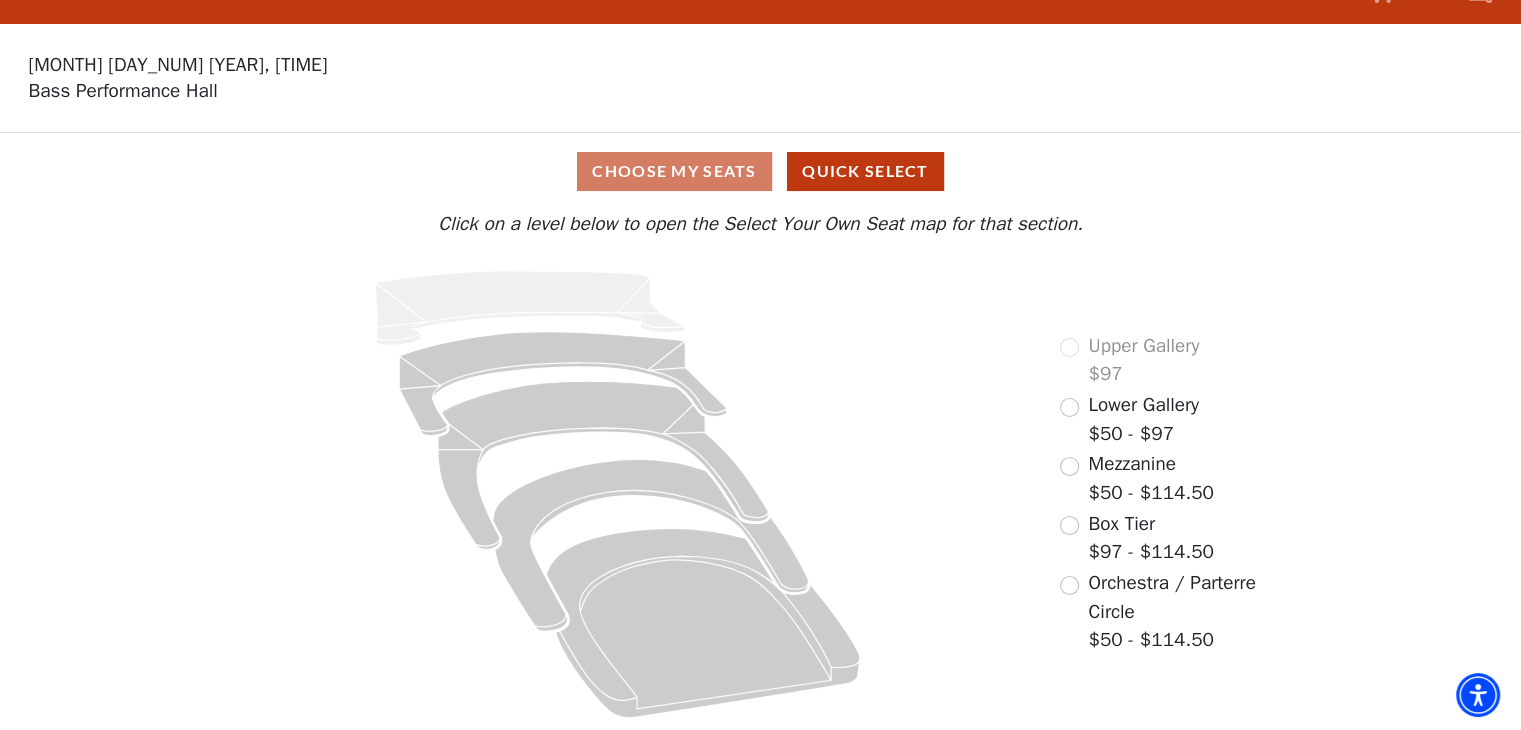 click on "Lower Gallery $50 - $97" at bounding box center (1129, 419) 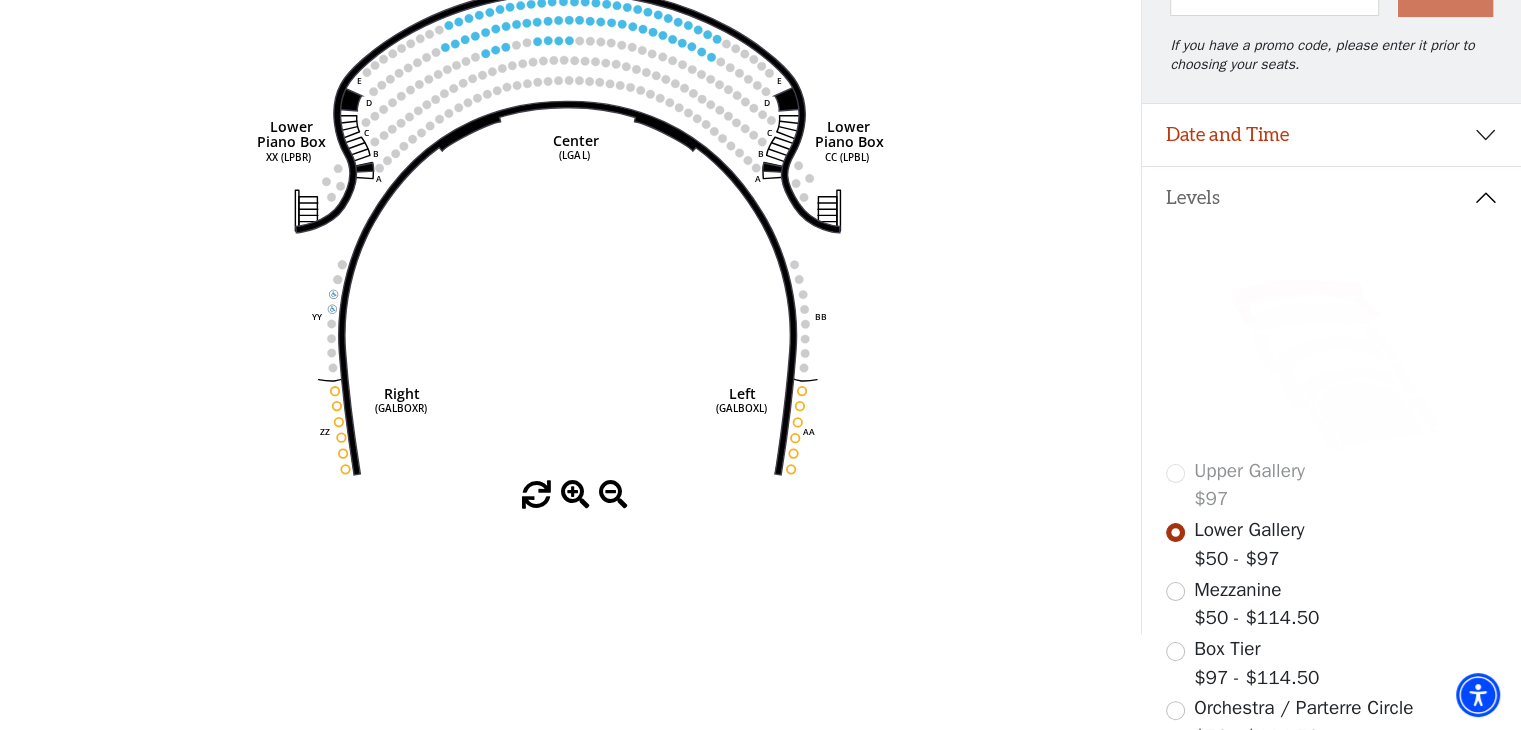 scroll, scrollTop: 292, scrollLeft: 0, axis: vertical 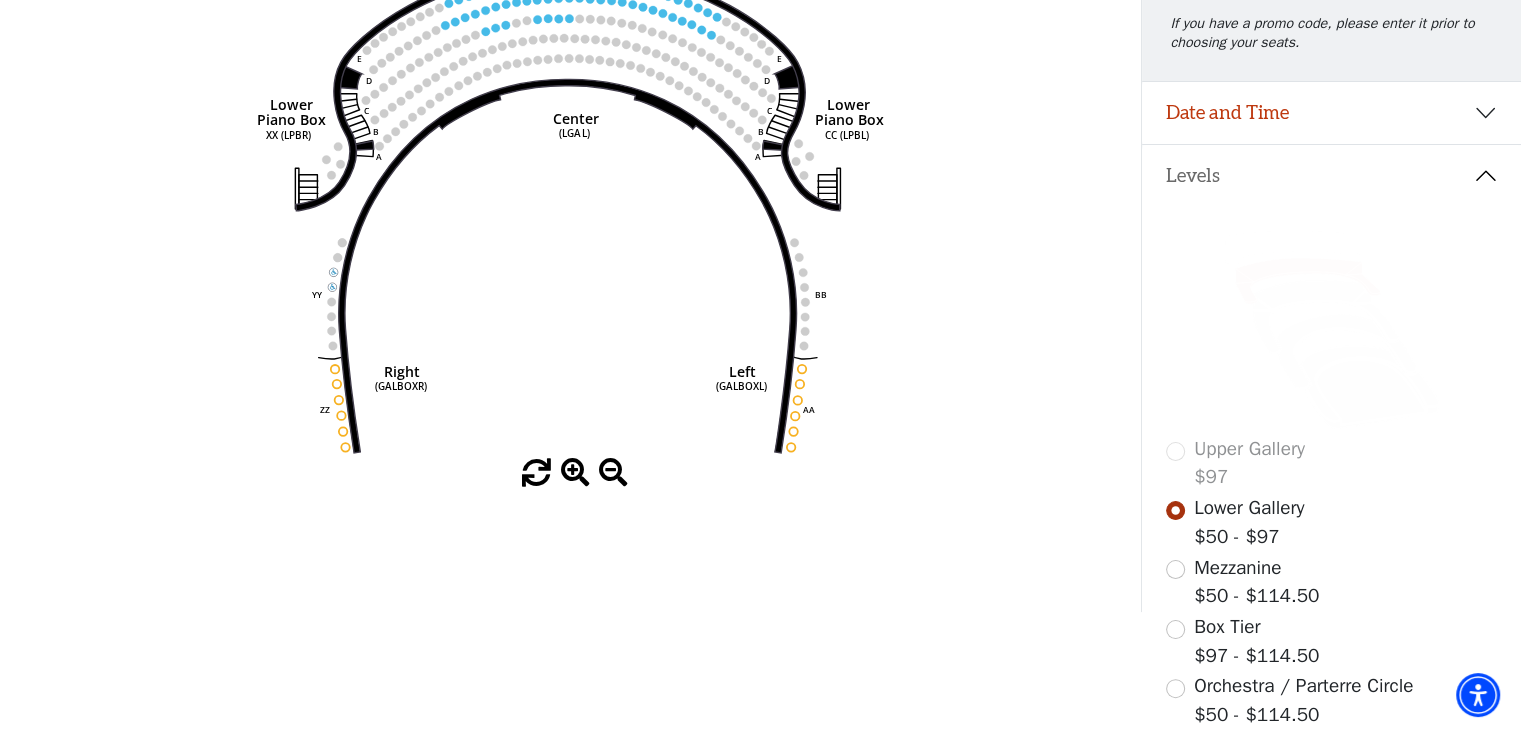 click at bounding box center [575, 473] 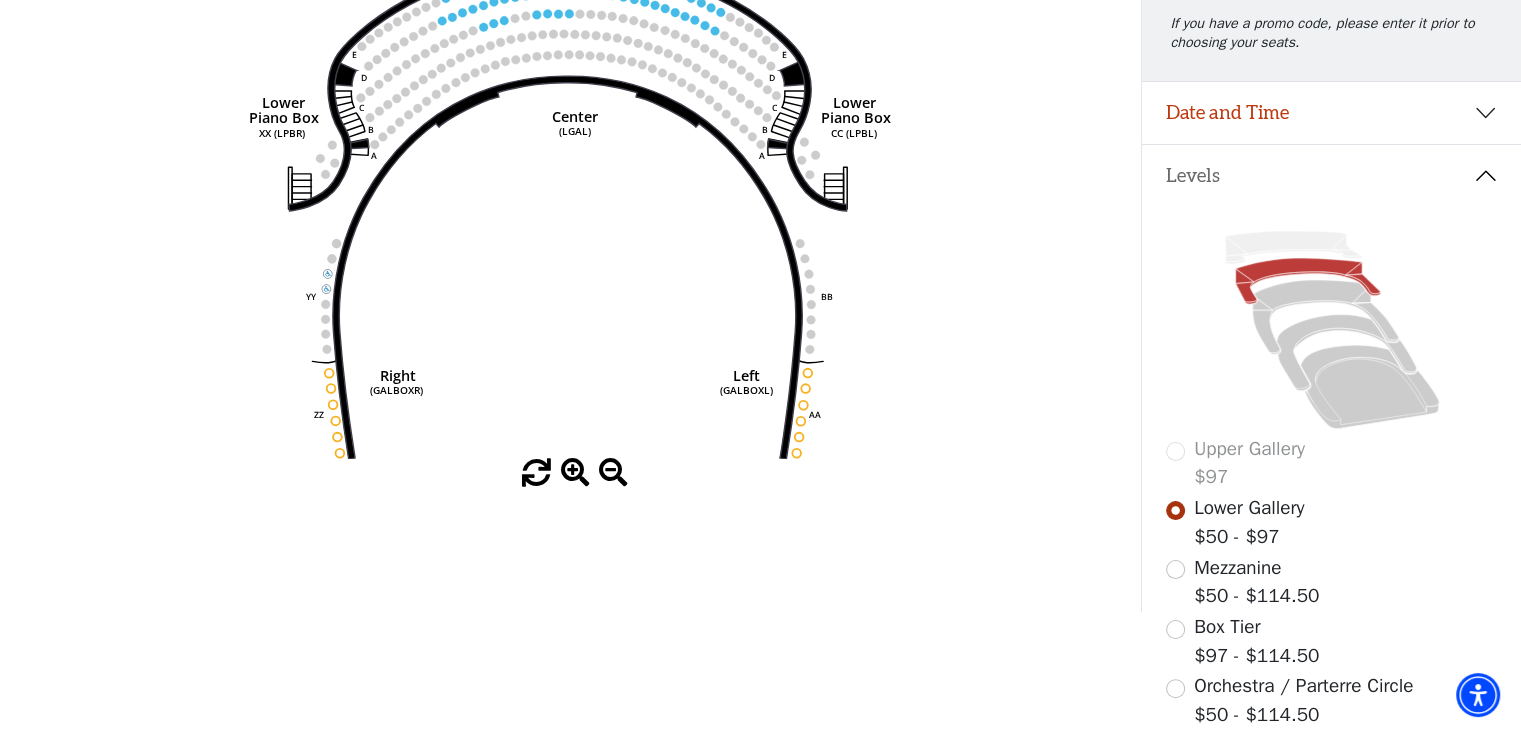 click at bounding box center (575, 473) 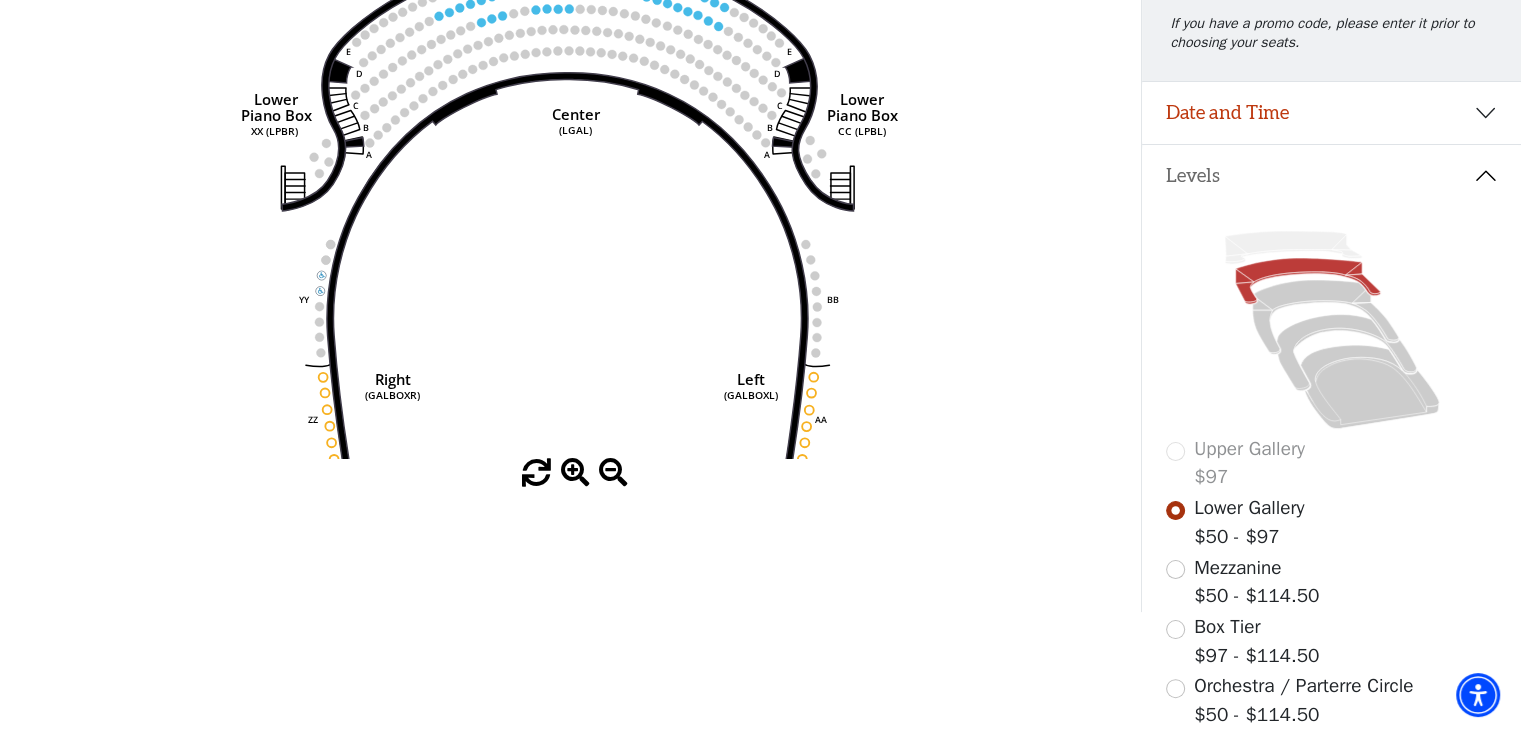 click at bounding box center (575, 473) 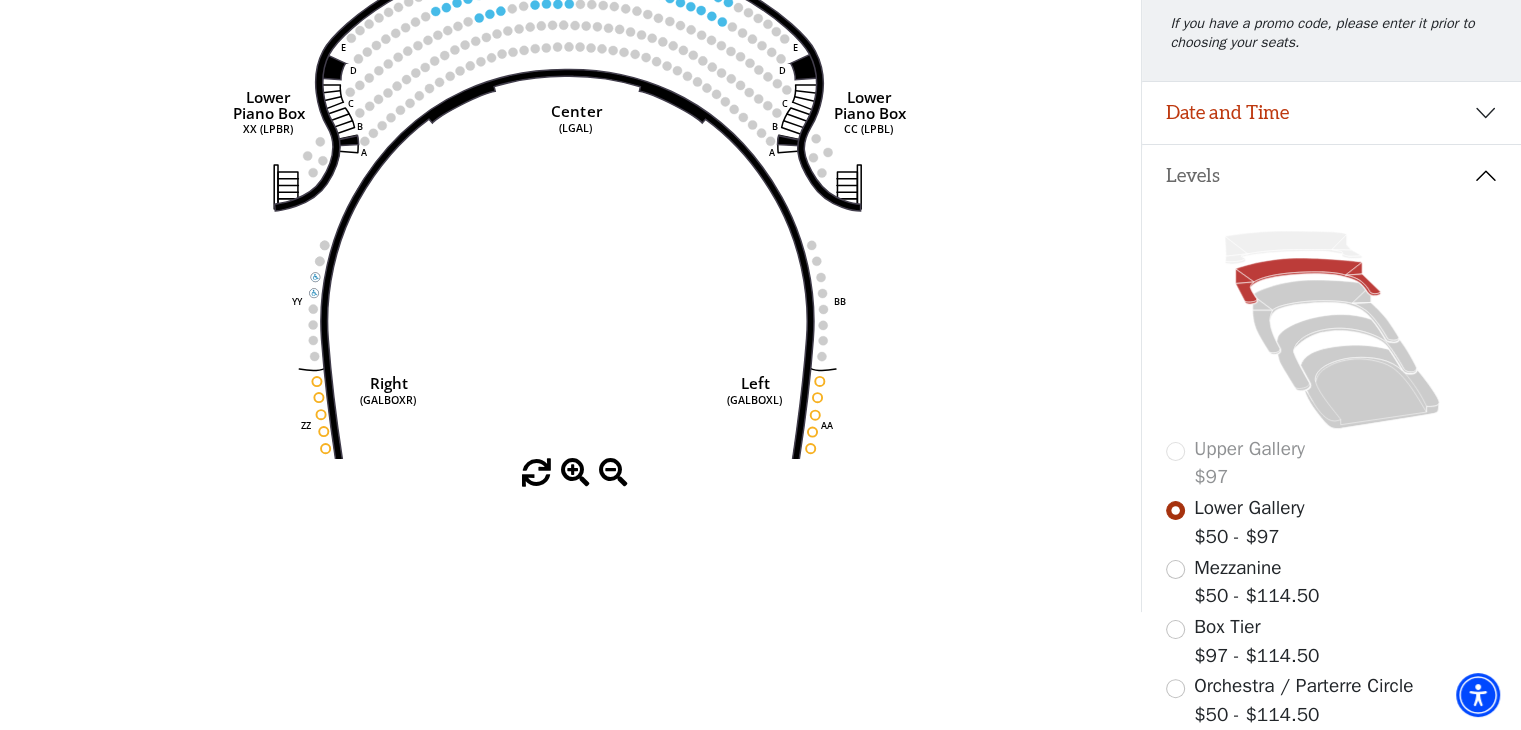 click at bounding box center [575, 473] 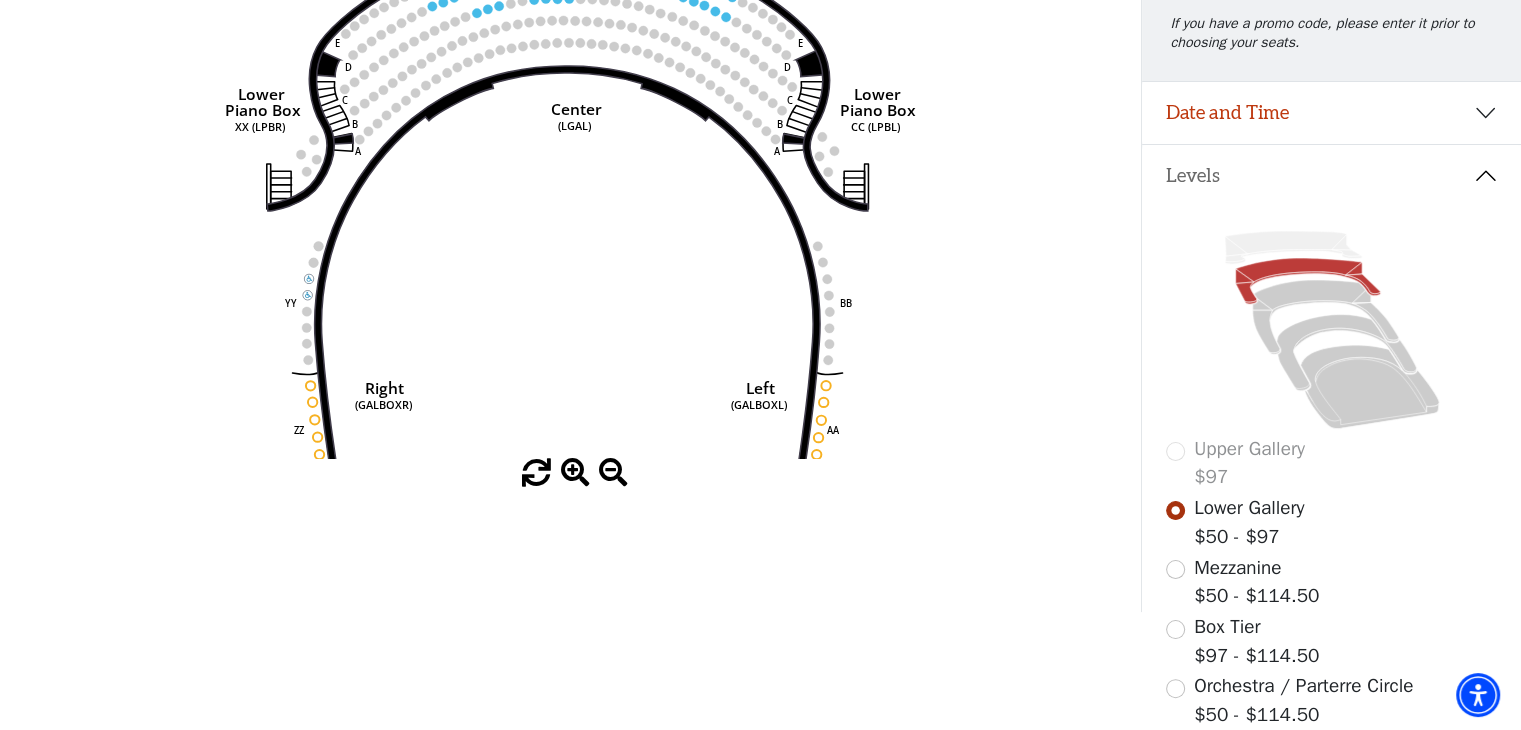 click at bounding box center (575, 473) 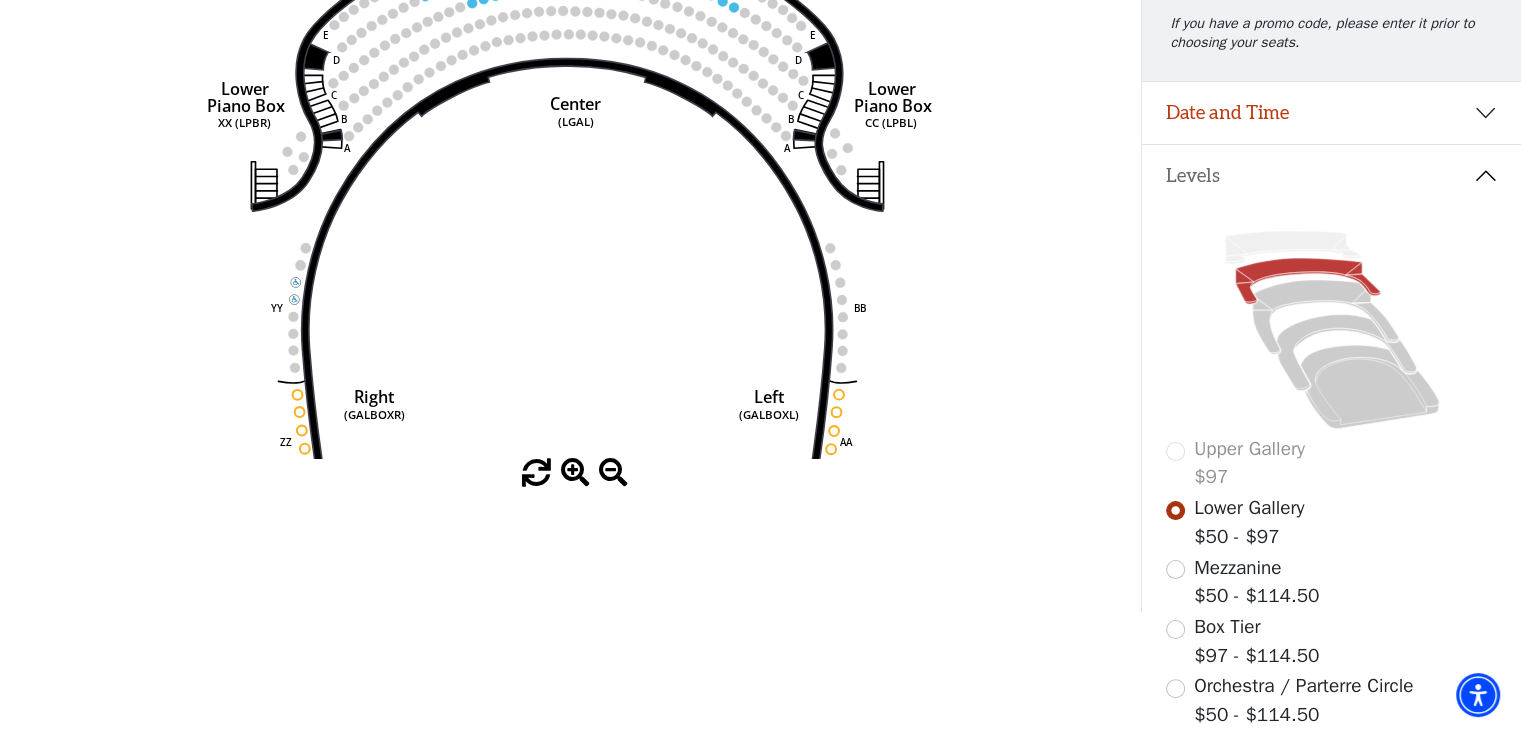 click at bounding box center (575, 473) 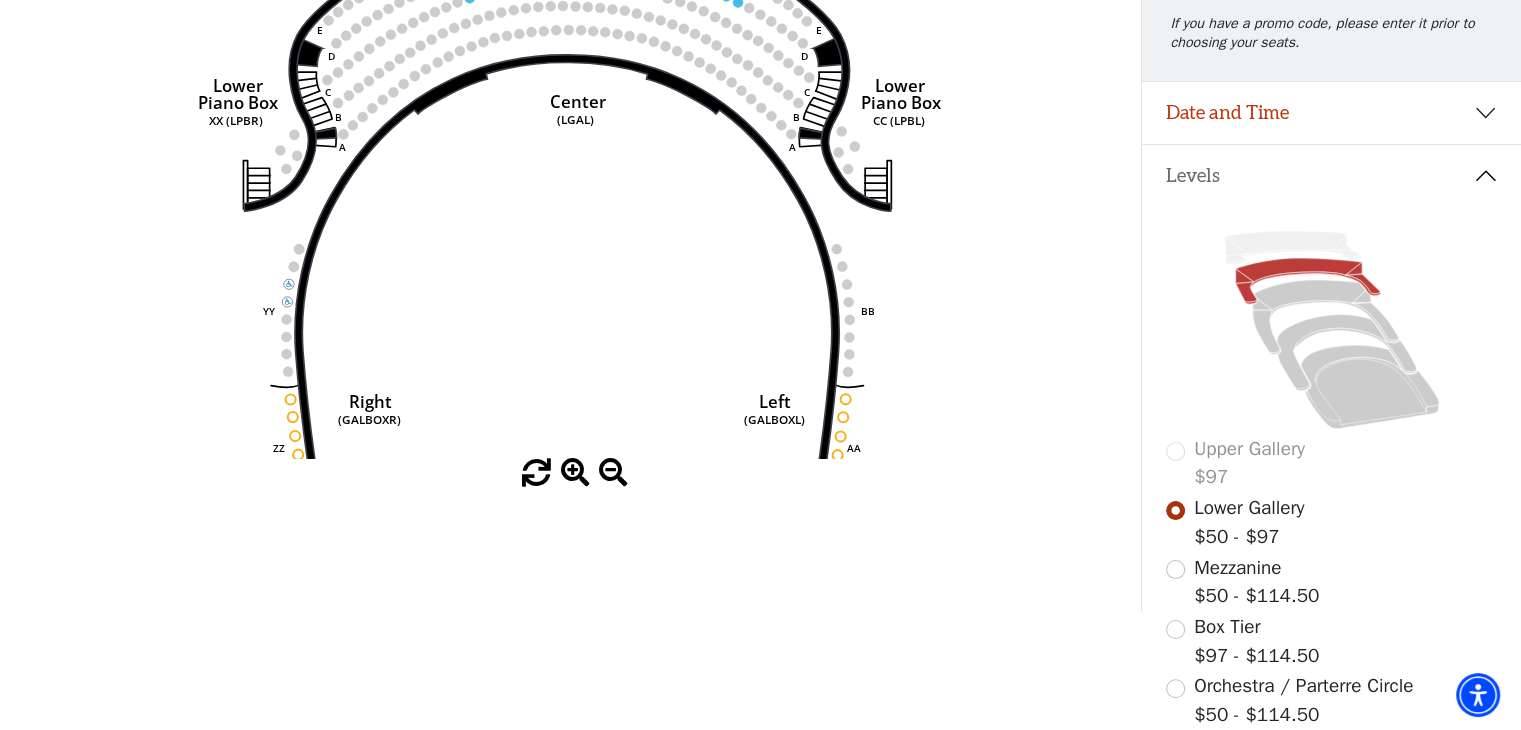 click at bounding box center (575, 473) 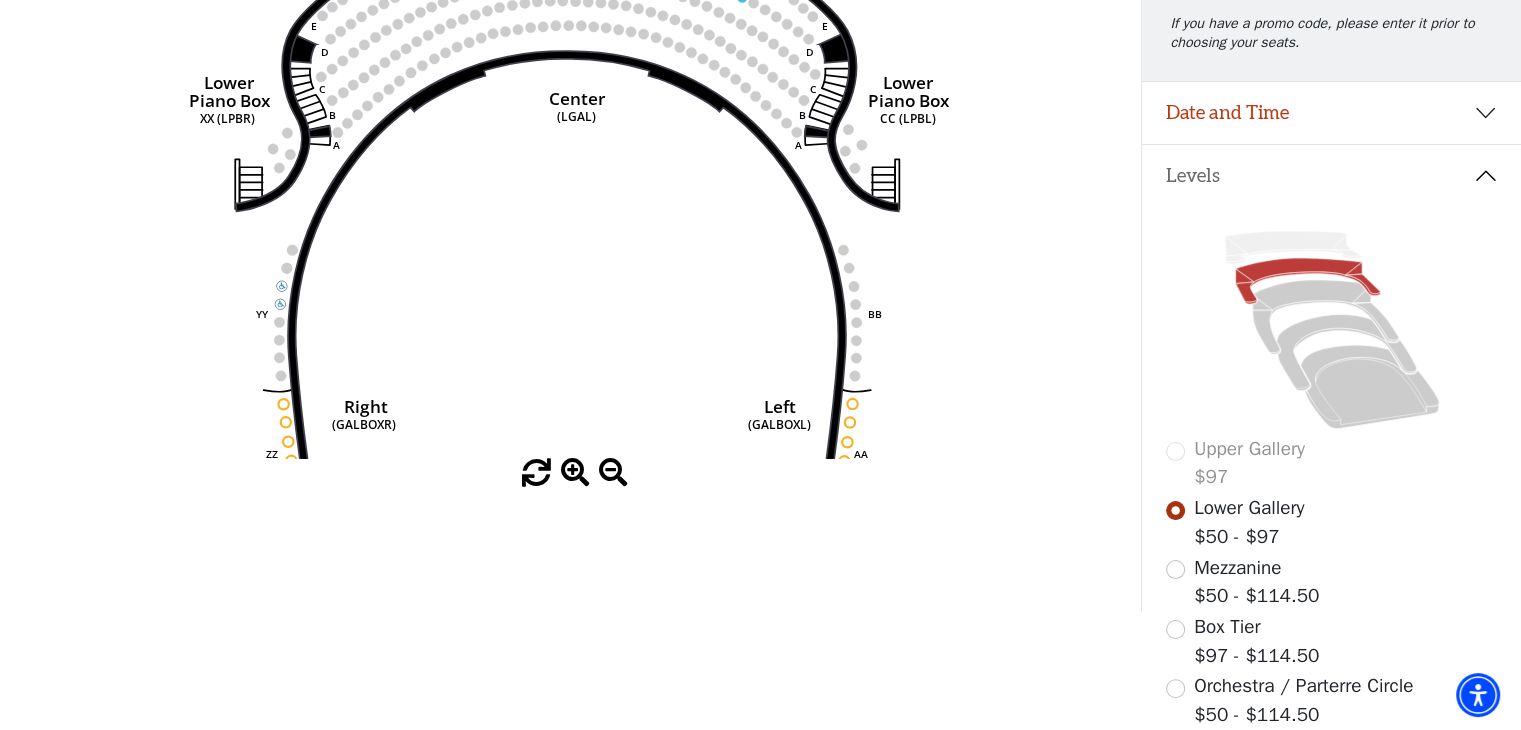 click at bounding box center (575, 473) 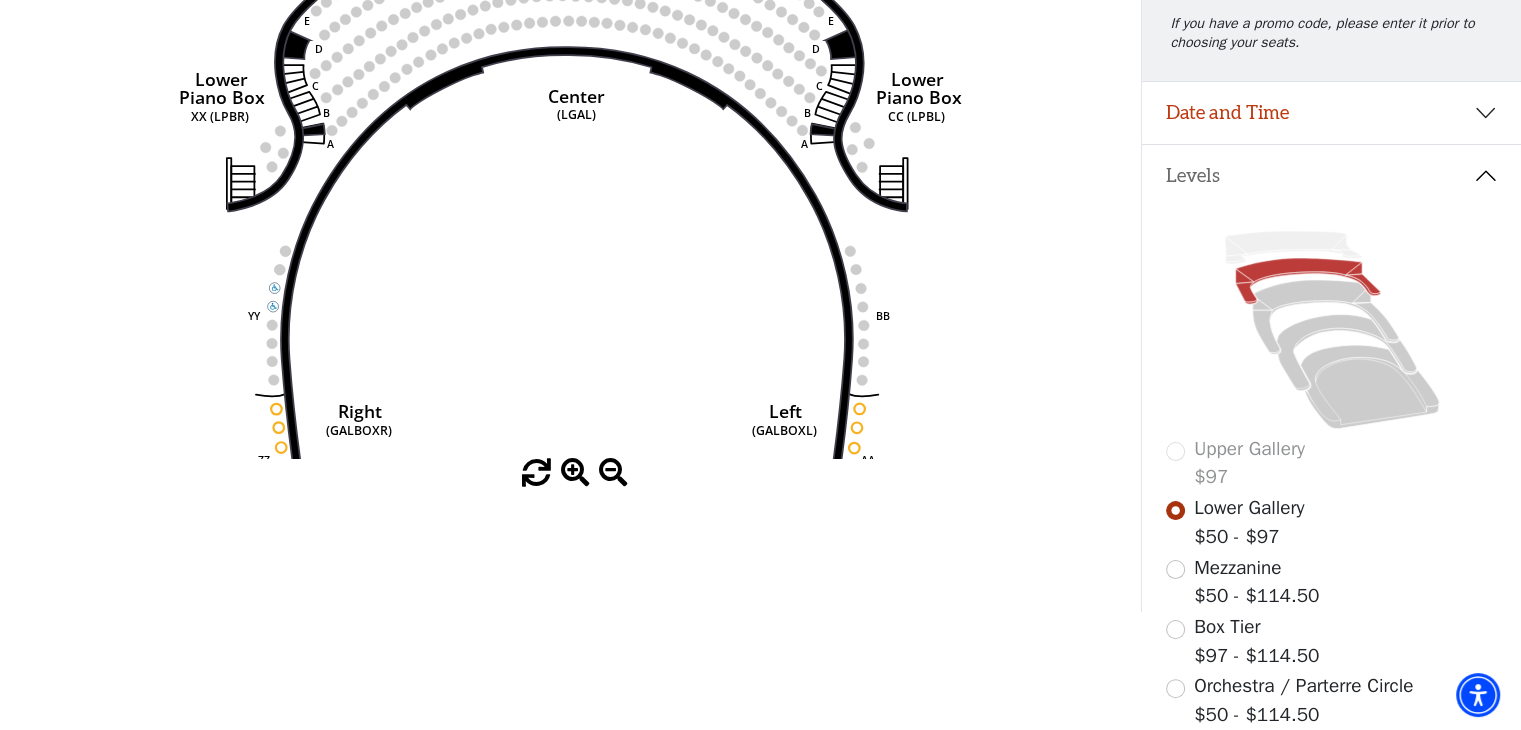 click at bounding box center [575, 473] 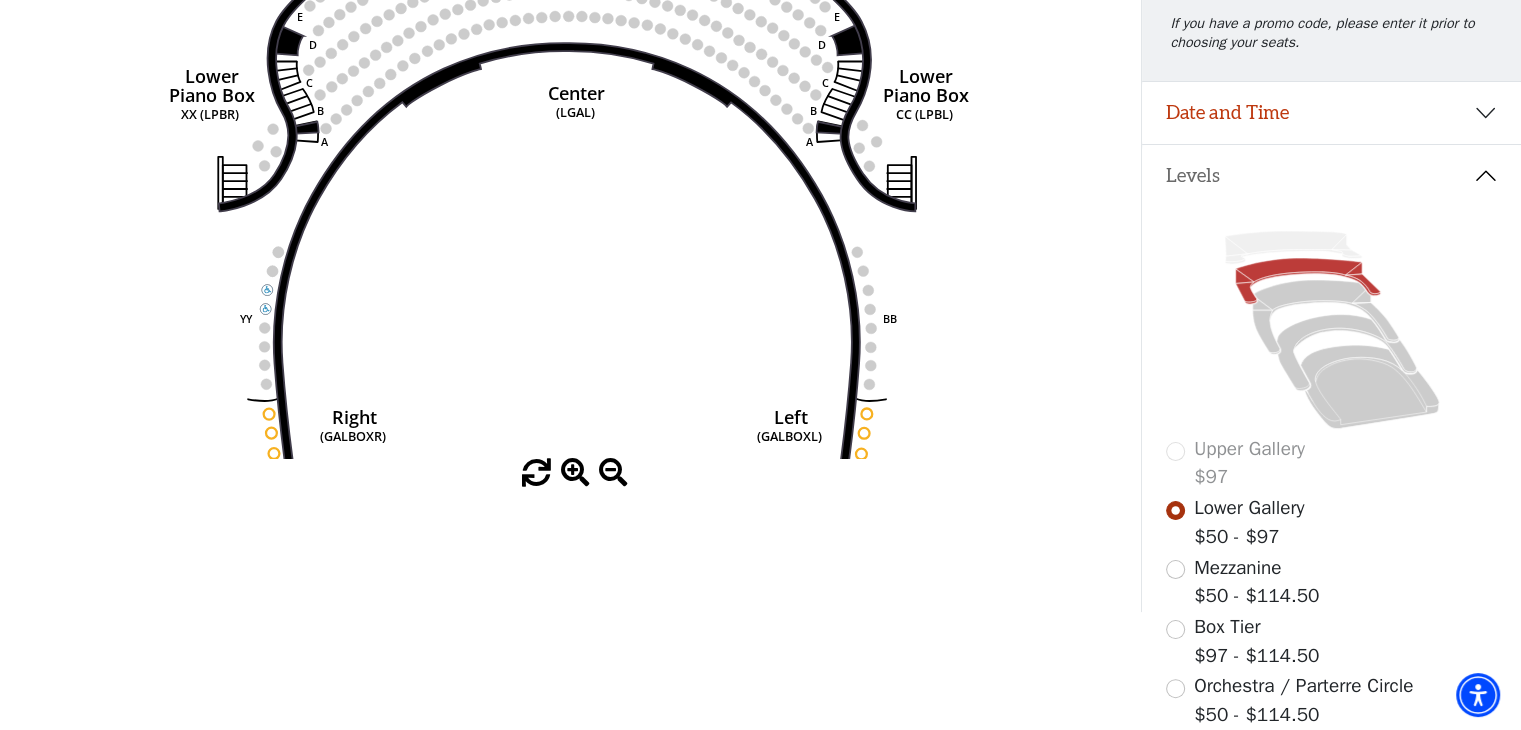 click at bounding box center [575, 473] 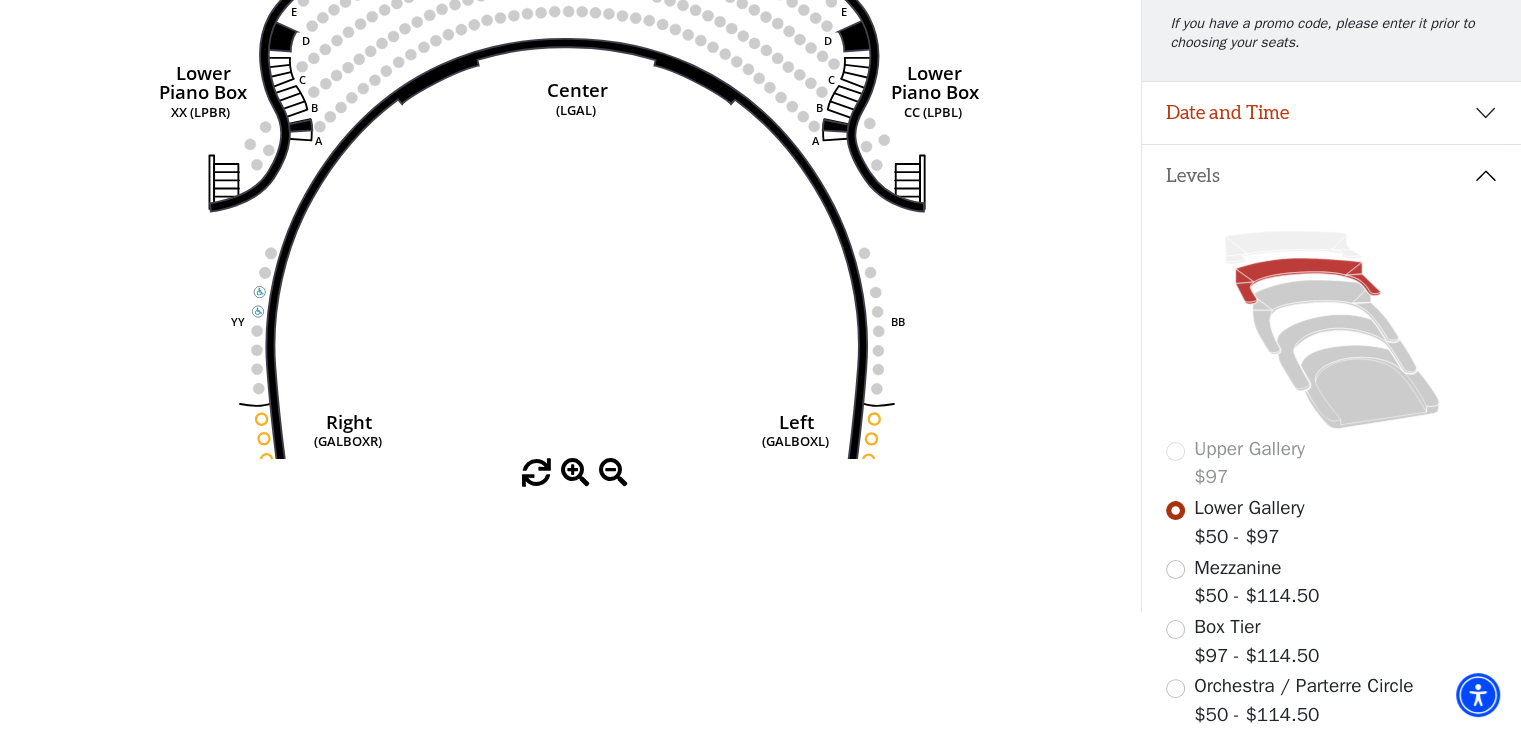 click at bounding box center [575, 473] 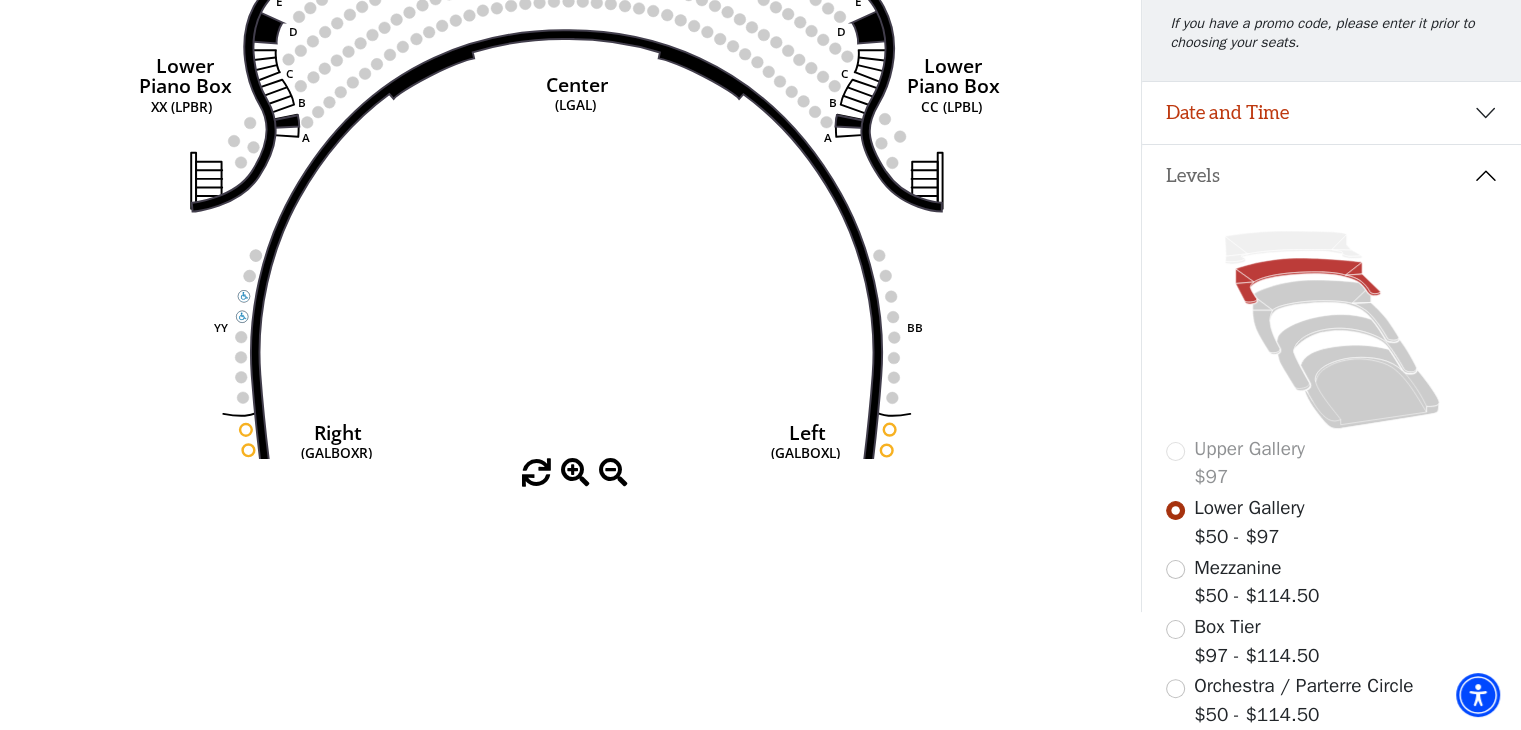 click at bounding box center [575, 473] 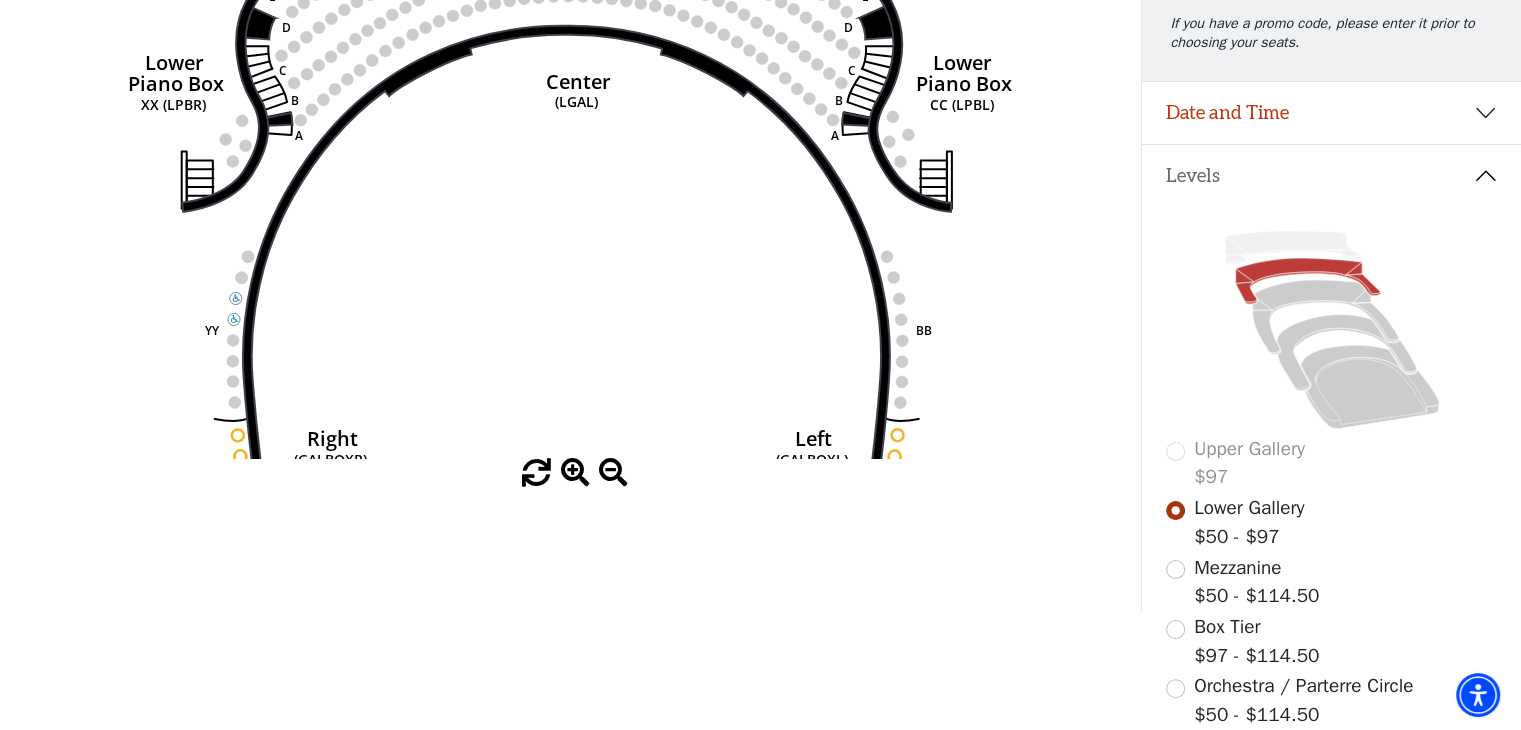 click at bounding box center (575, 473) 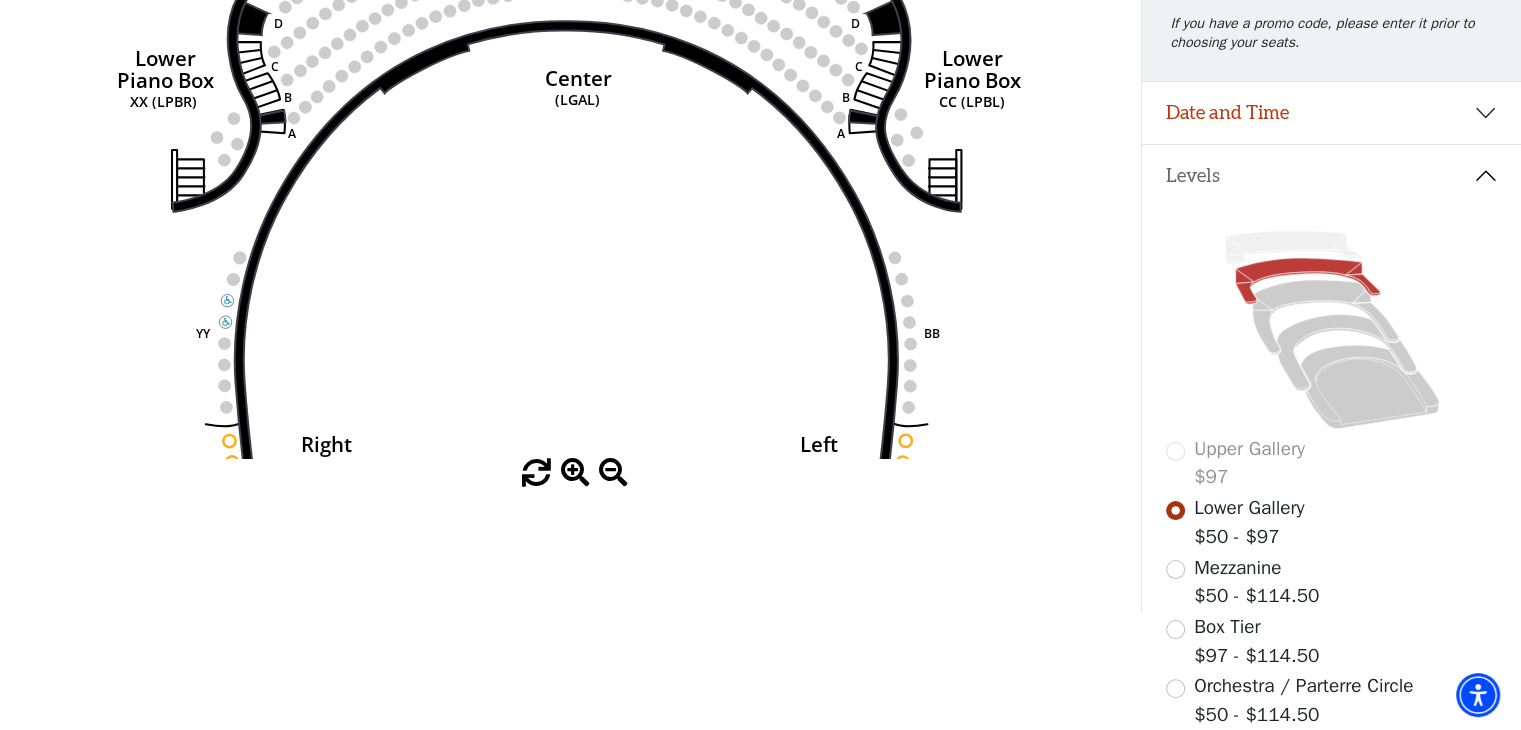click at bounding box center (575, 473) 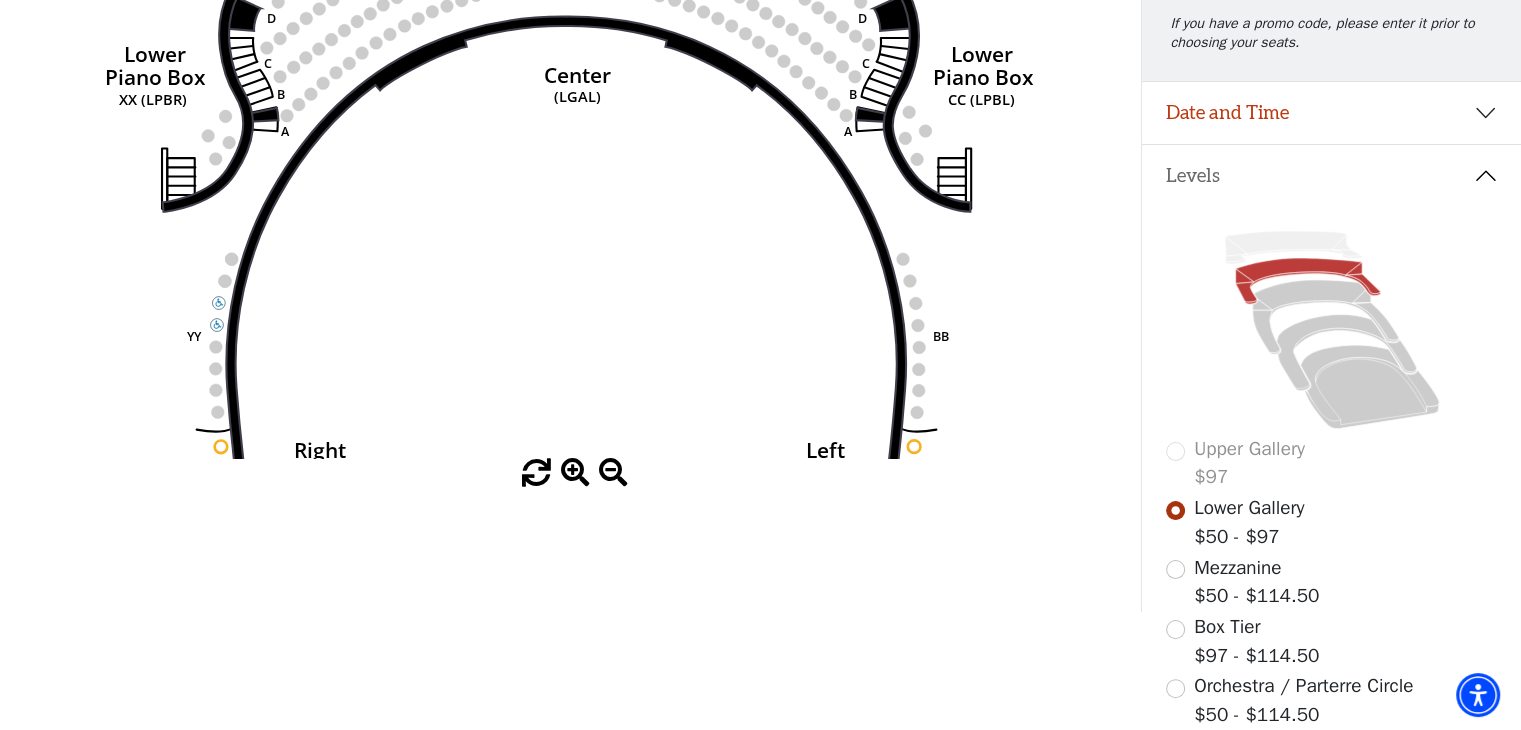 click at bounding box center [575, 473] 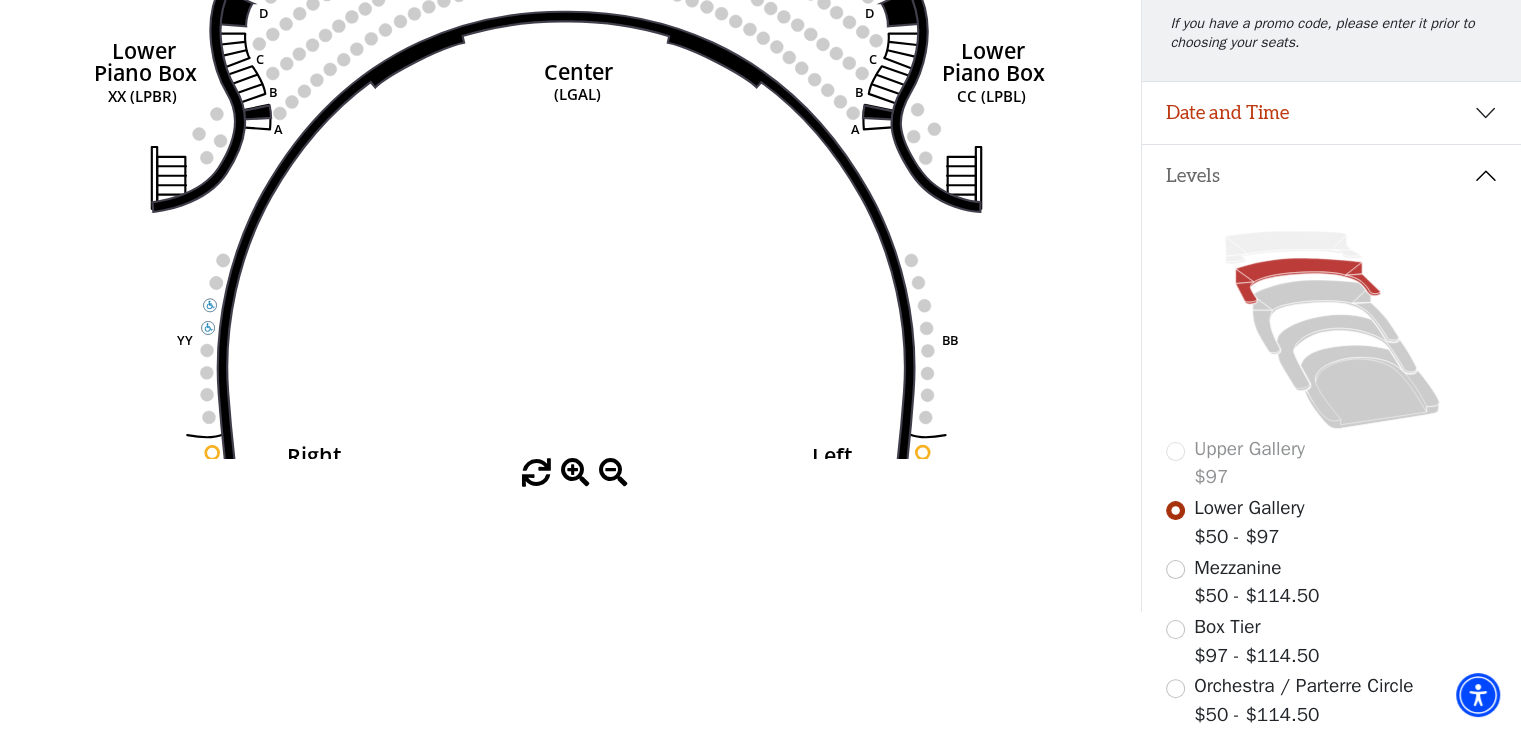 click at bounding box center [575, 473] 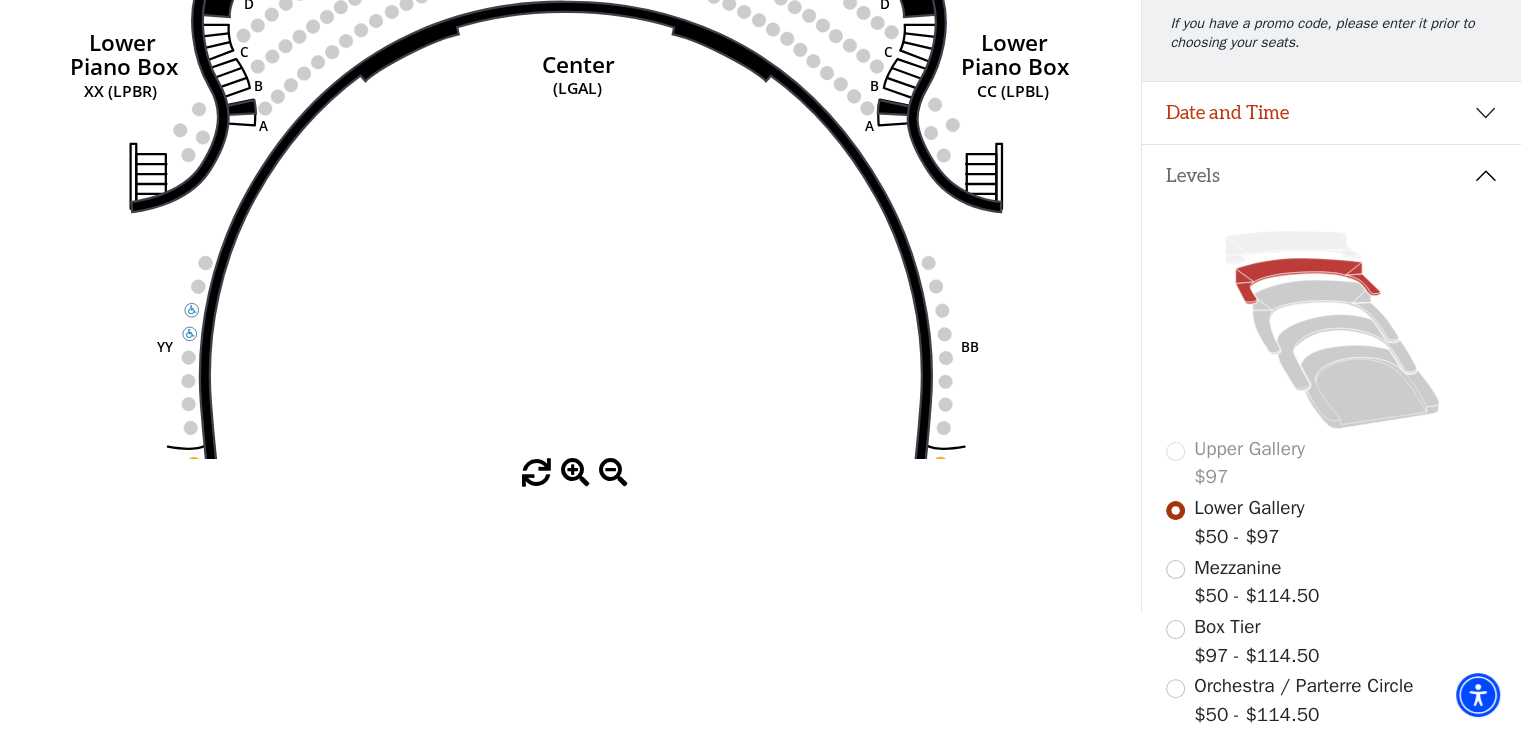 click at bounding box center (575, 473) 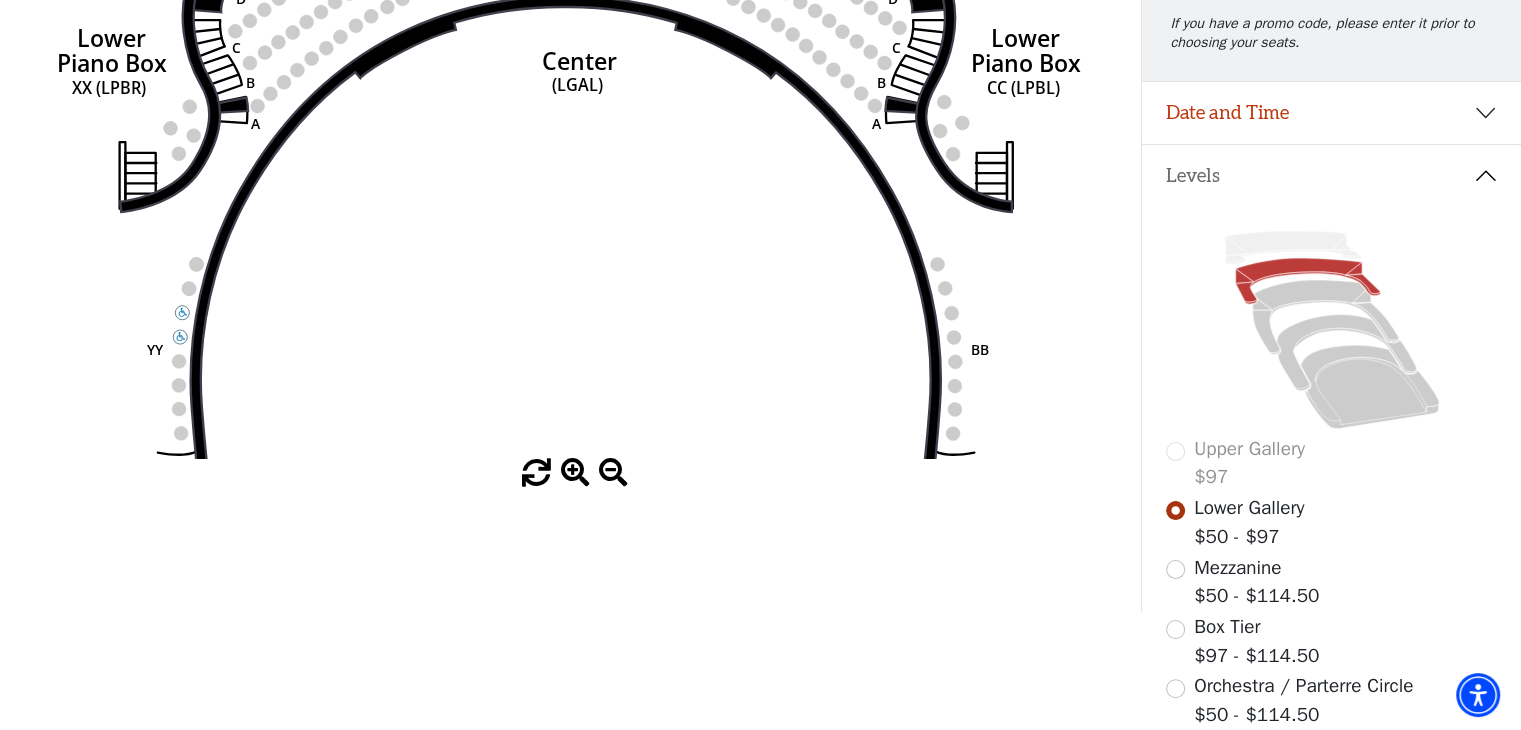 click at bounding box center (575, 473) 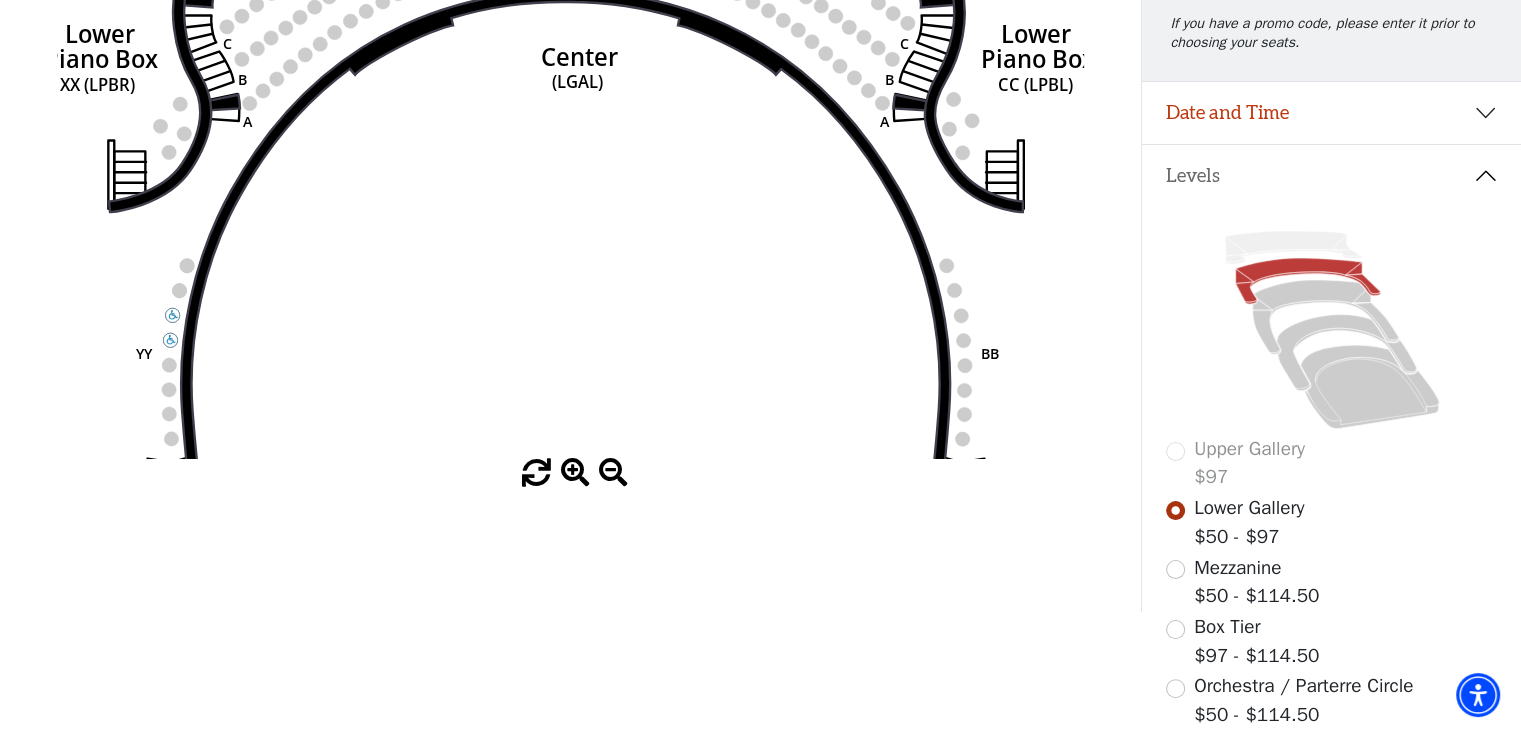 click at bounding box center (575, 473) 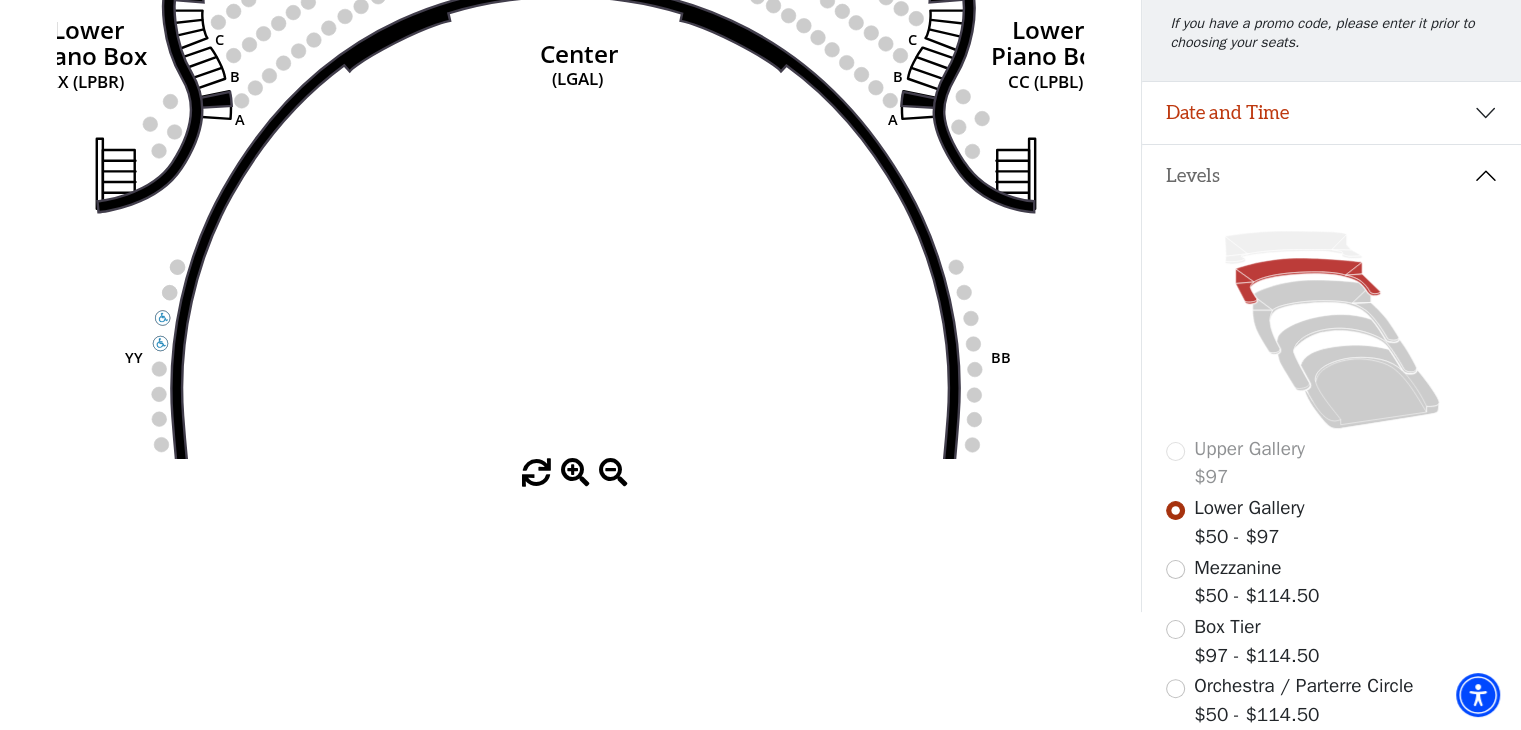 click at bounding box center (575, 473) 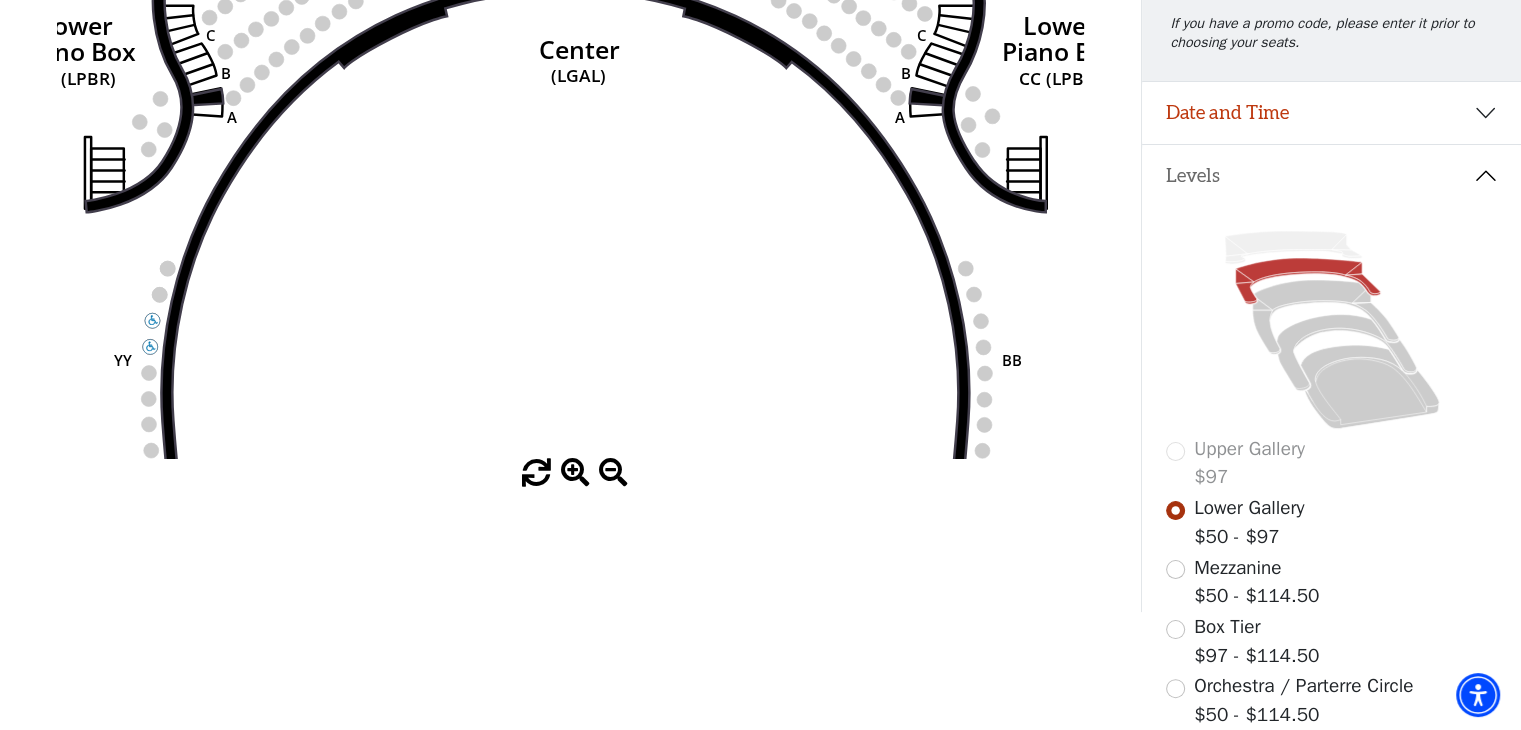 click at bounding box center [575, 473] 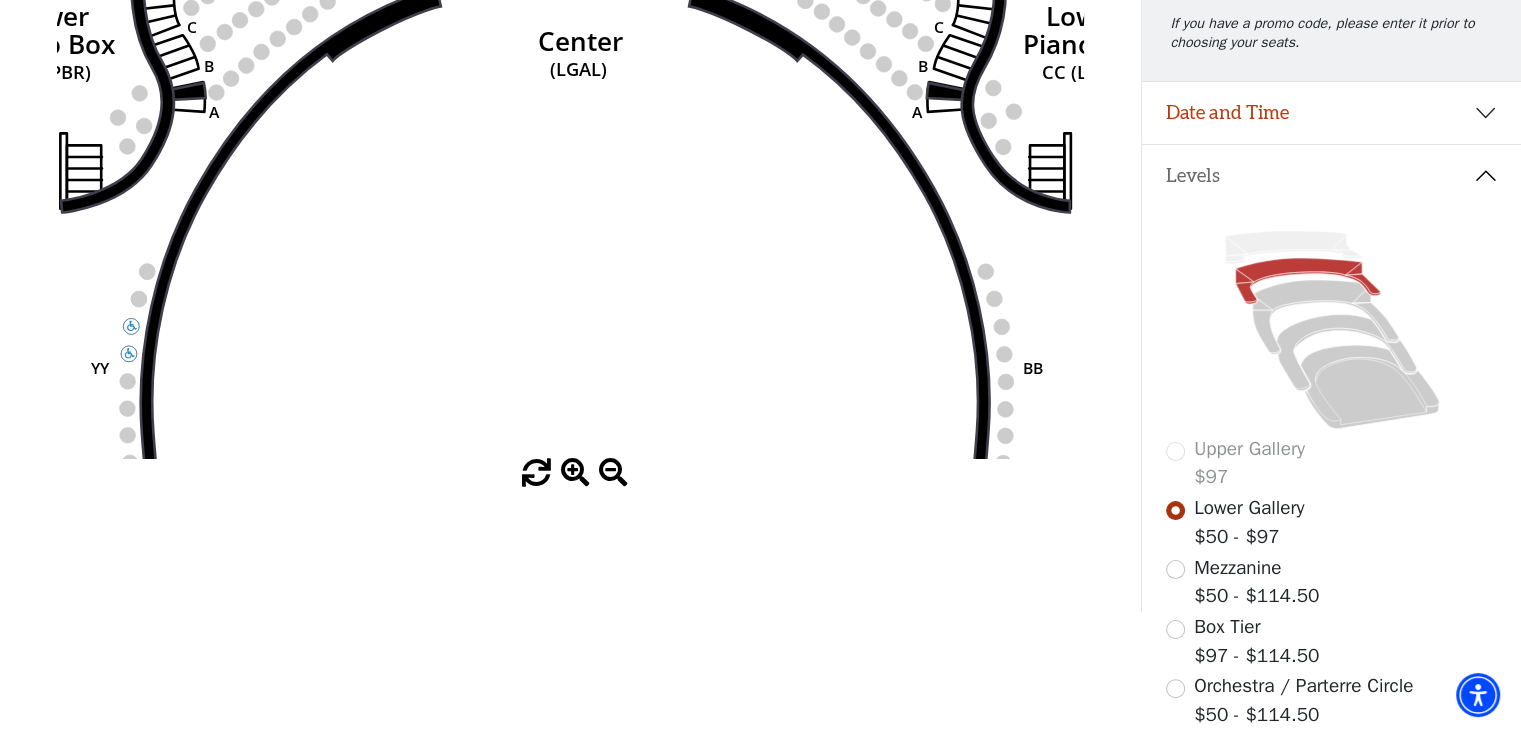 click at bounding box center [575, 473] 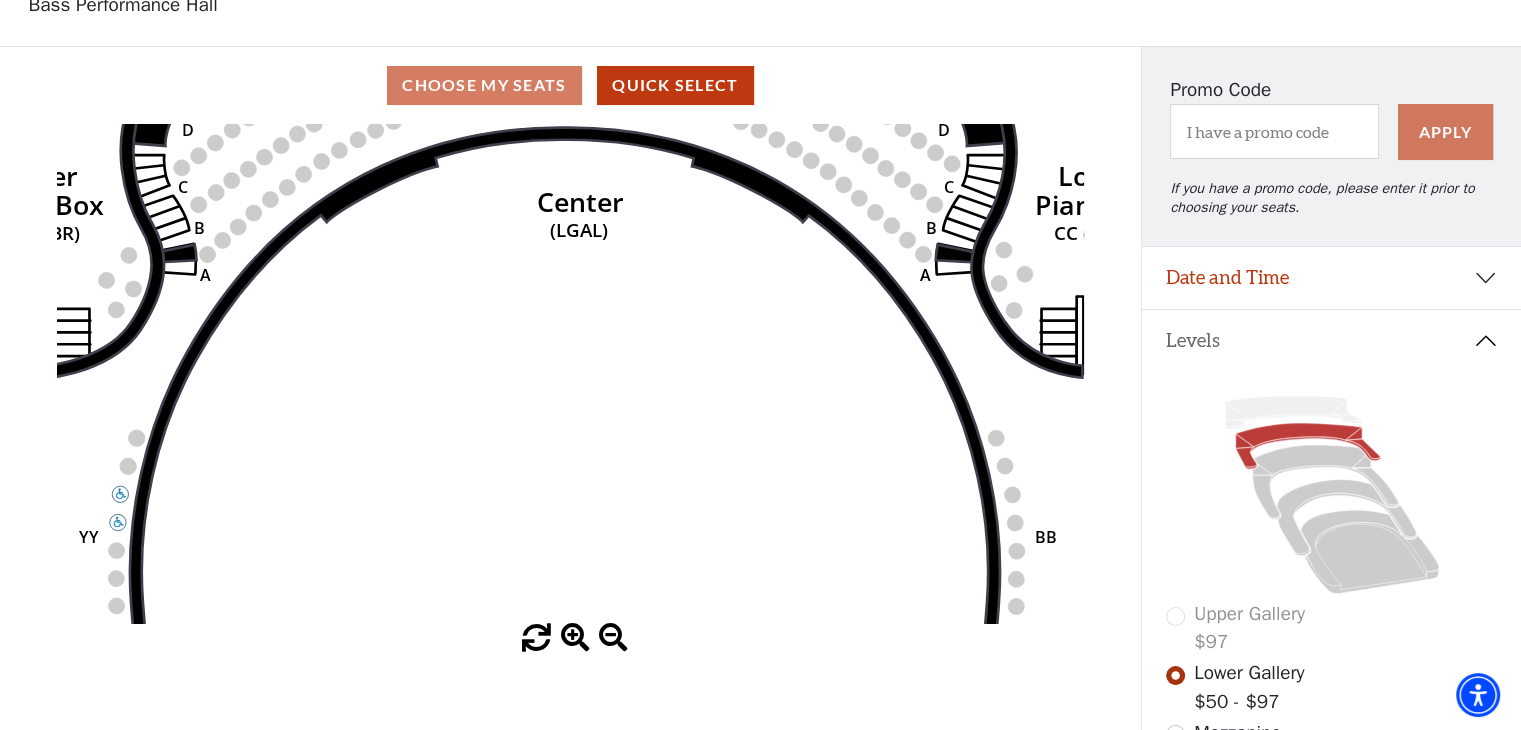 scroll, scrollTop: 92, scrollLeft: 0, axis: vertical 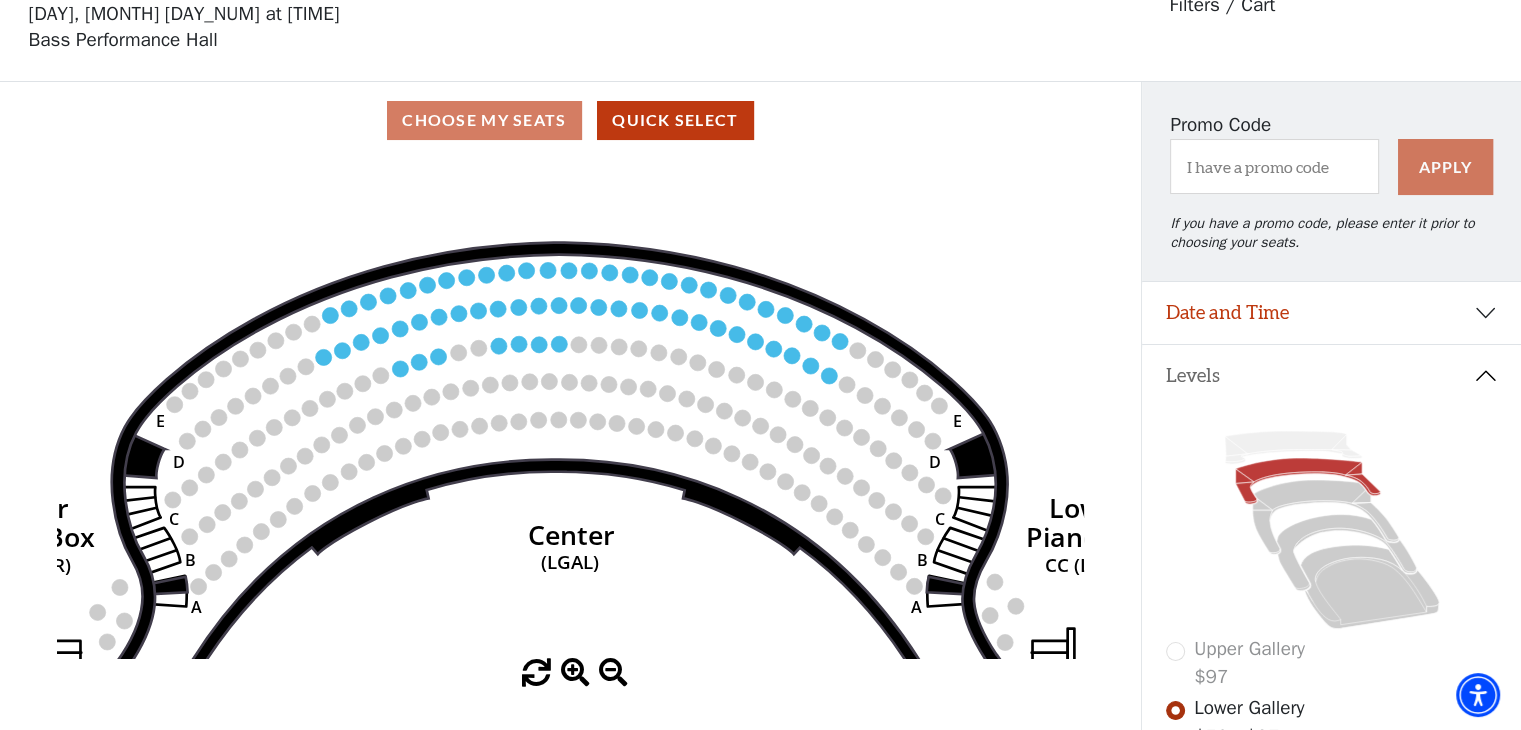 drag, startPoint x: 689, startPoint y: 280, endPoint x: 686, endPoint y: 595, distance: 315.01428 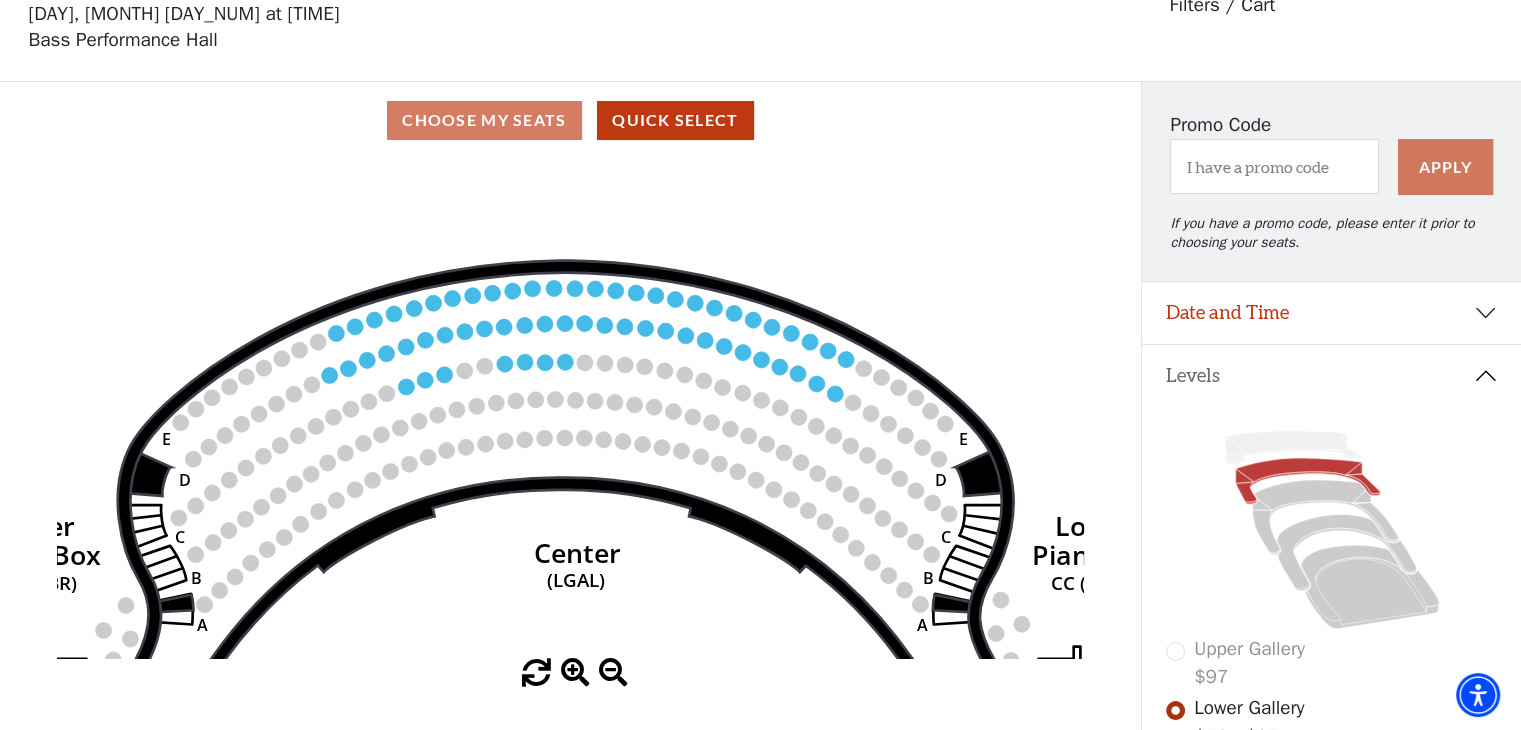 type 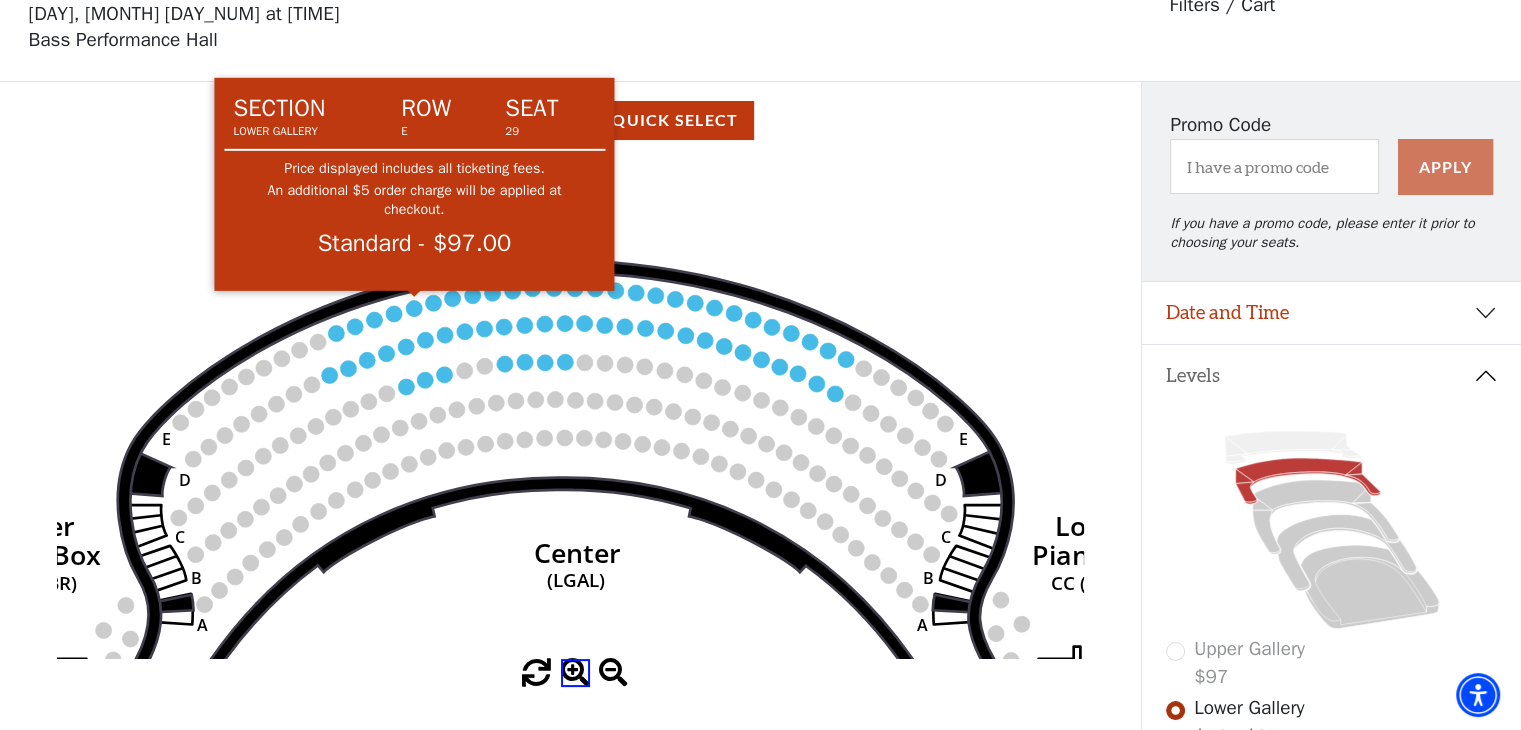 click 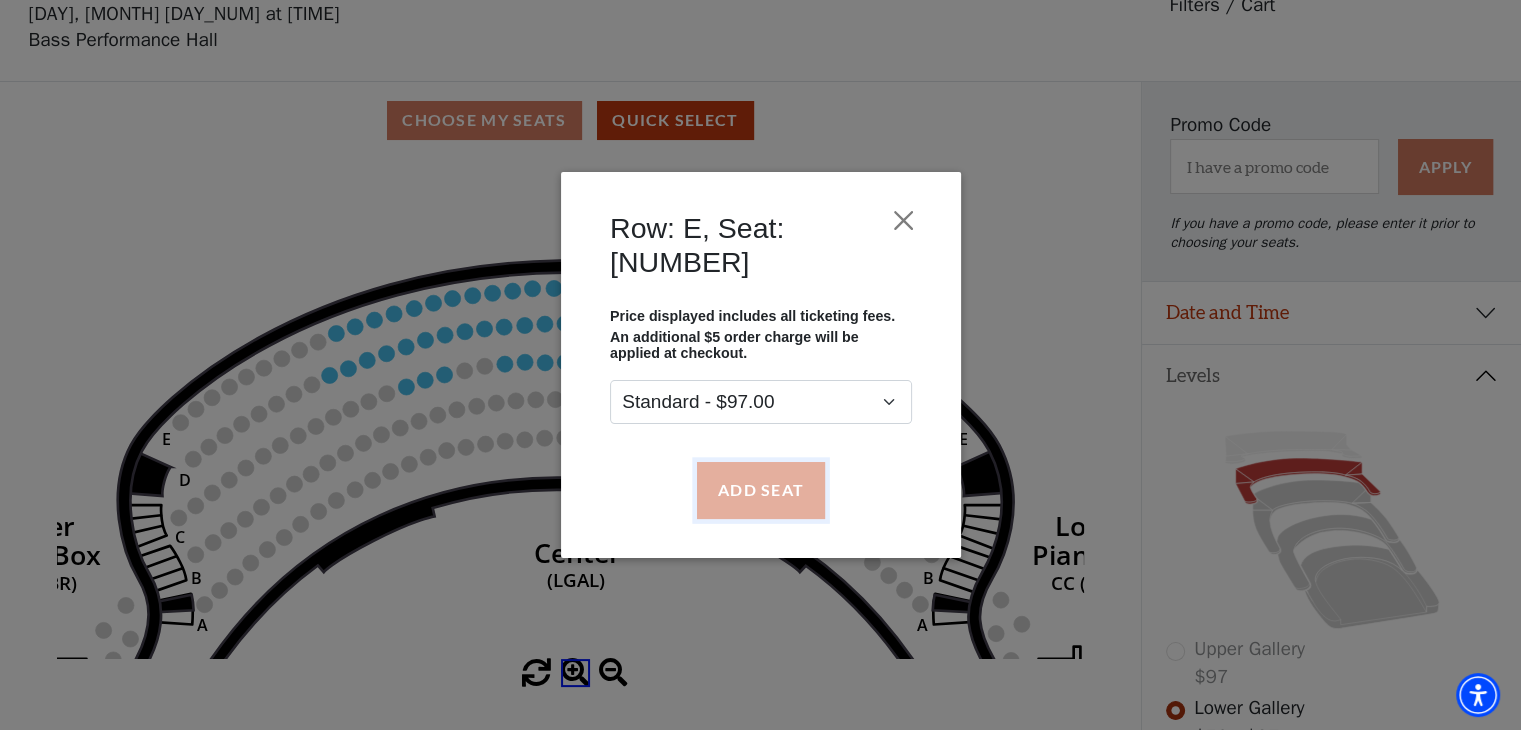 click on "Add Seat" at bounding box center [760, 490] 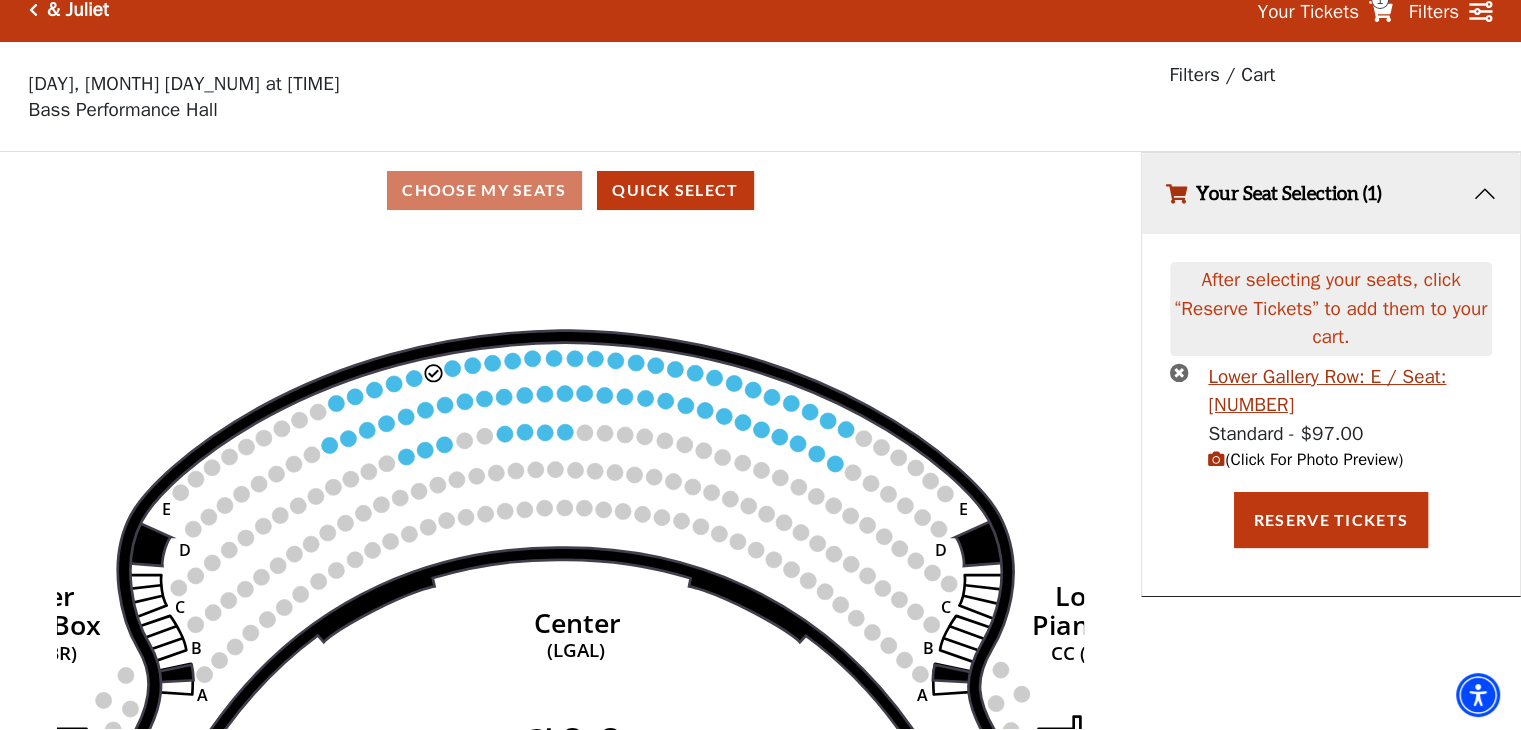 scroll, scrollTop: 0, scrollLeft: 0, axis: both 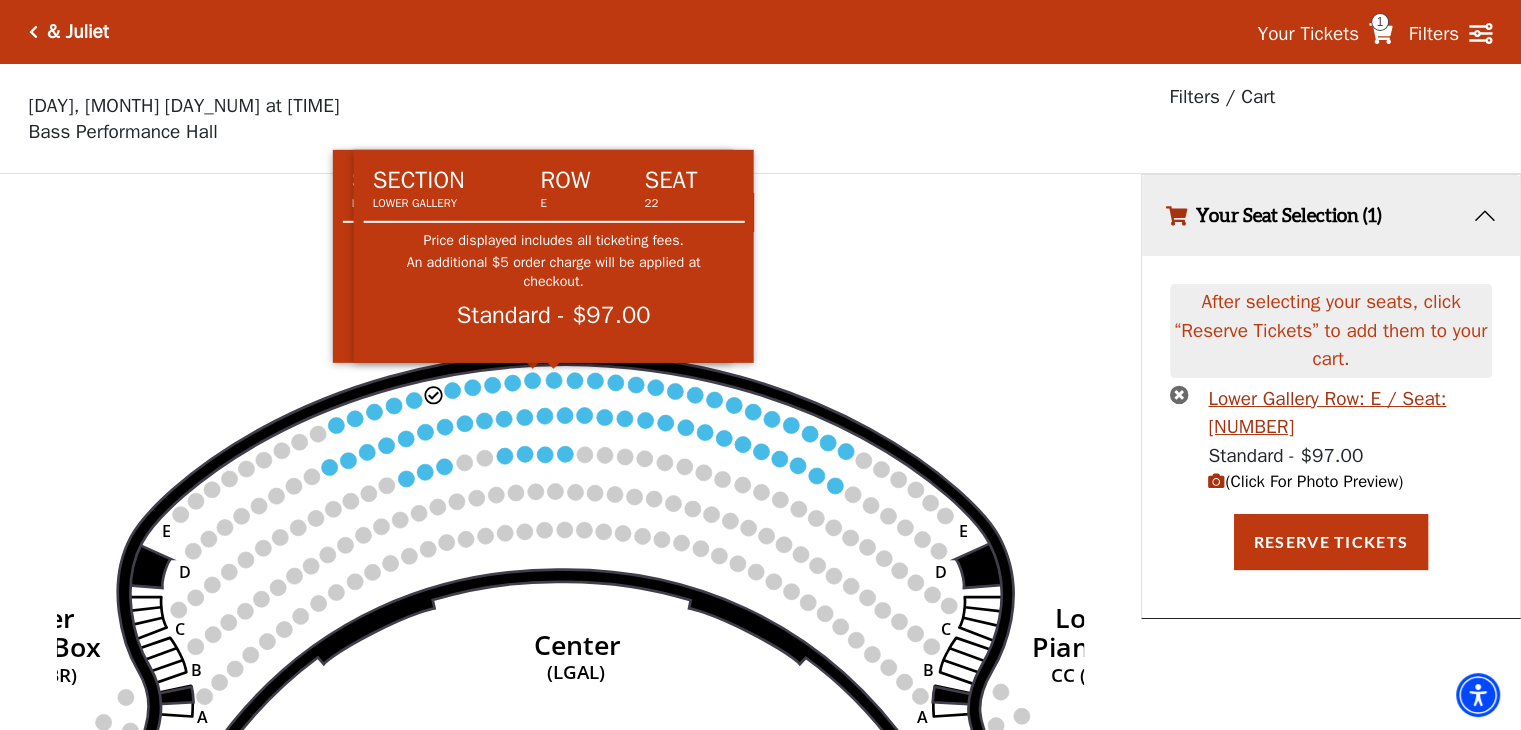 click 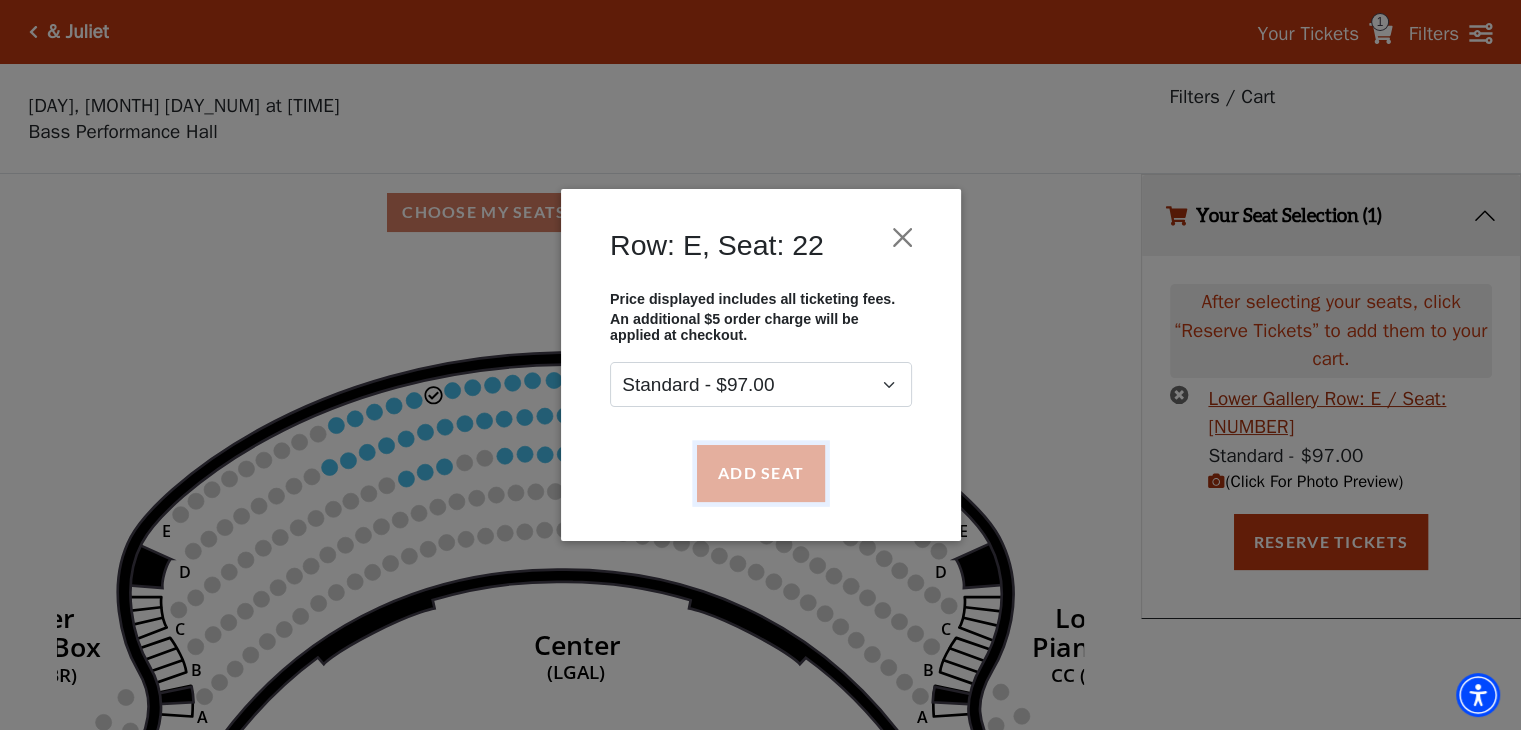 click on "Add Seat" at bounding box center [760, 473] 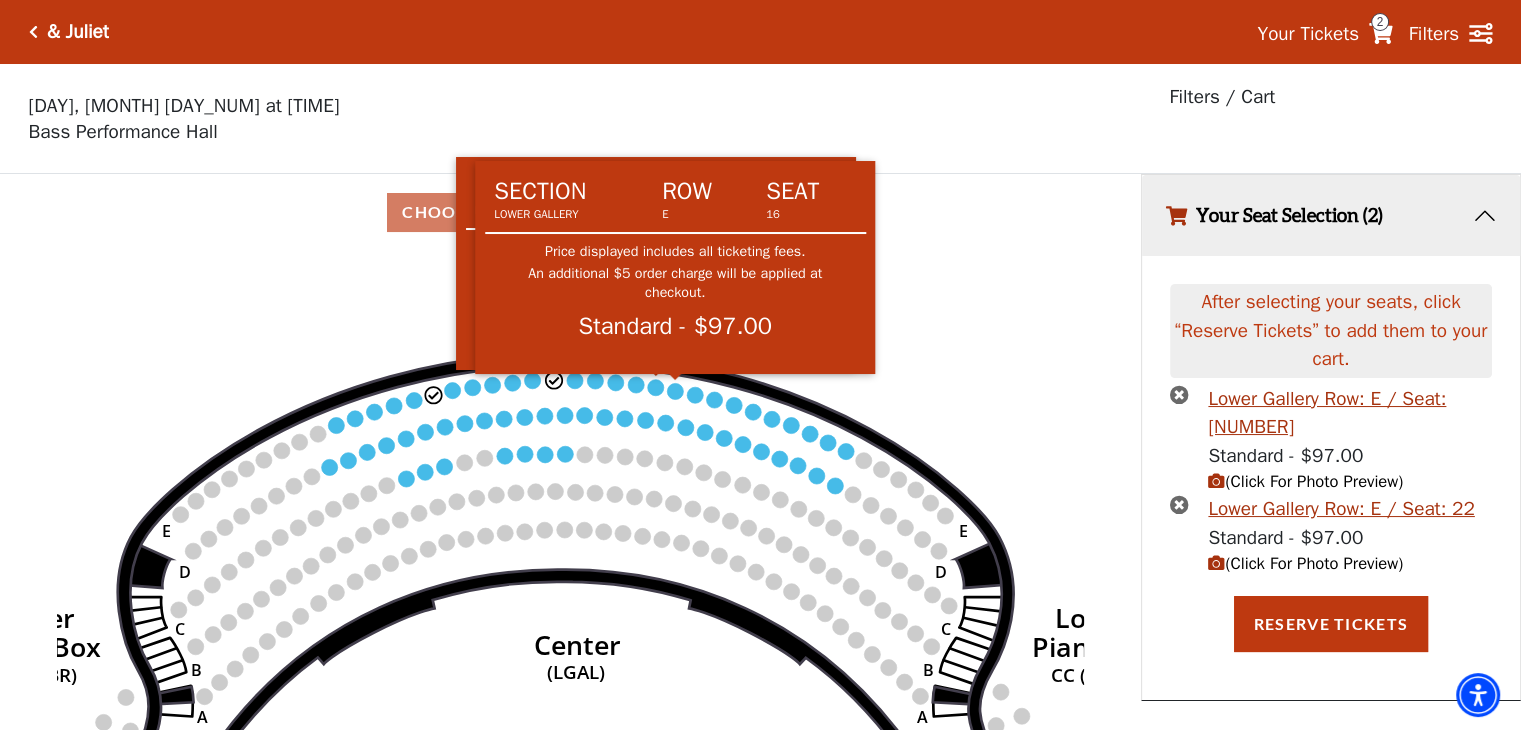 click 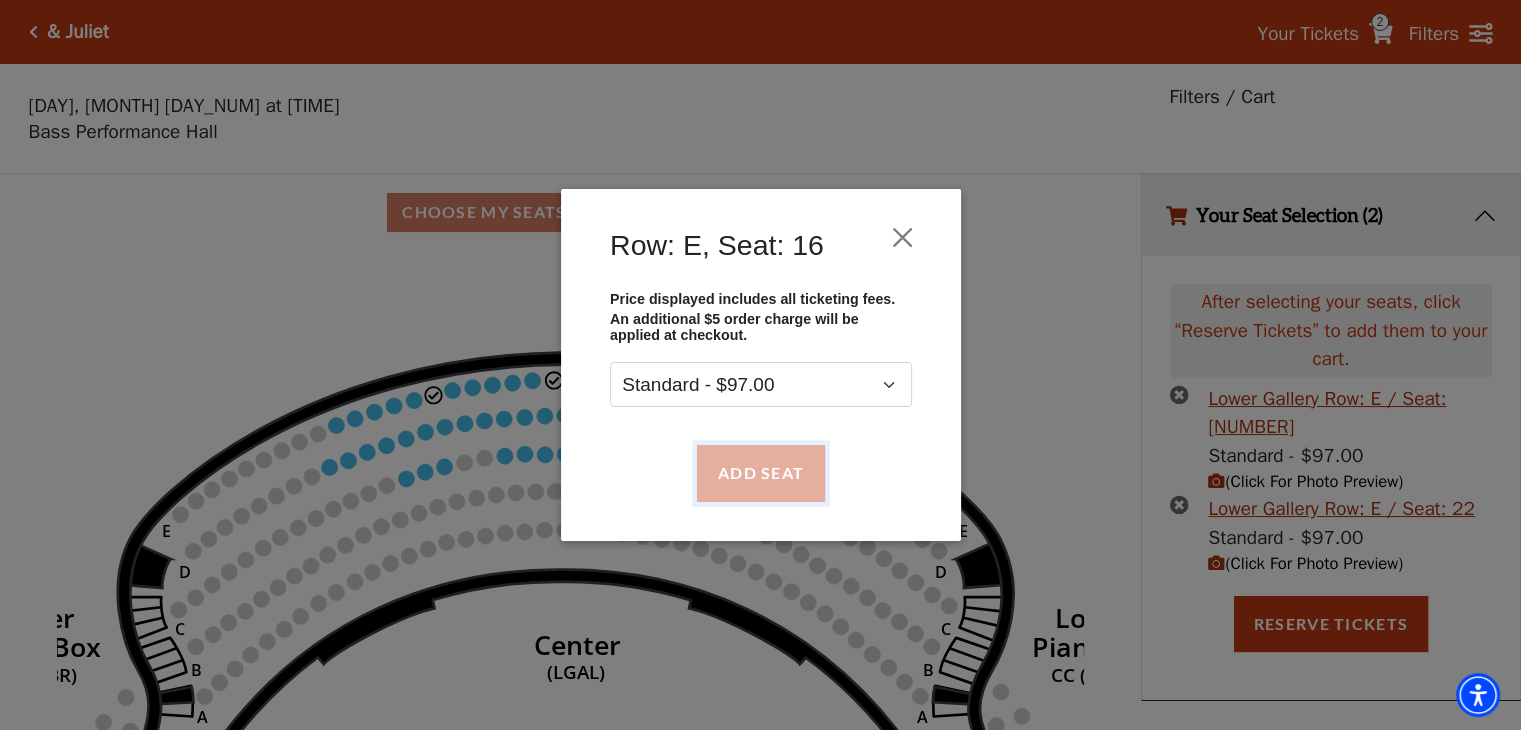 click on "Add Seat" at bounding box center [760, 473] 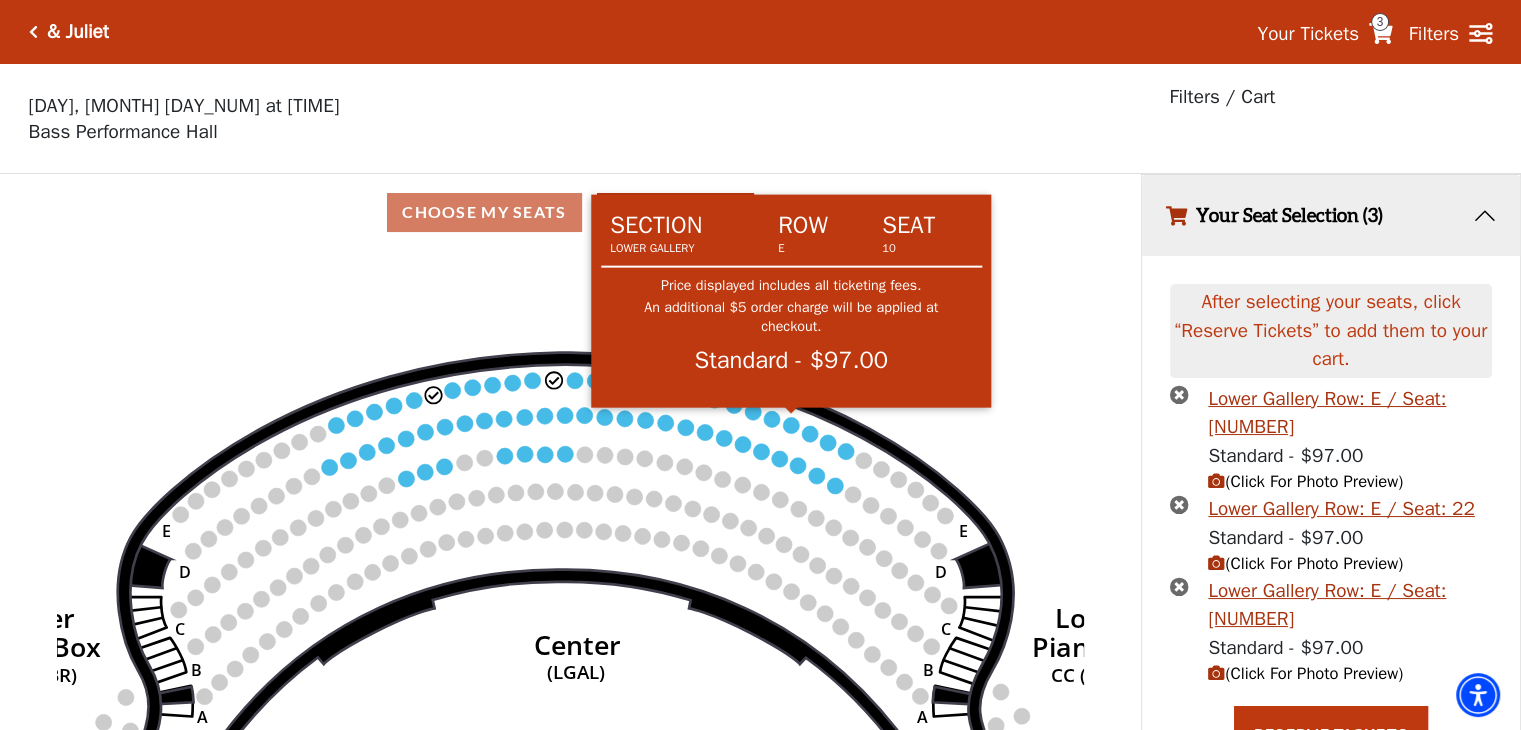 click 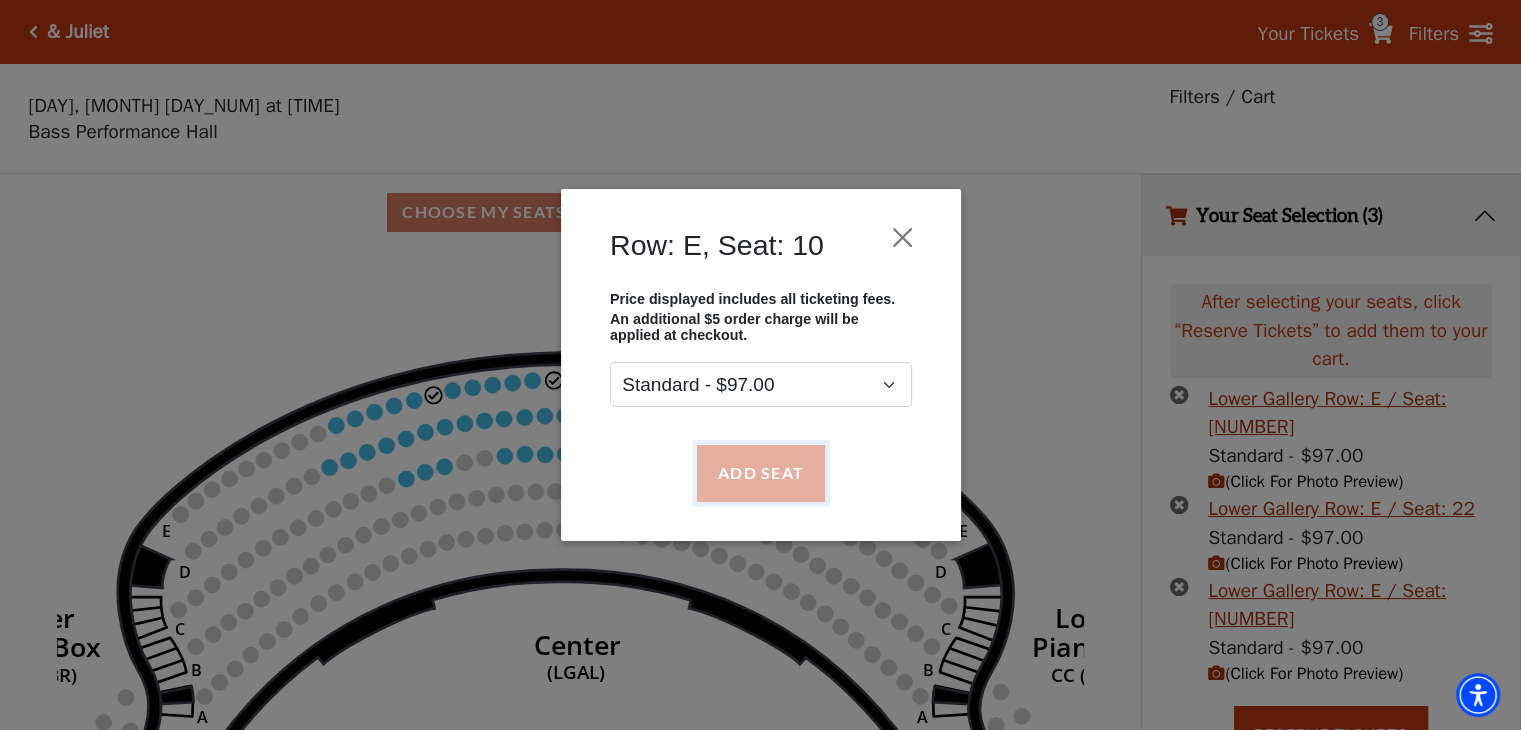 click on "Add Seat" at bounding box center (760, 473) 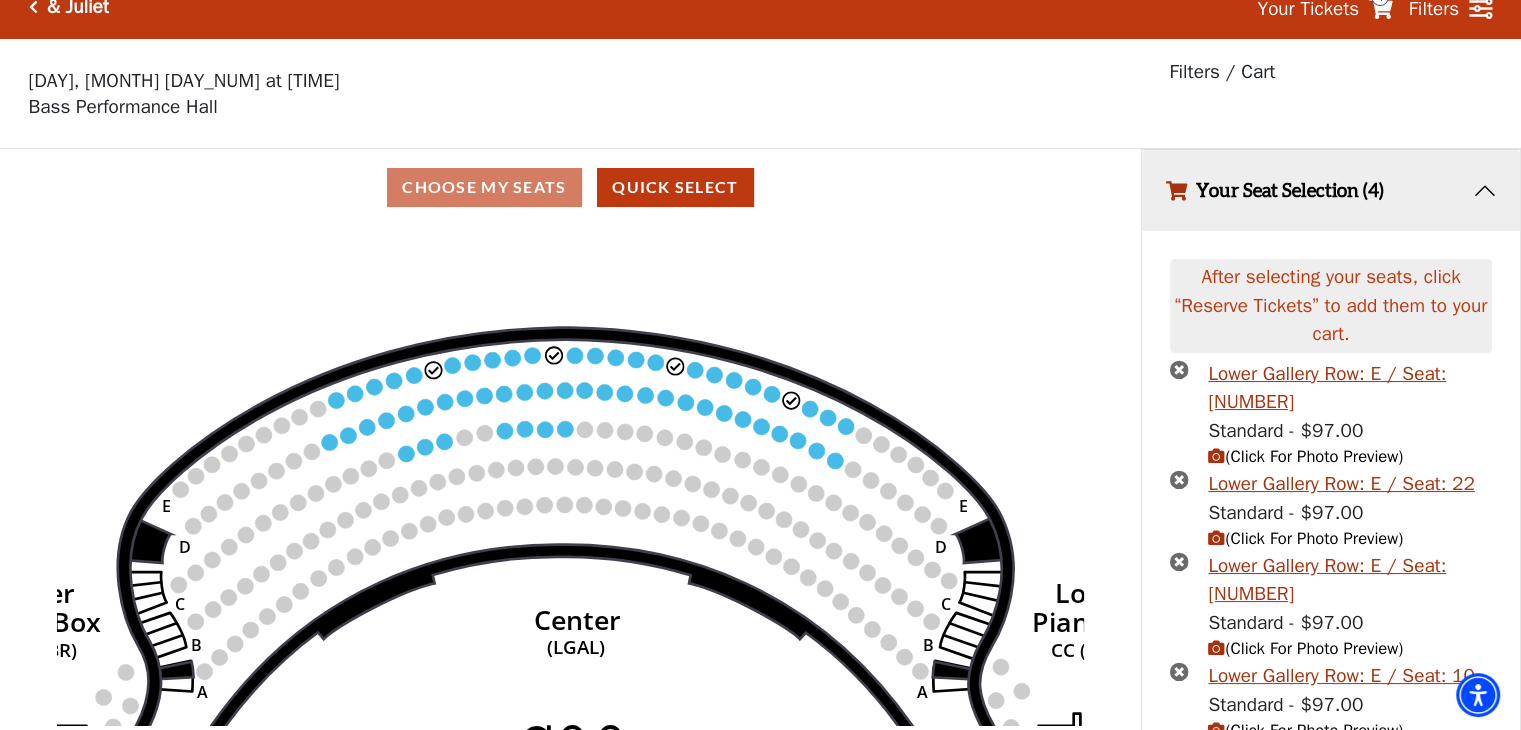 scroll, scrollTop: 56, scrollLeft: 0, axis: vertical 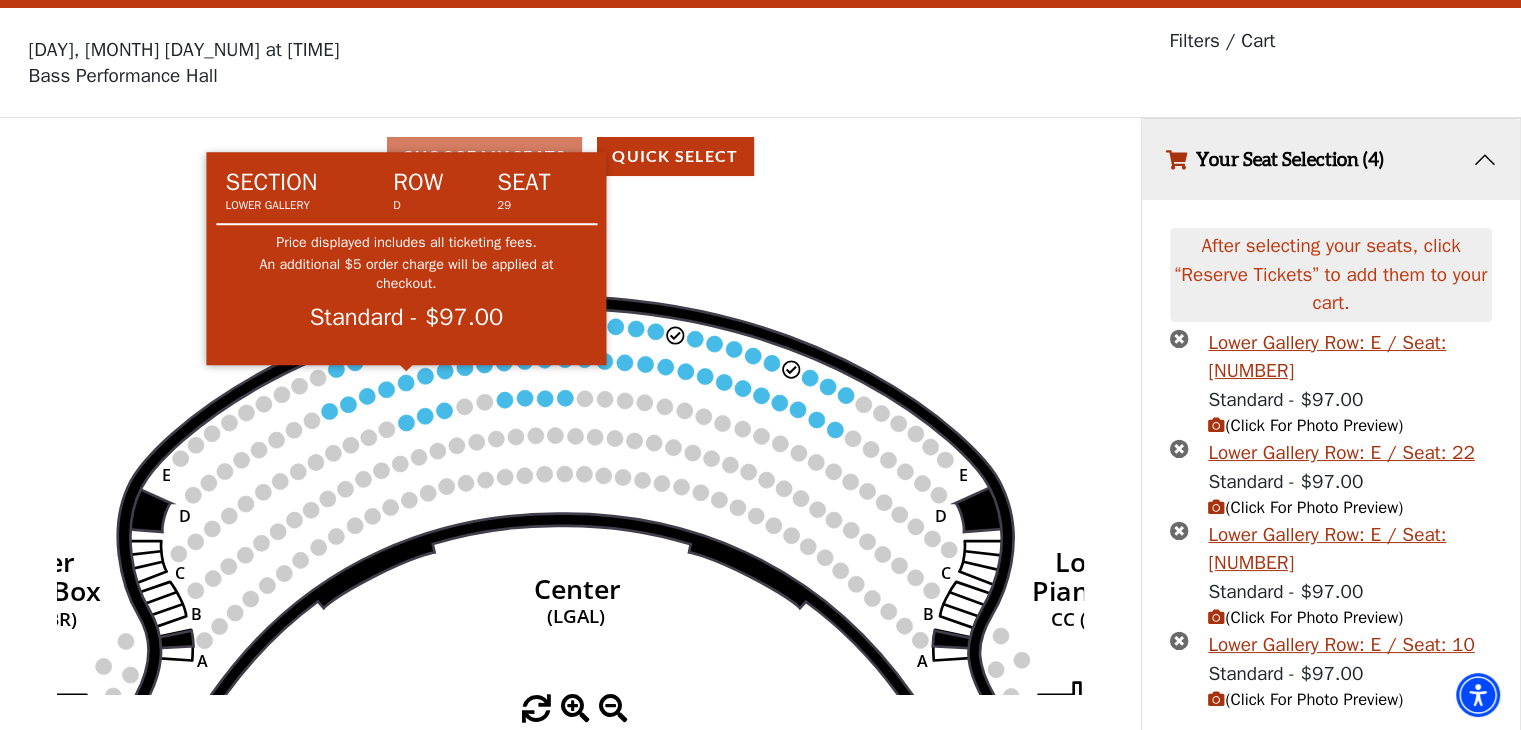 click 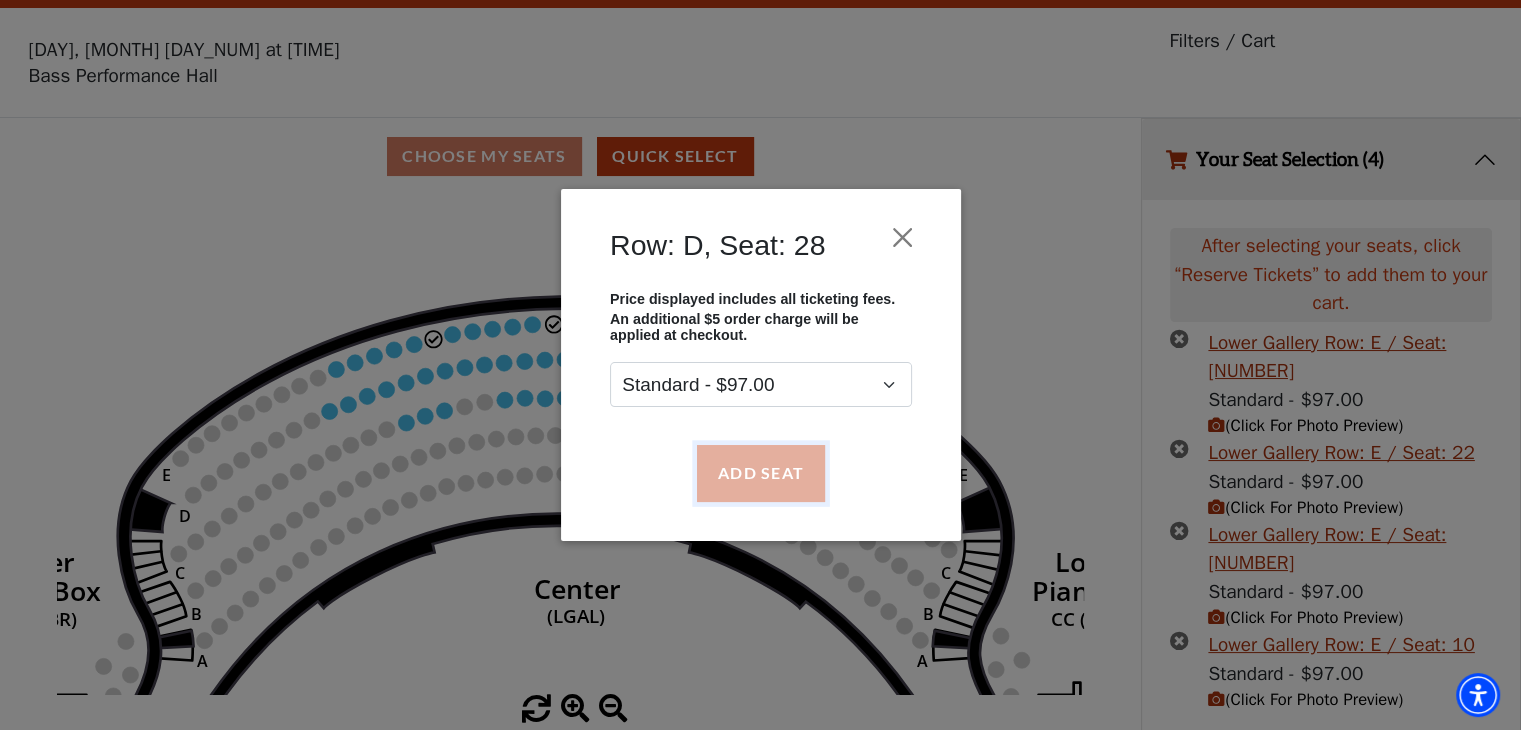 click on "Add Seat" at bounding box center (760, 473) 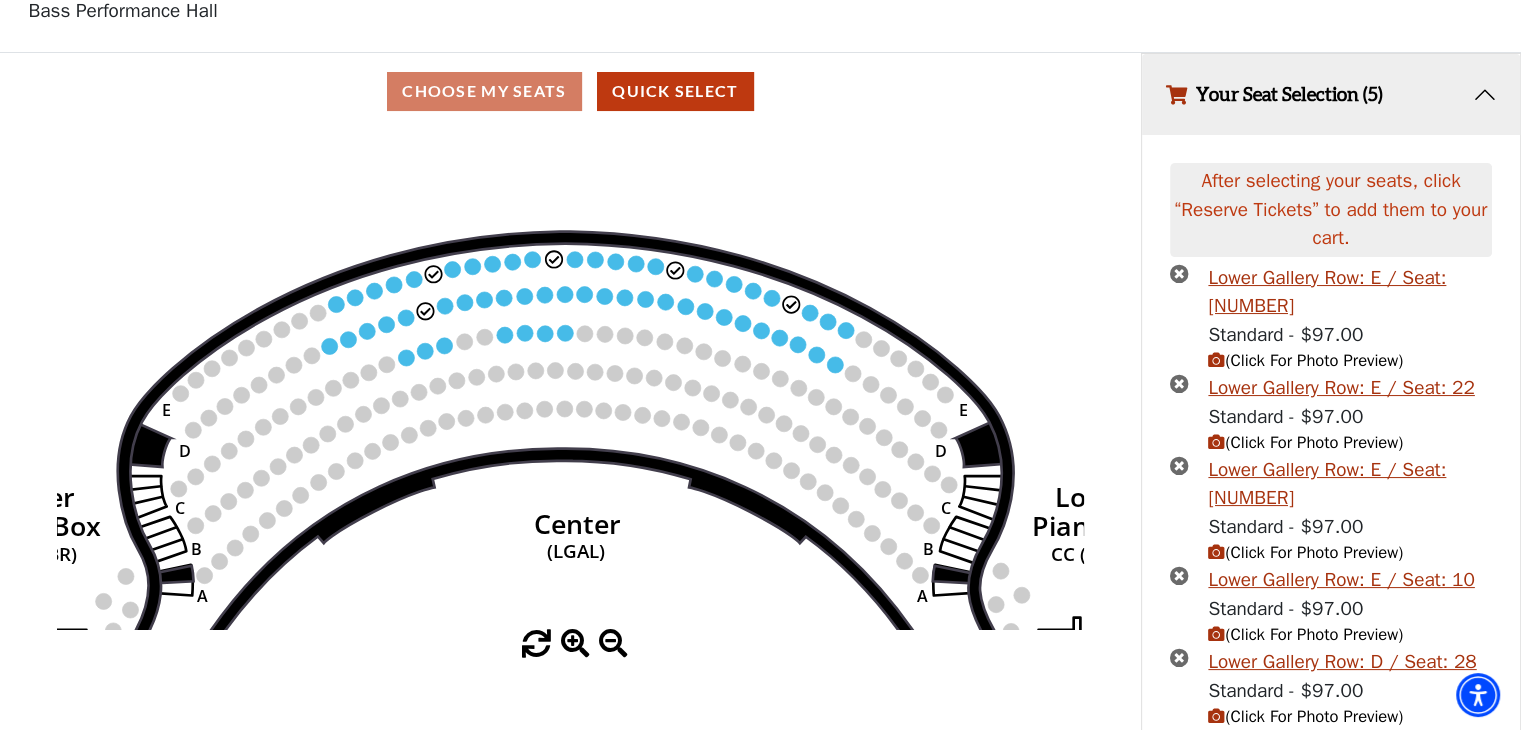 scroll, scrollTop: 138, scrollLeft: 0, axis: vertical 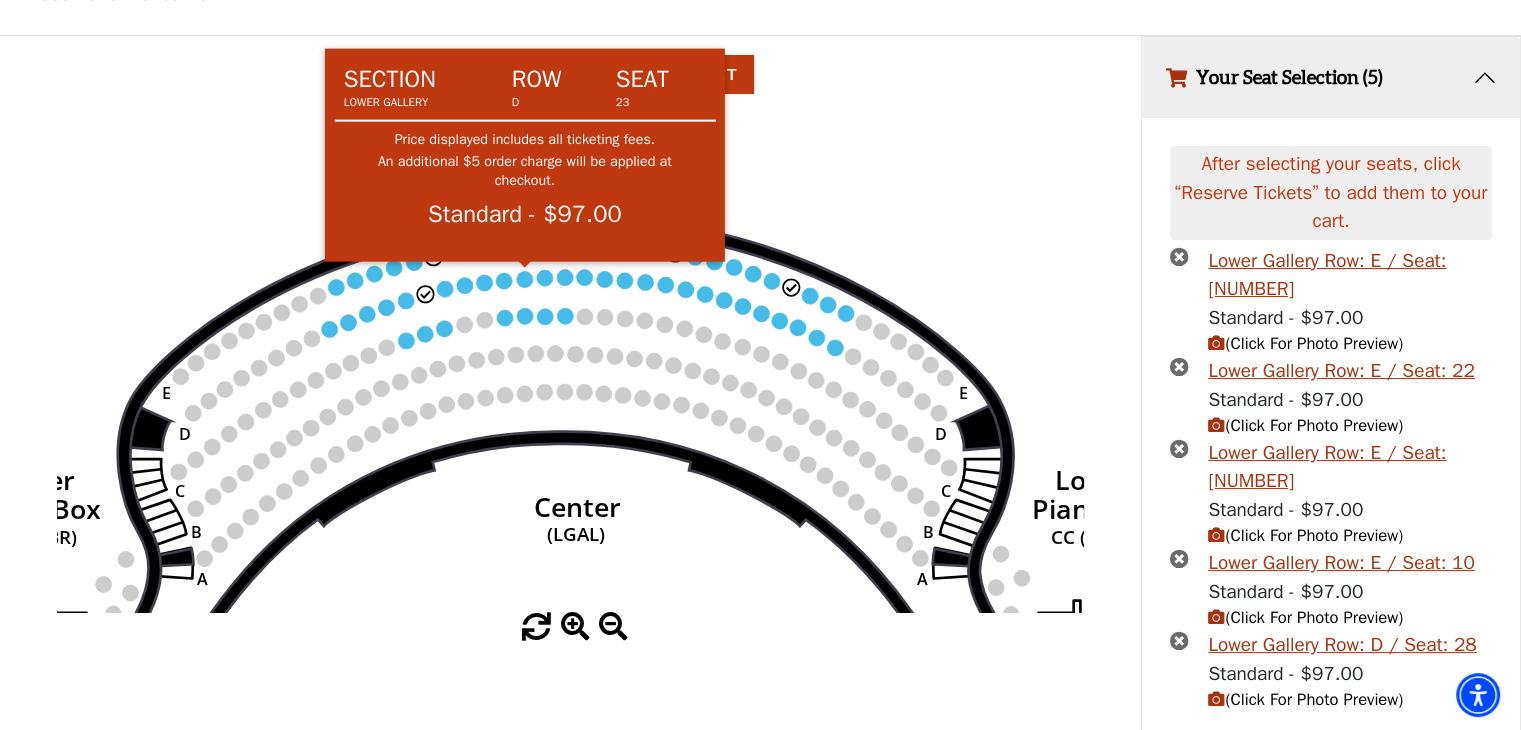 click 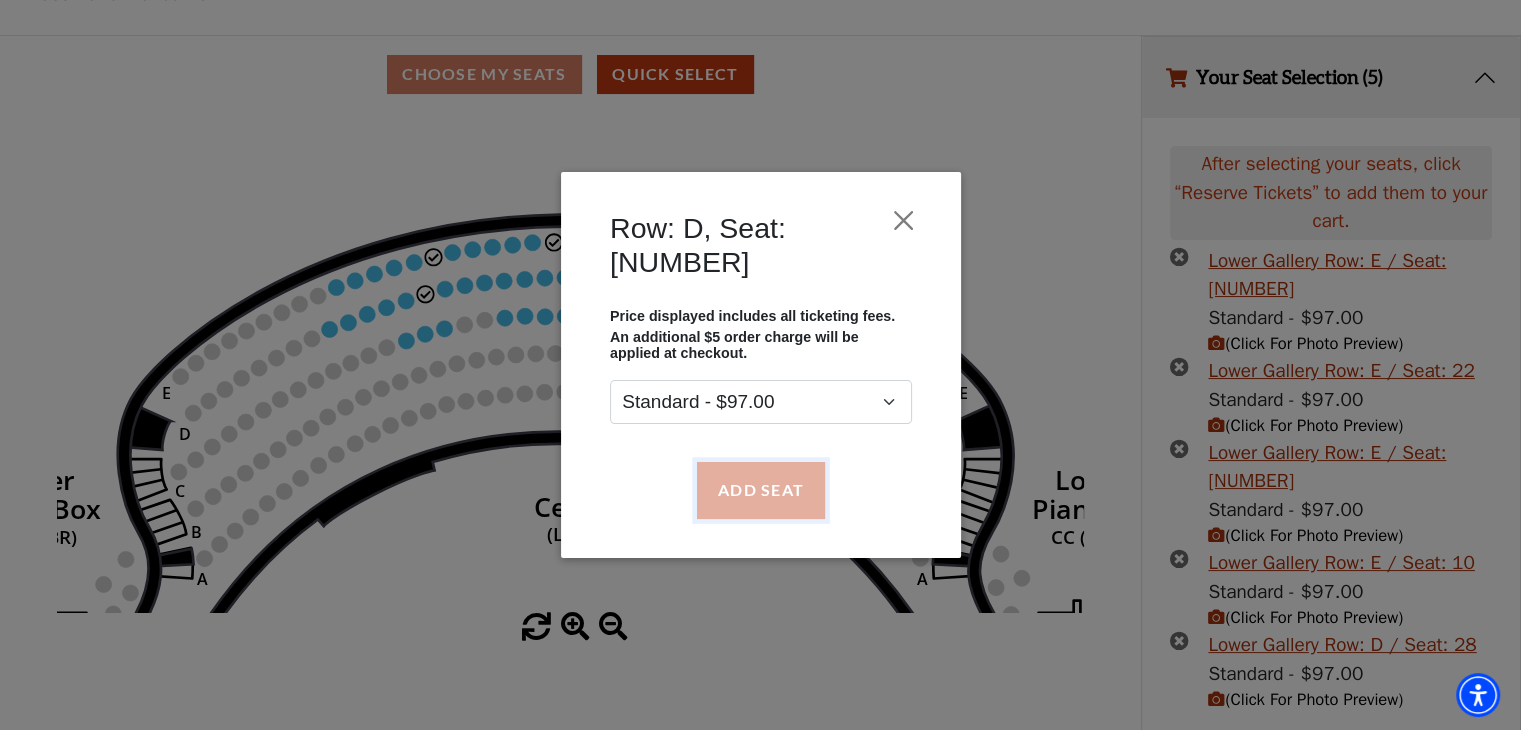 click on "Add Seat" at bounding box center (760, 490) 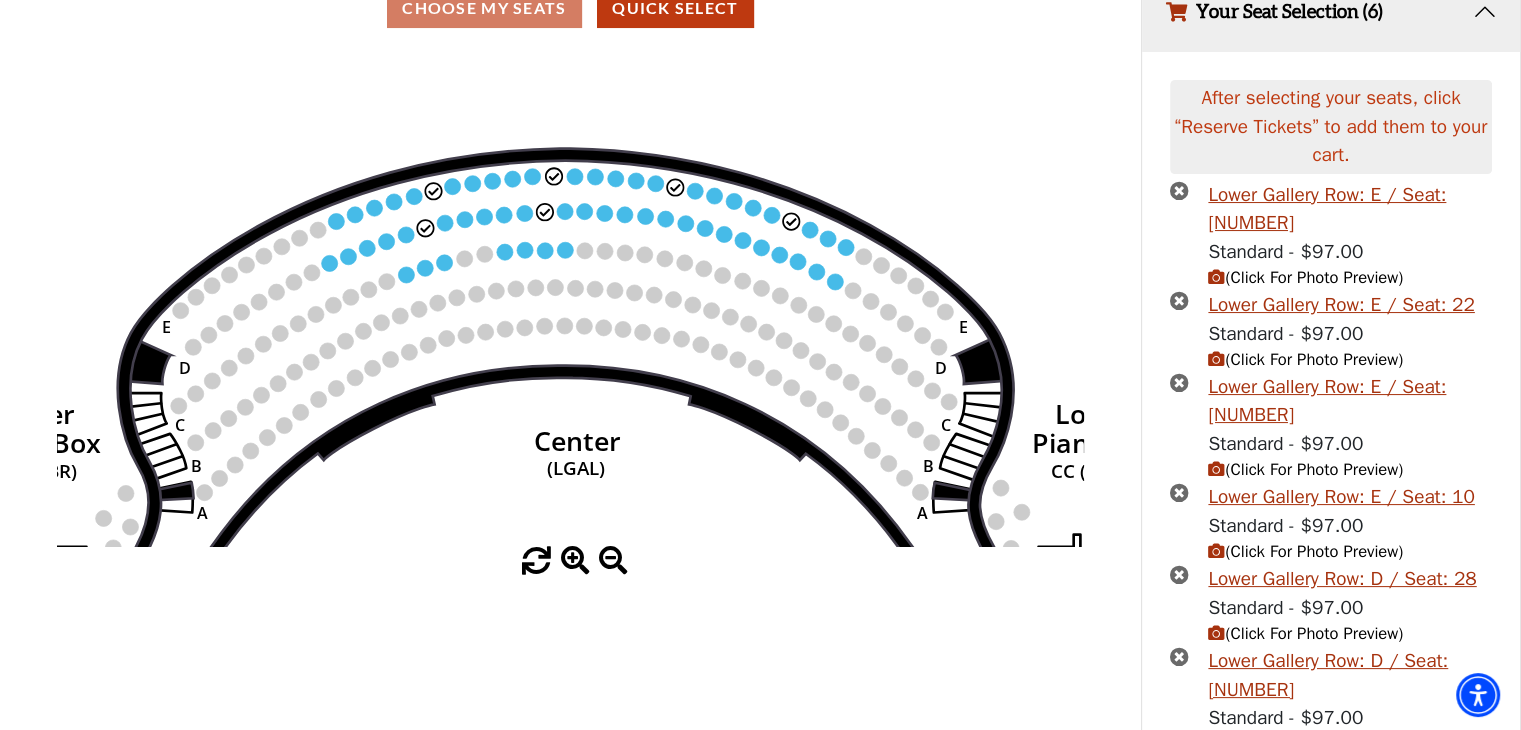 scroll, scrollTop: 220, scrollLeft: 0, axis: vertical 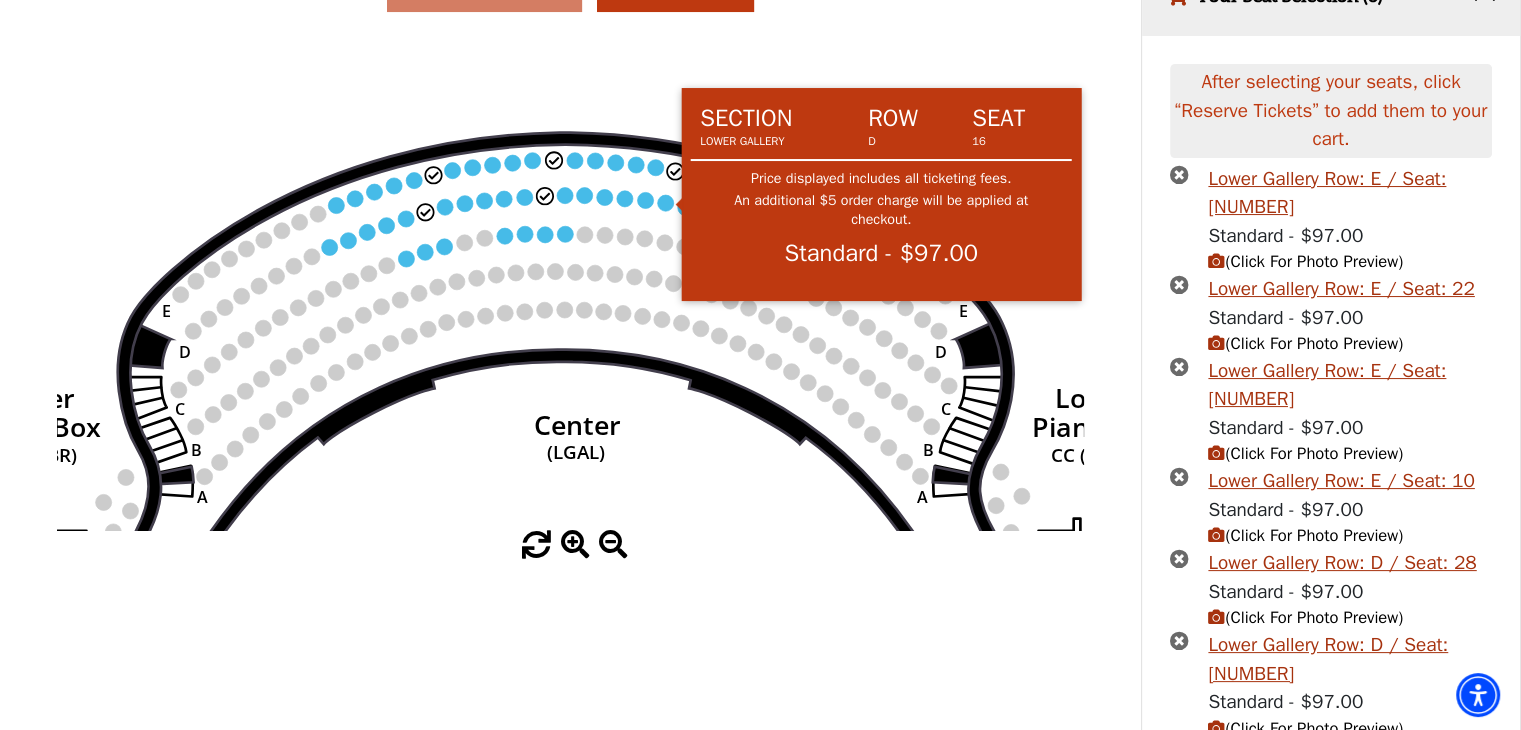 click 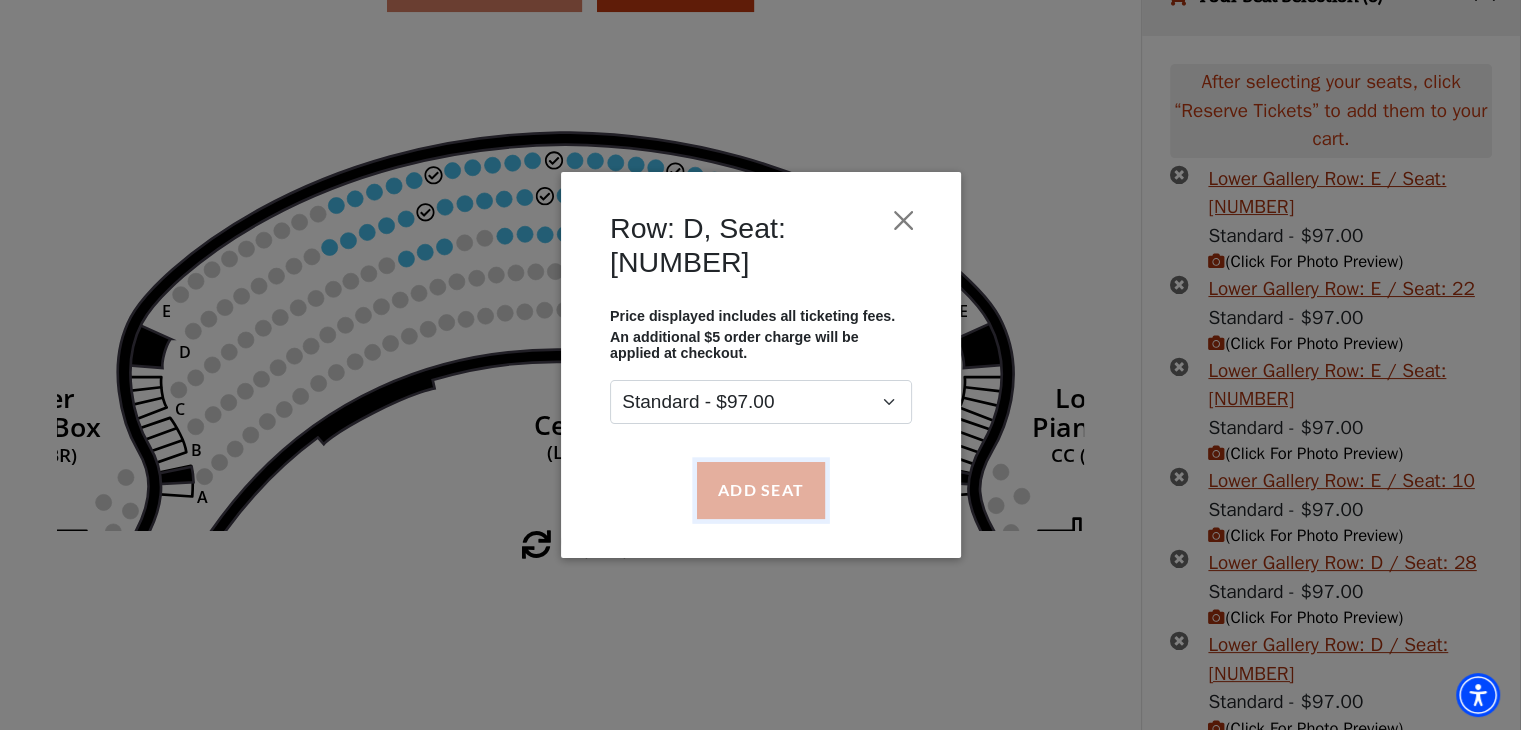 click on "Add Seat" at bounding box center (760, 490) 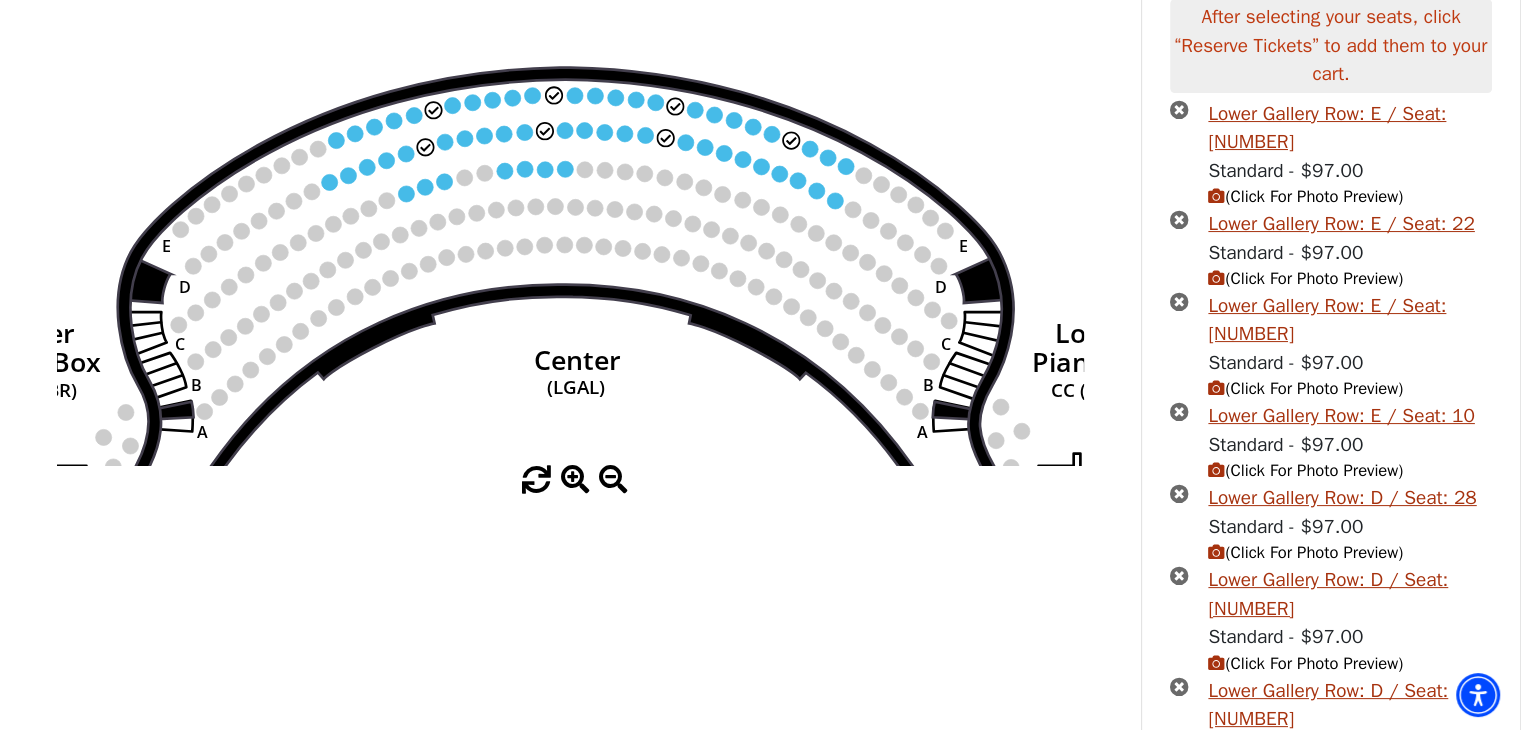 scroll, scrollTop: 301, scrollLeft: 0, axis: vertical 